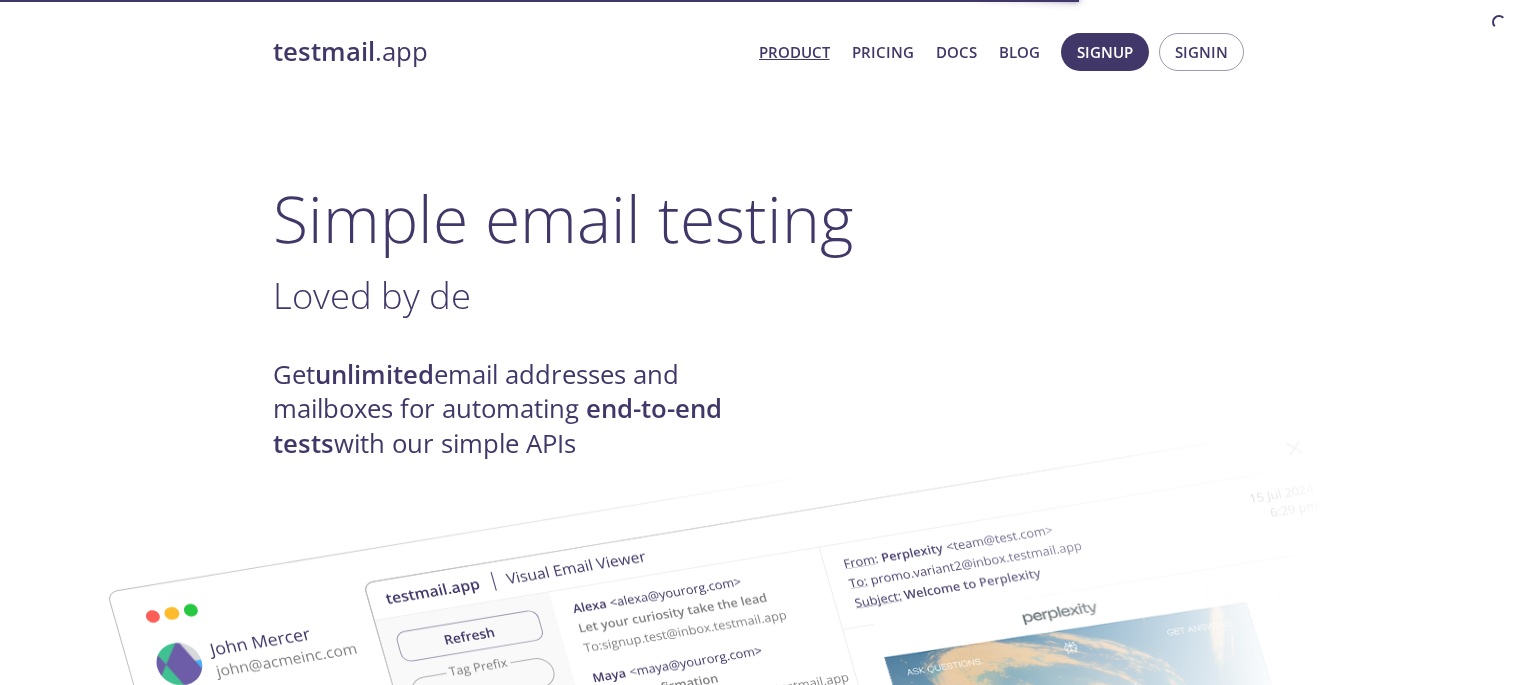 scroll, scrollTop: 0, scrollLeft: 0, axis: both 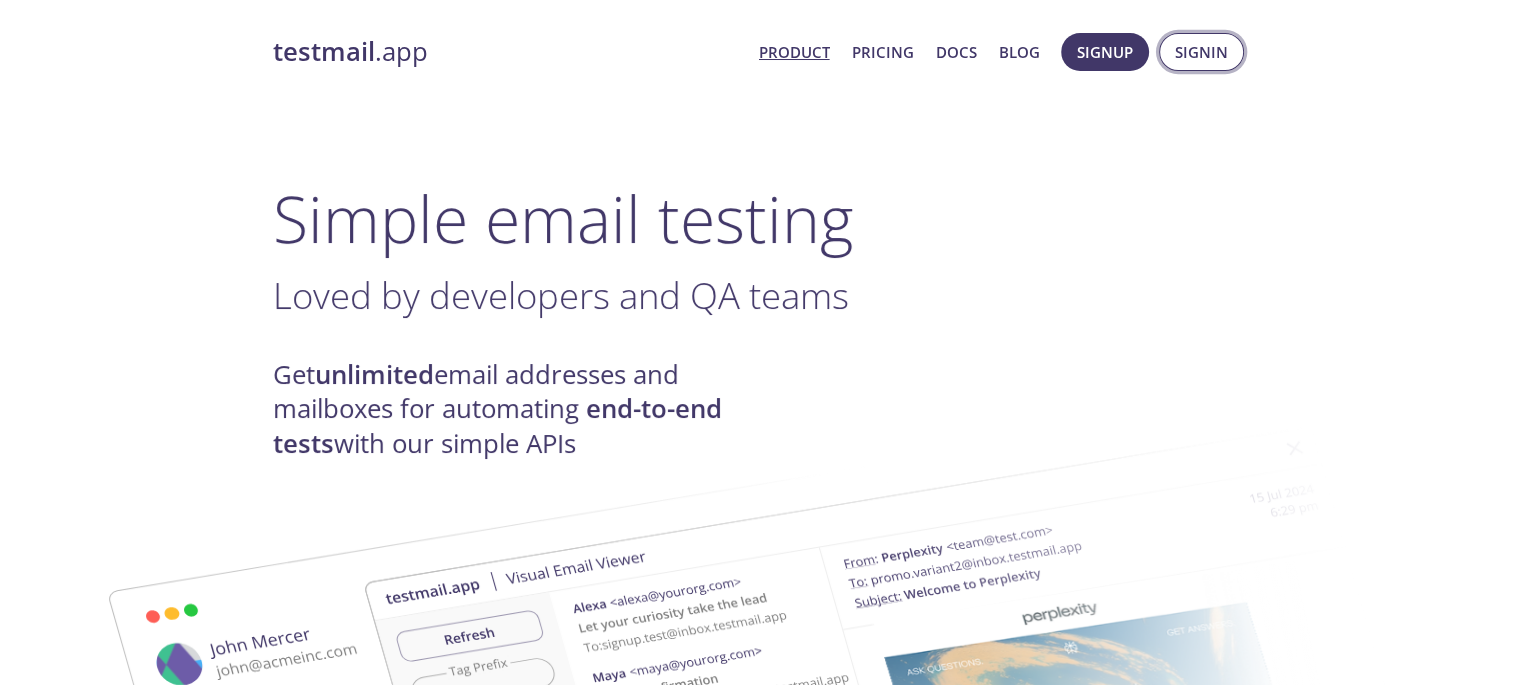 click on "Signin" at bounding box center [1201, 52] 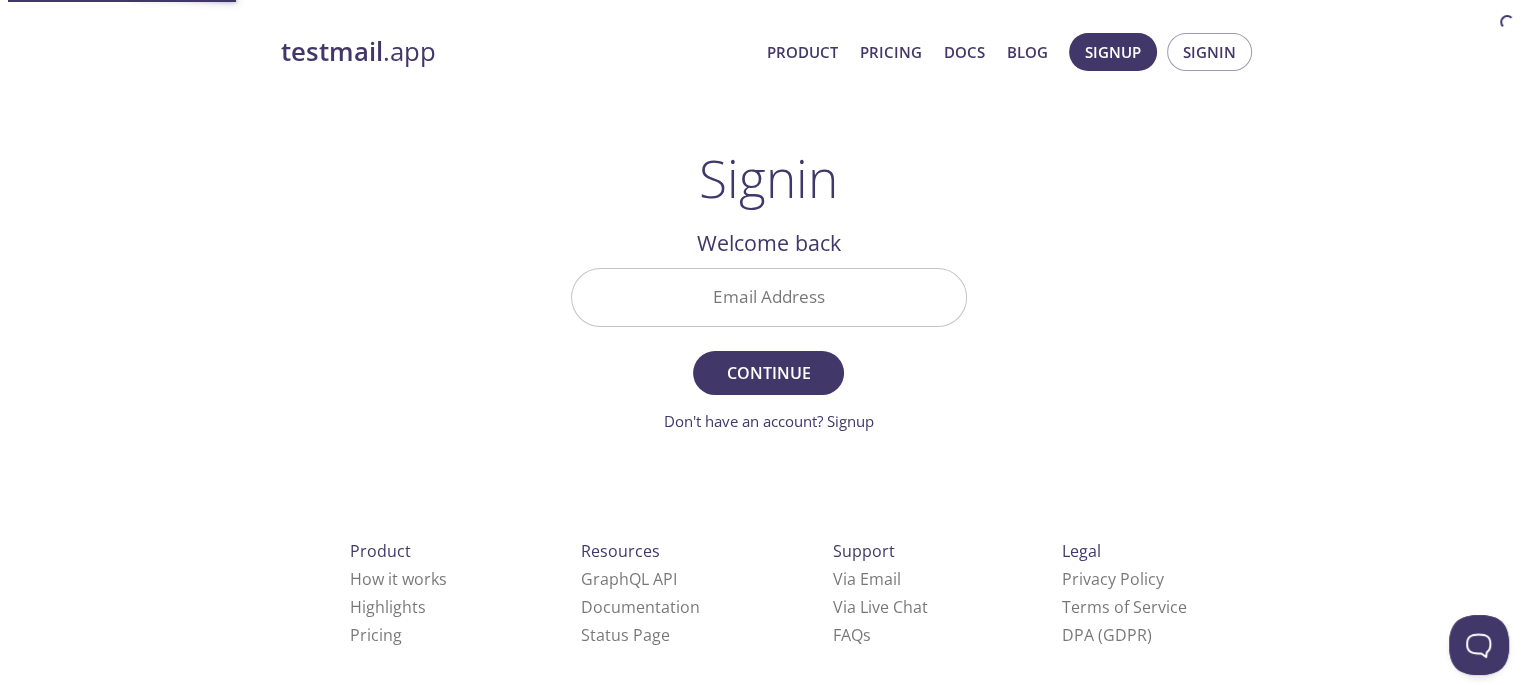 scroll, scrollTop: 0, scrollLeft: 0, axis: both 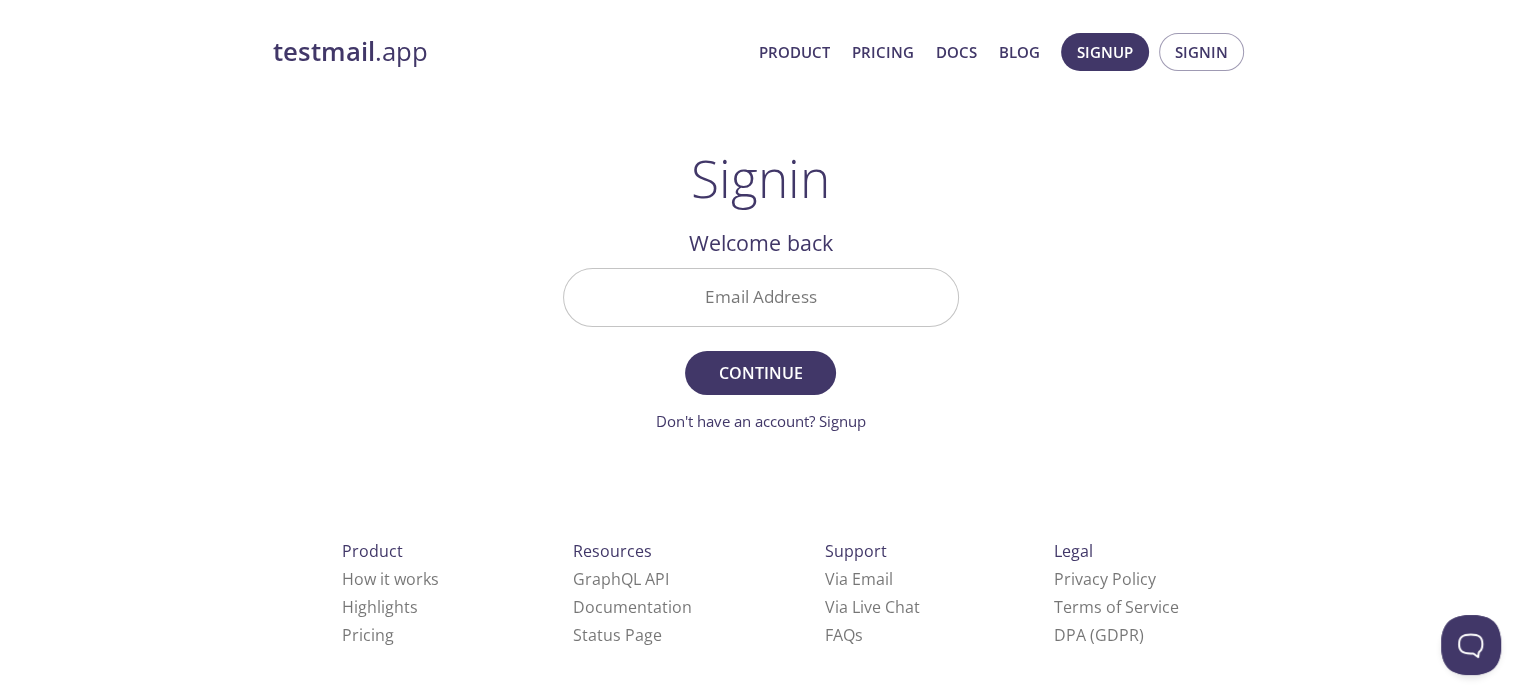 click on "Email Address" at bounding box center (761, 297) 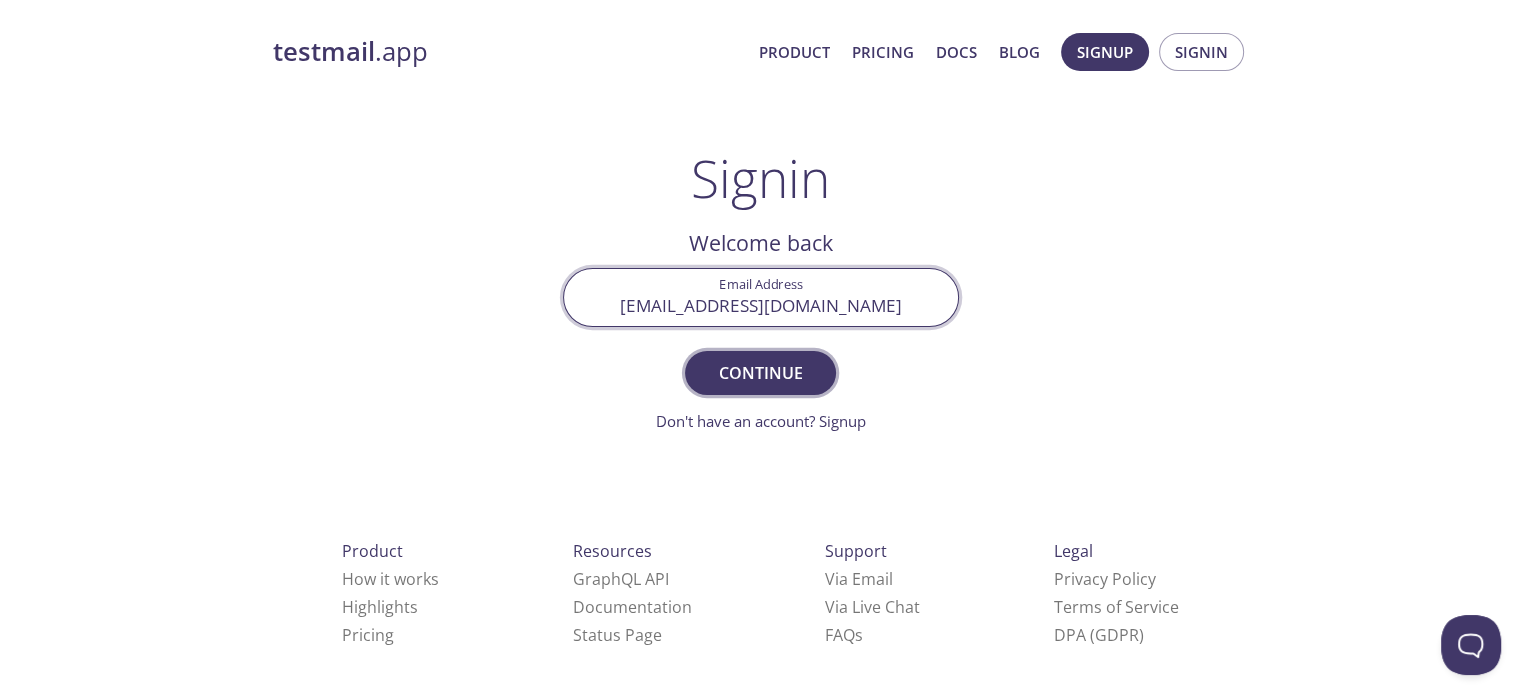 type on "[EMAIL_ADDRESS][DOMAIN_NAME]" 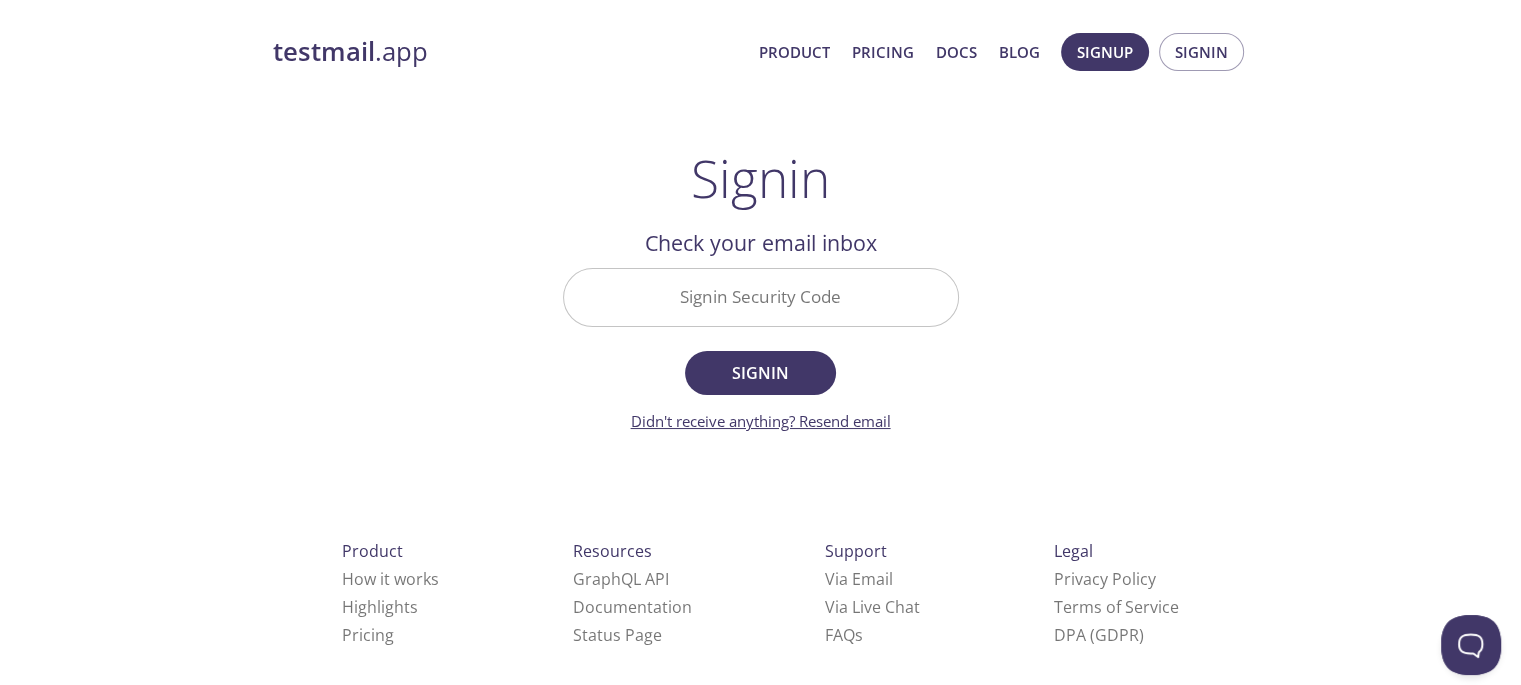 click on "Didn't receive anything? Resend email" at bounding box center (761, 421) 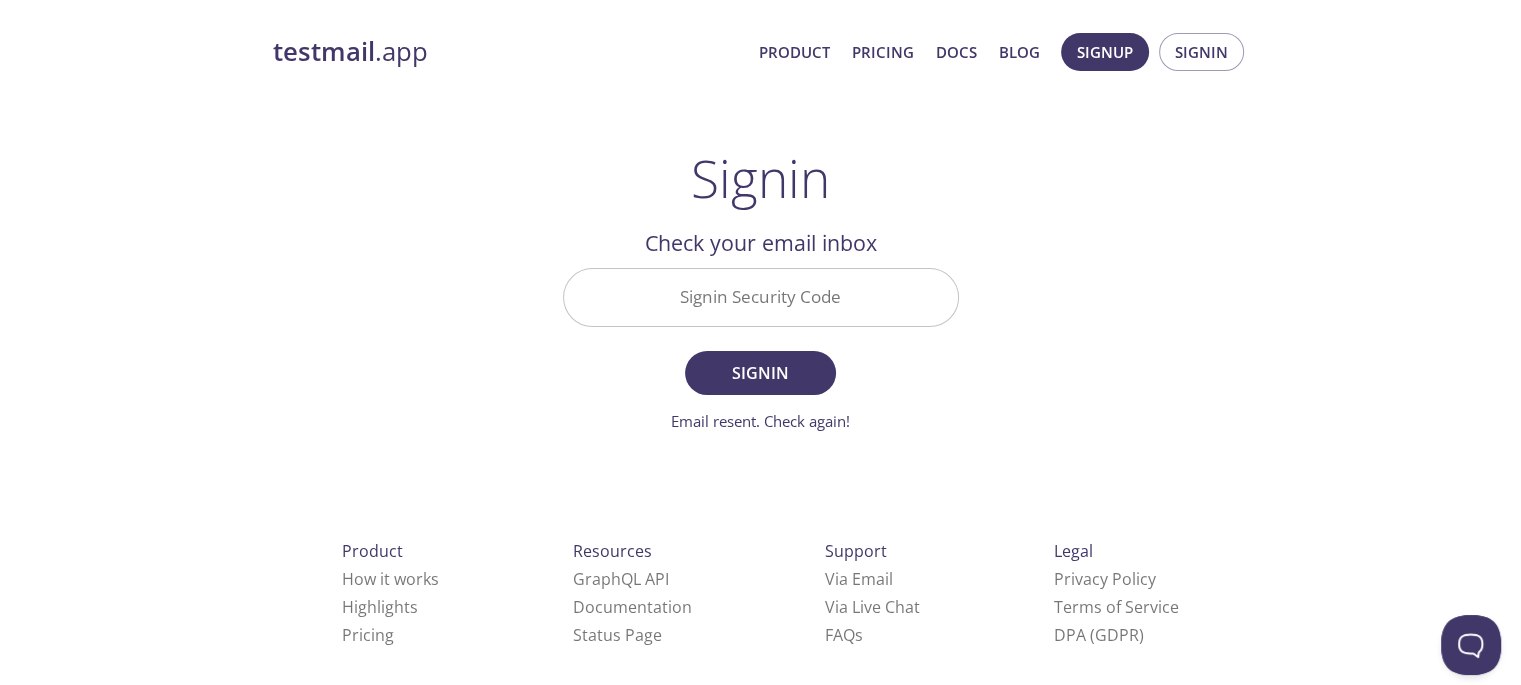 click on "Signin Security Code" at bounding box center [761, 297] 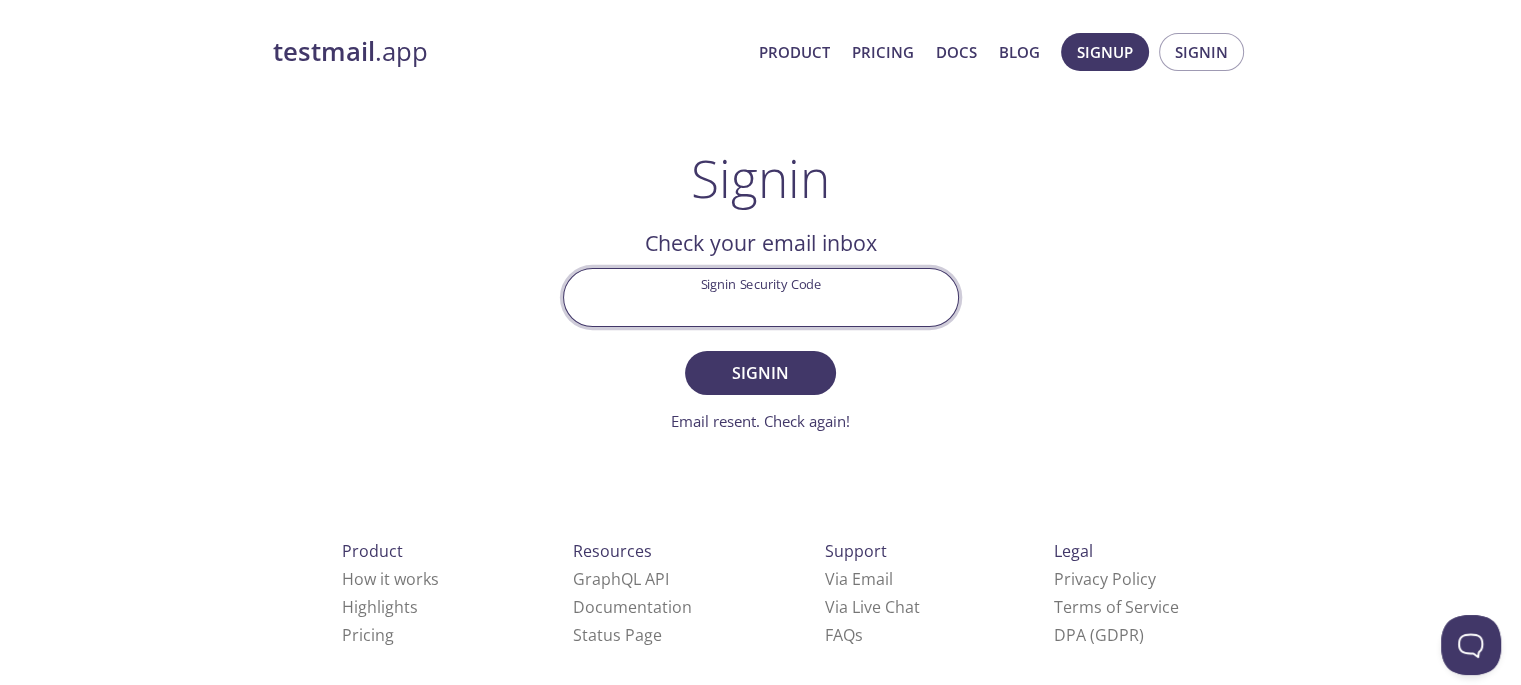 paste on "B7Z5F5X" 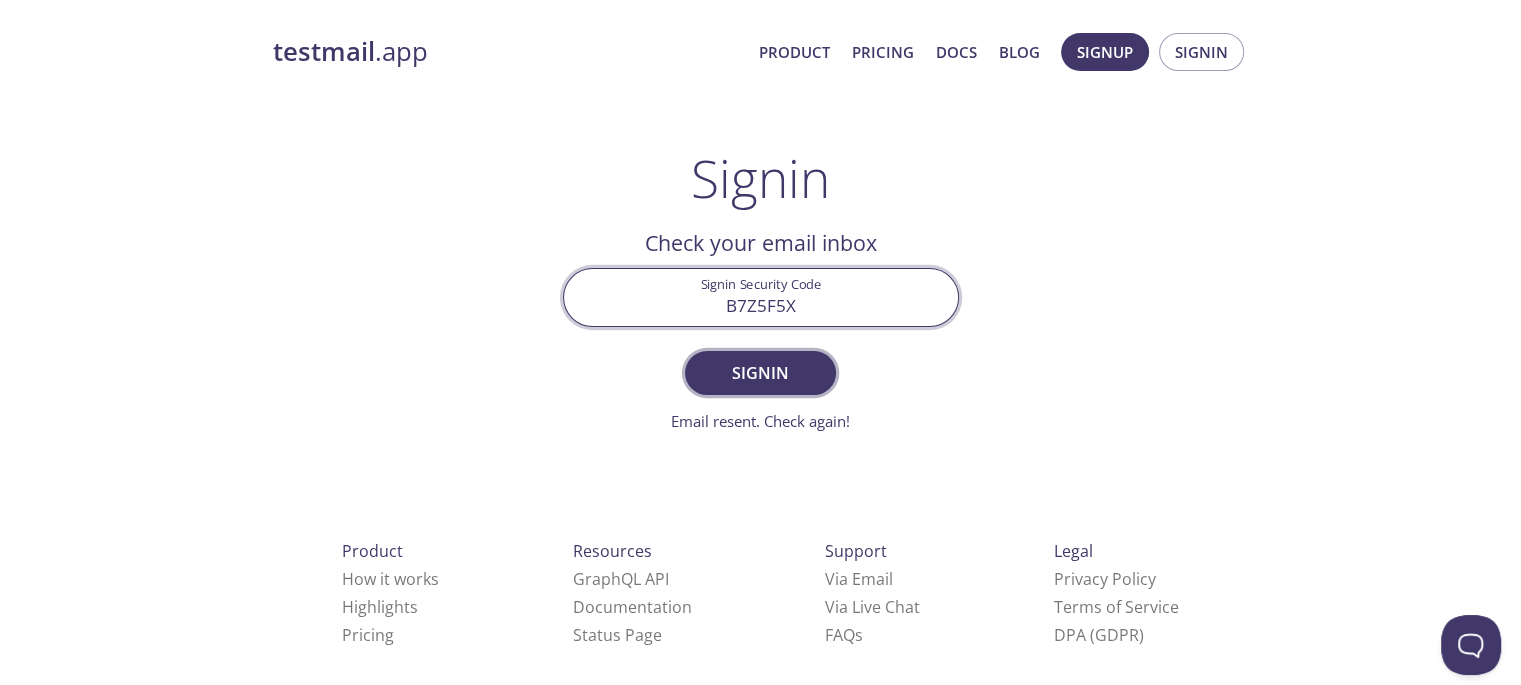 type on "B7Z5F5X" 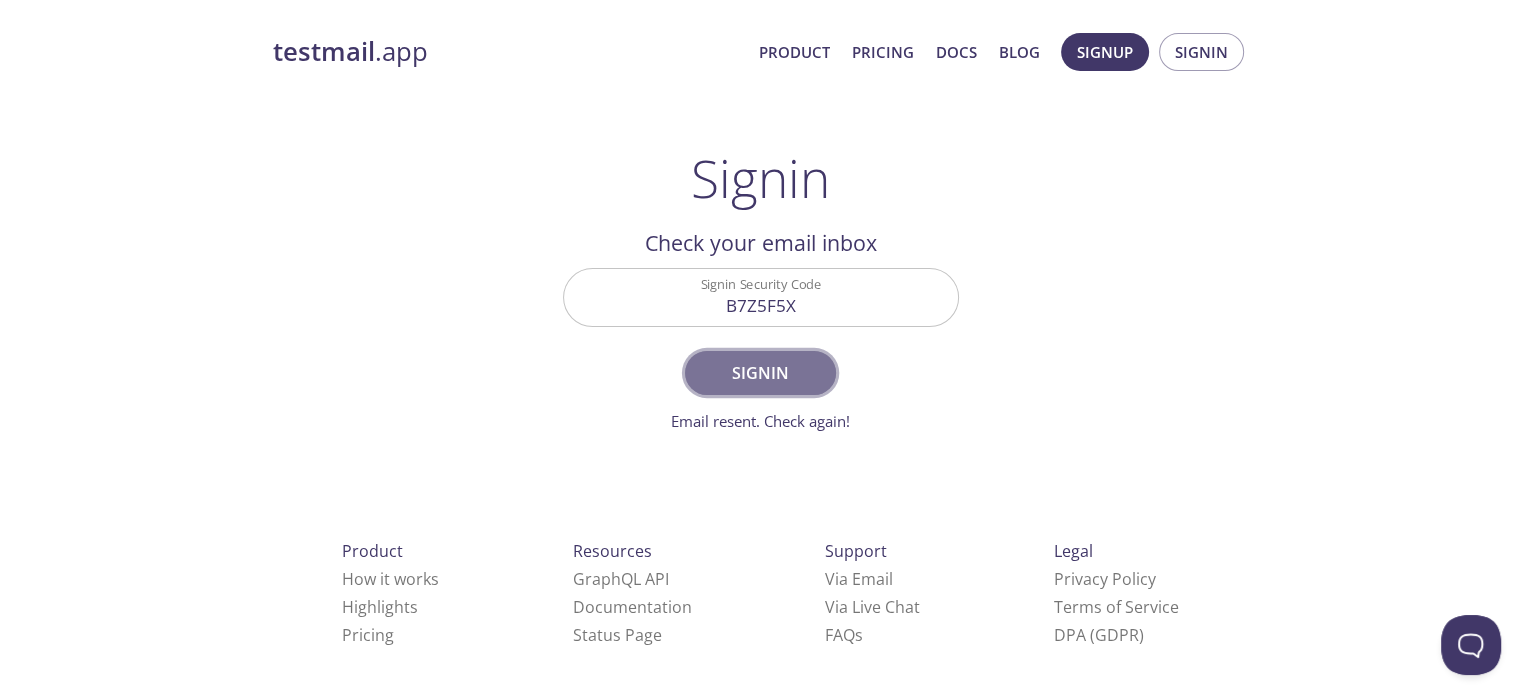 click on "Signin" at bounding box center [760, 373] 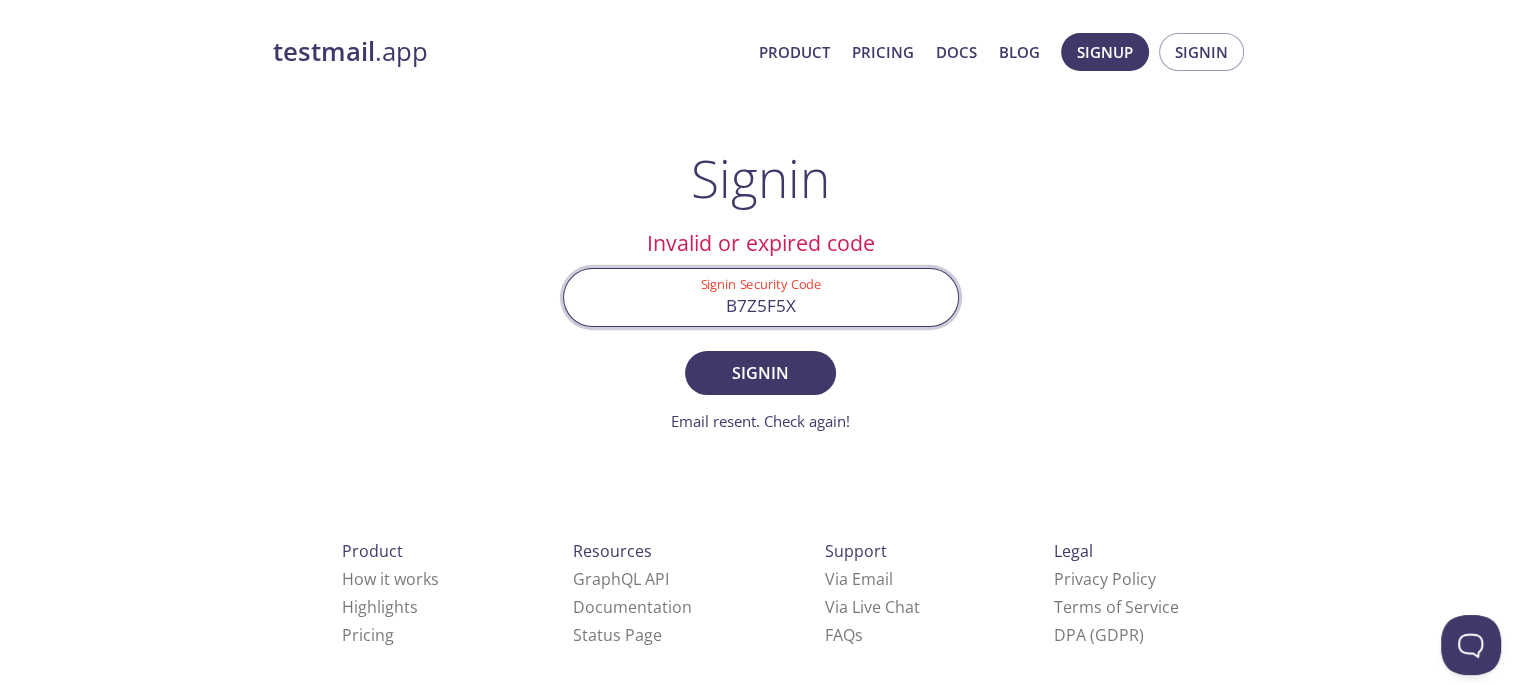 drag, startPoint x: 837, startPoint y: 300, endPoint x: 739, endPoint y: 303, distance: 98.045906 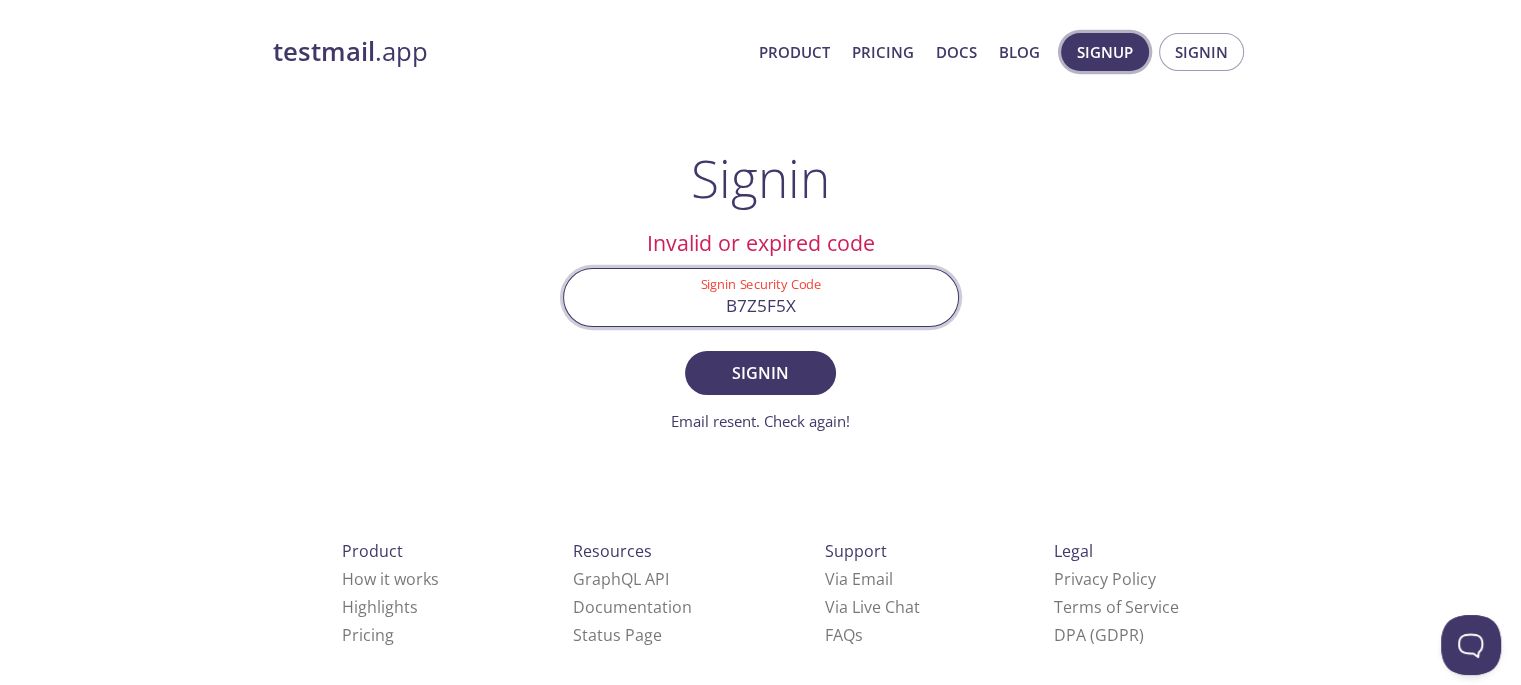 click on "Signup" at bounding box center [1105, 52] 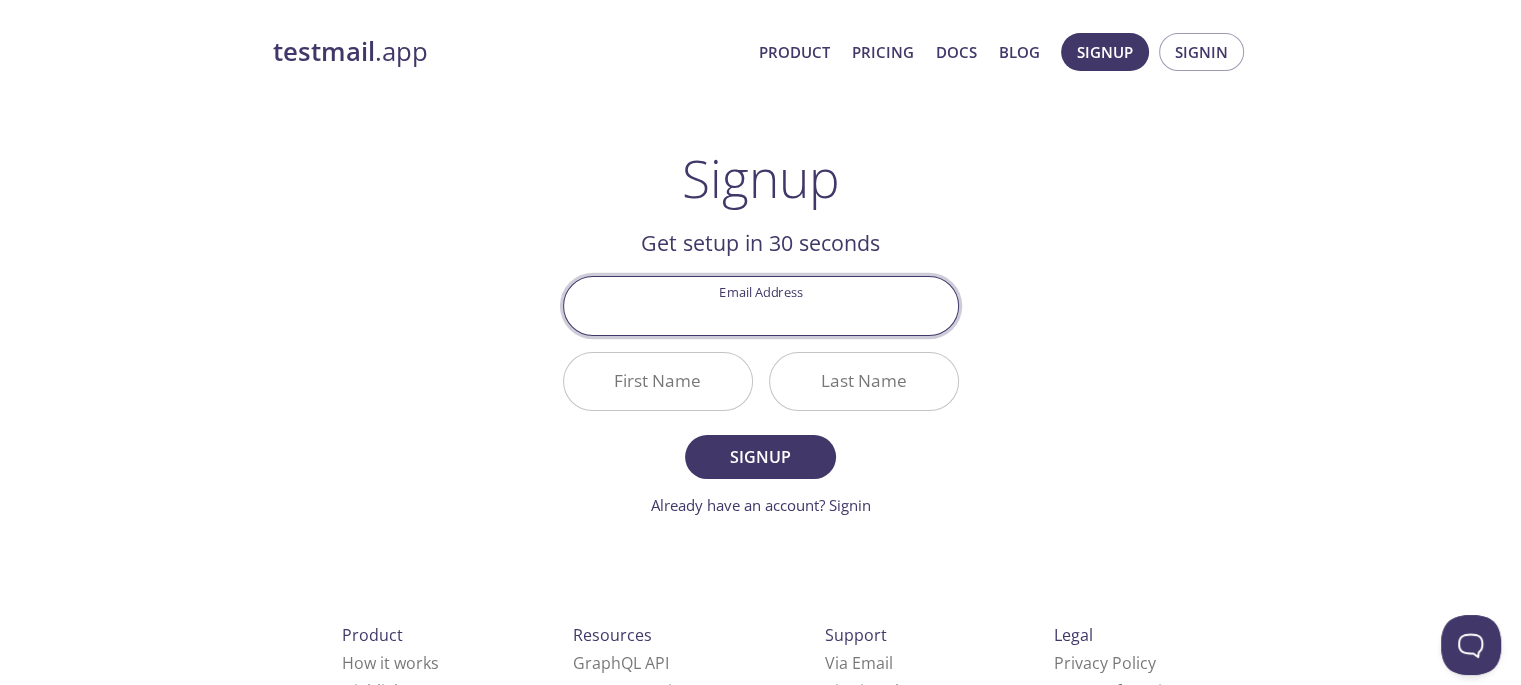 click on "Email Address" at bounding box center (761, 305) 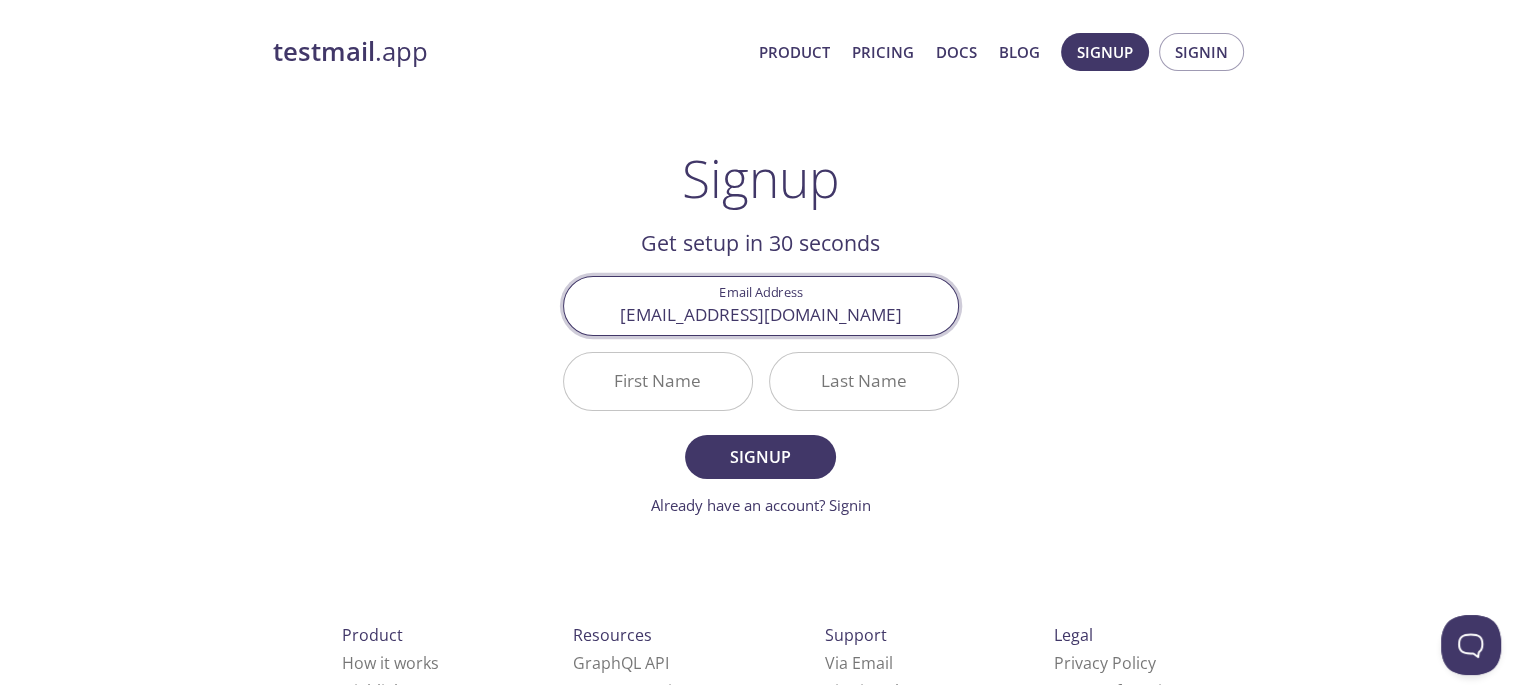 click on "First Name" at bounding box center [658, 381] 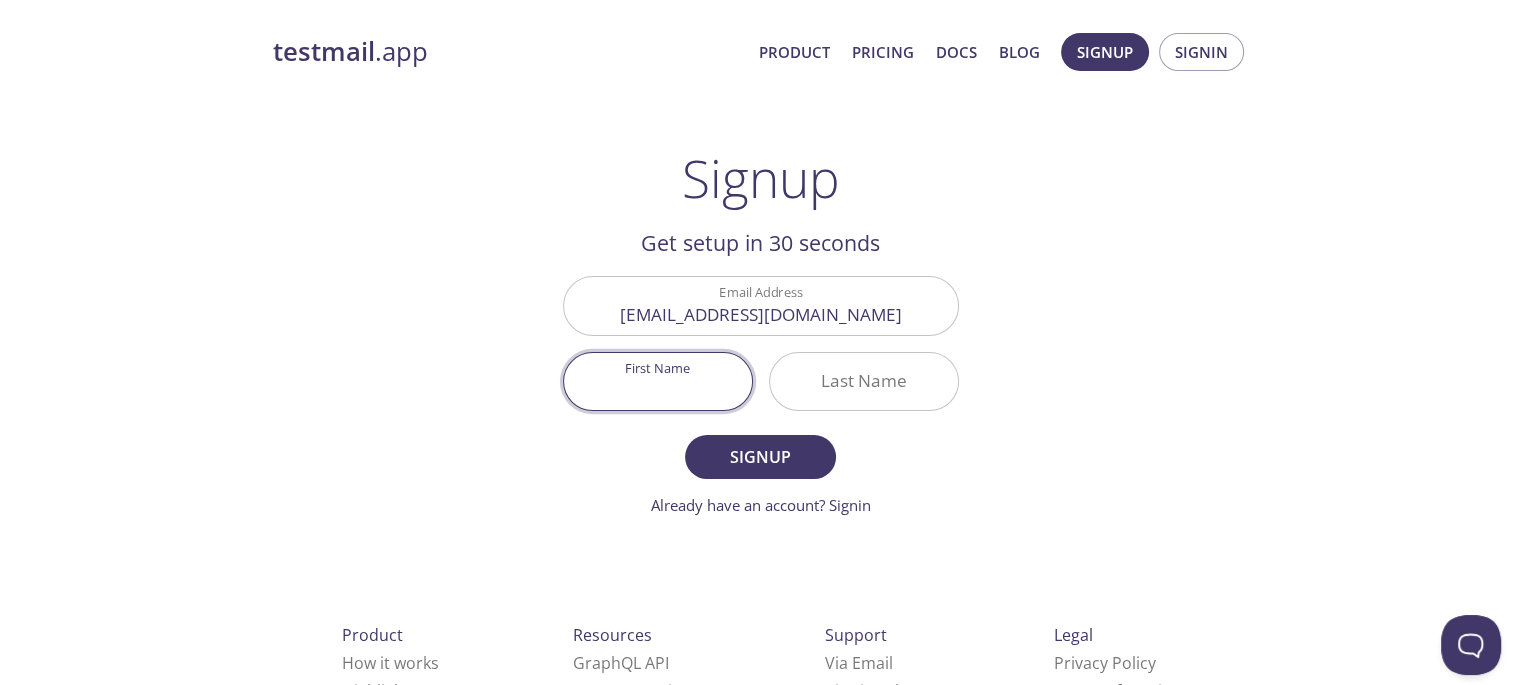 click on "First Name" at bounding box center [658, 381] 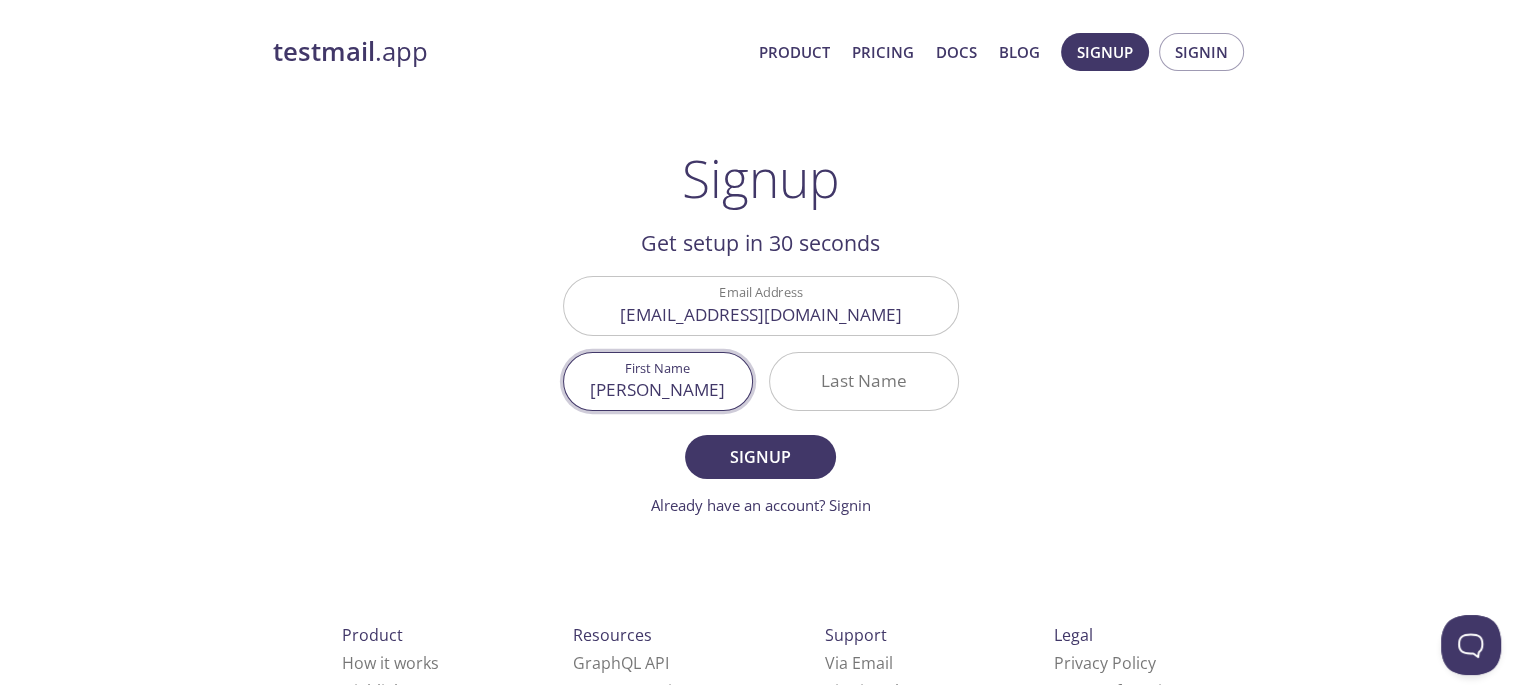 type on "[PERSON_NAME]" 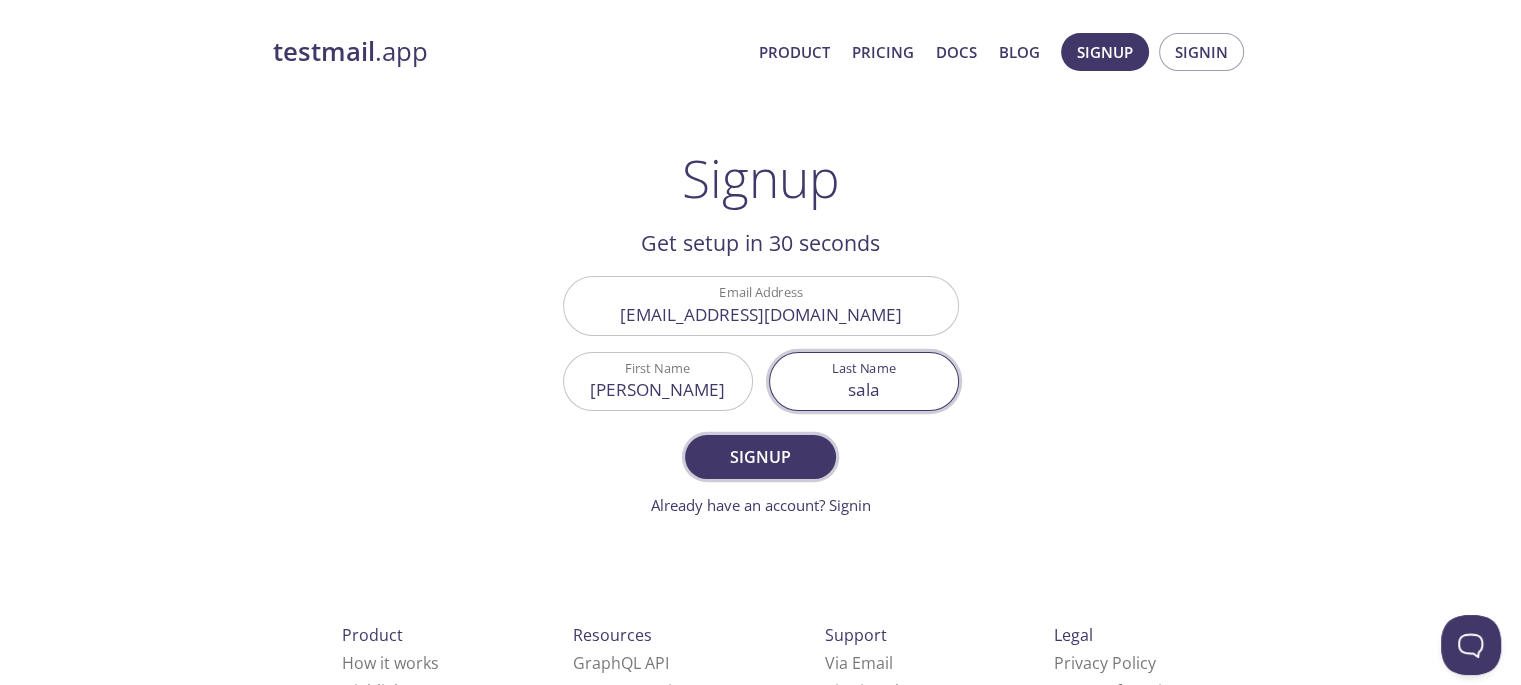 type on "sala" 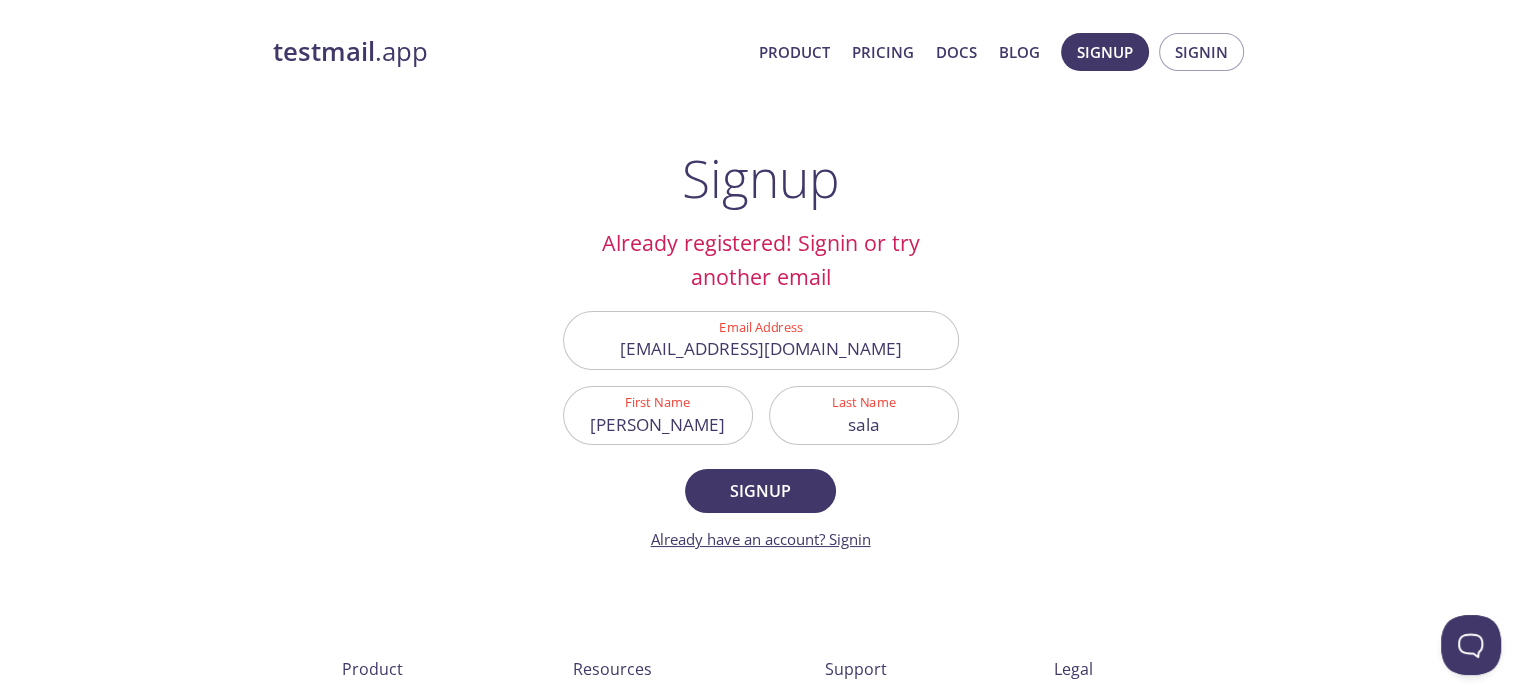 click on "Already have an account? Signin" at bounding box center [761, 539] 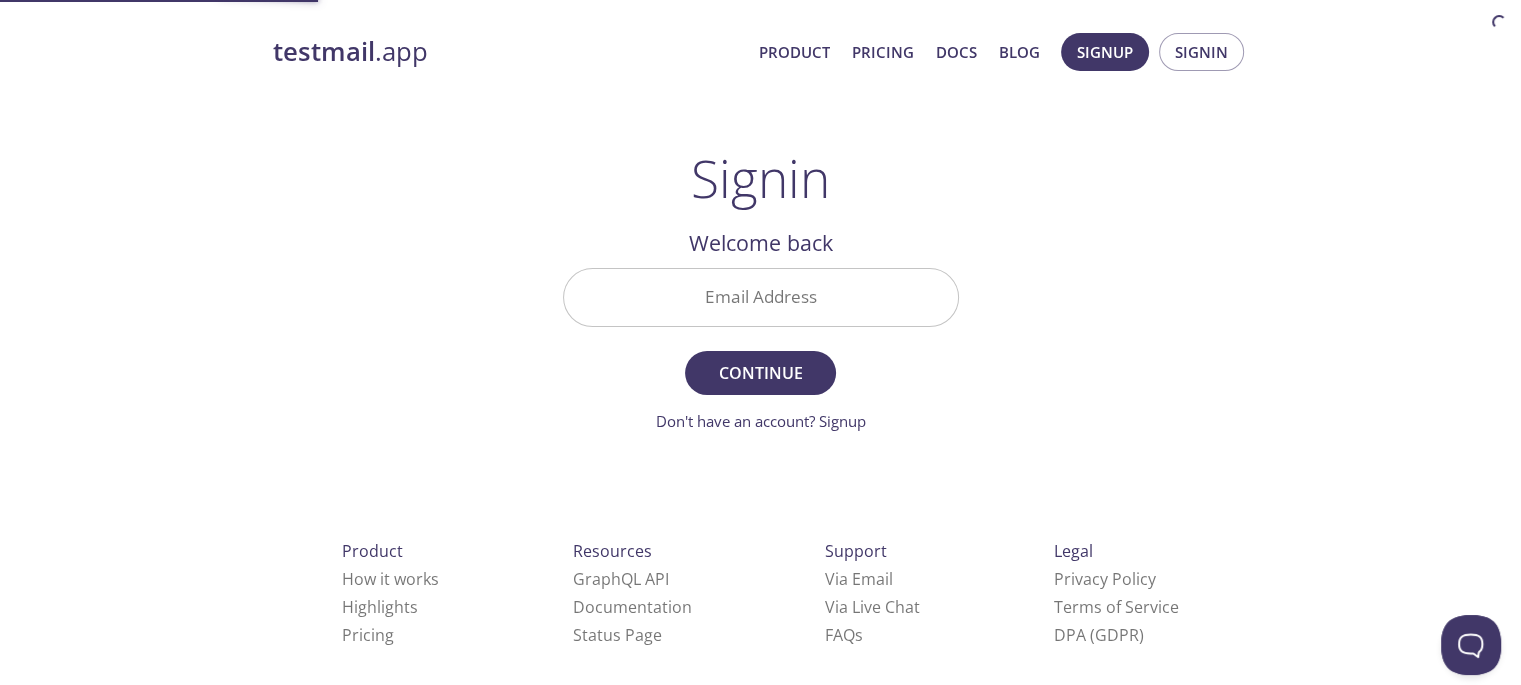 click on "Email Address" at bounding box center (761, 297) 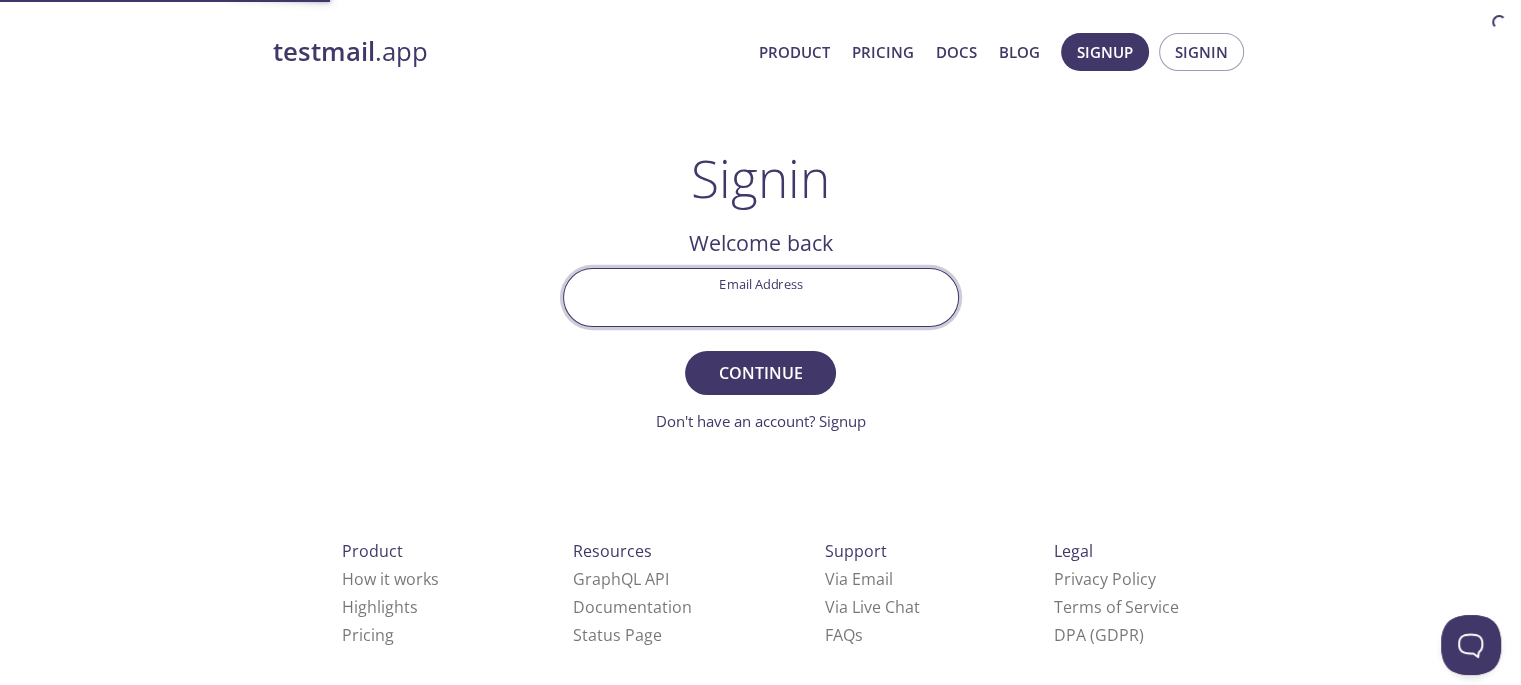 click on "Email Address" at bounding box center (761, 297) 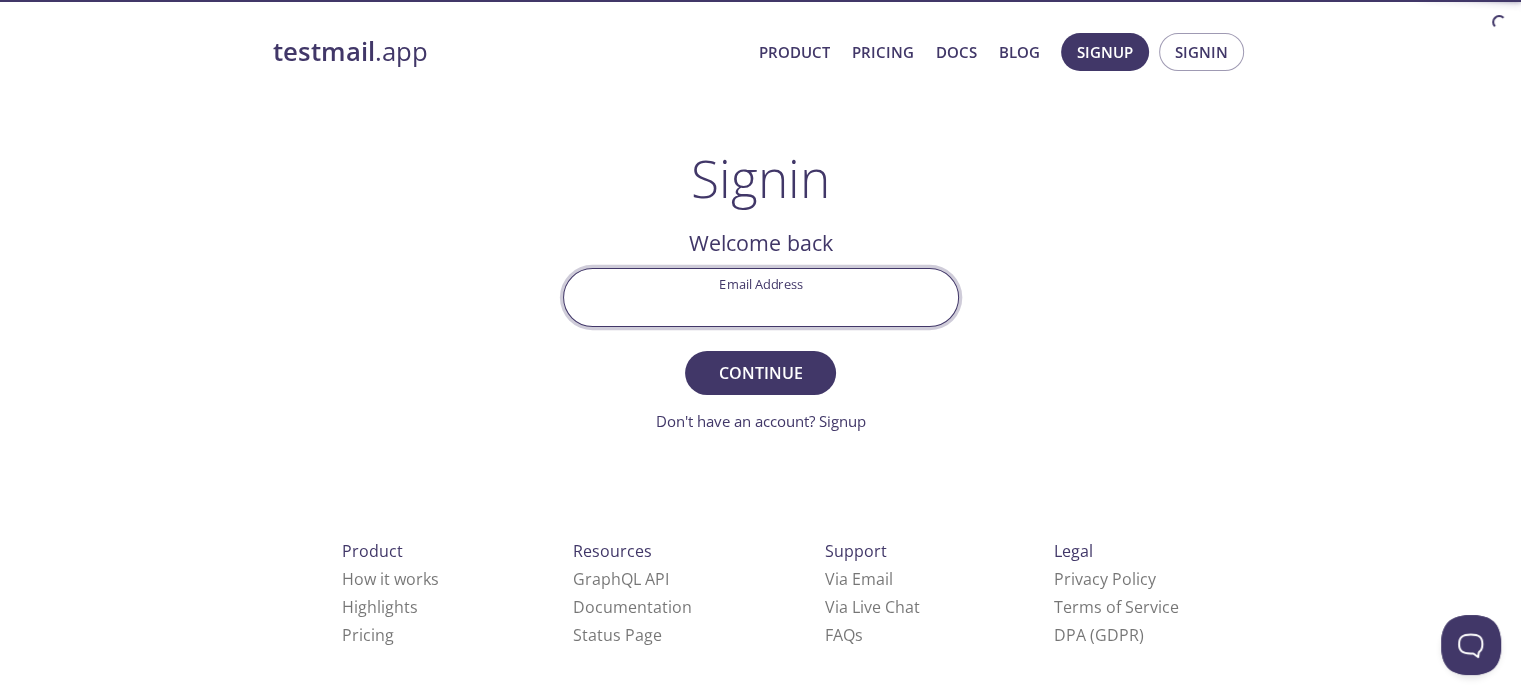 type on "[EMAIL_ADDRESS][DOMAIN_NAME]" 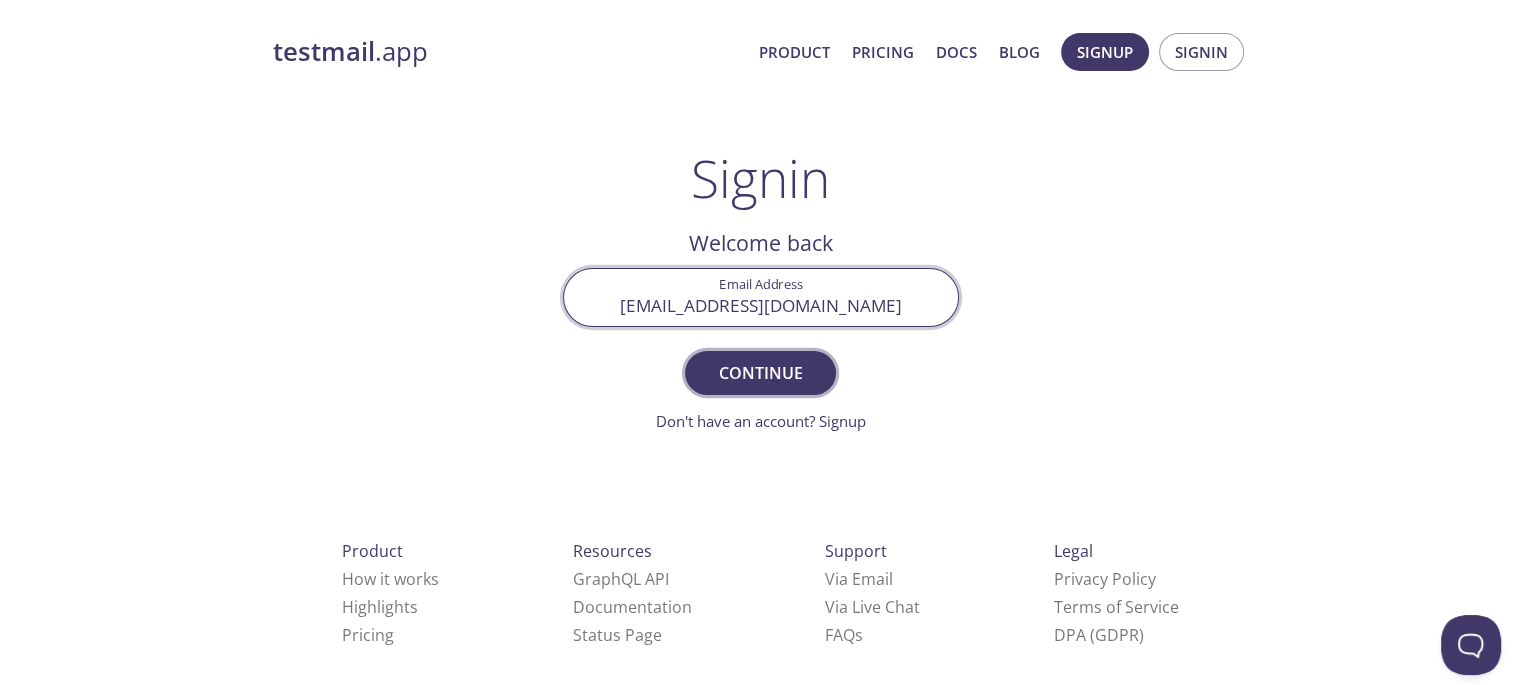 click on "Continue" at bounding box center [760, 373] 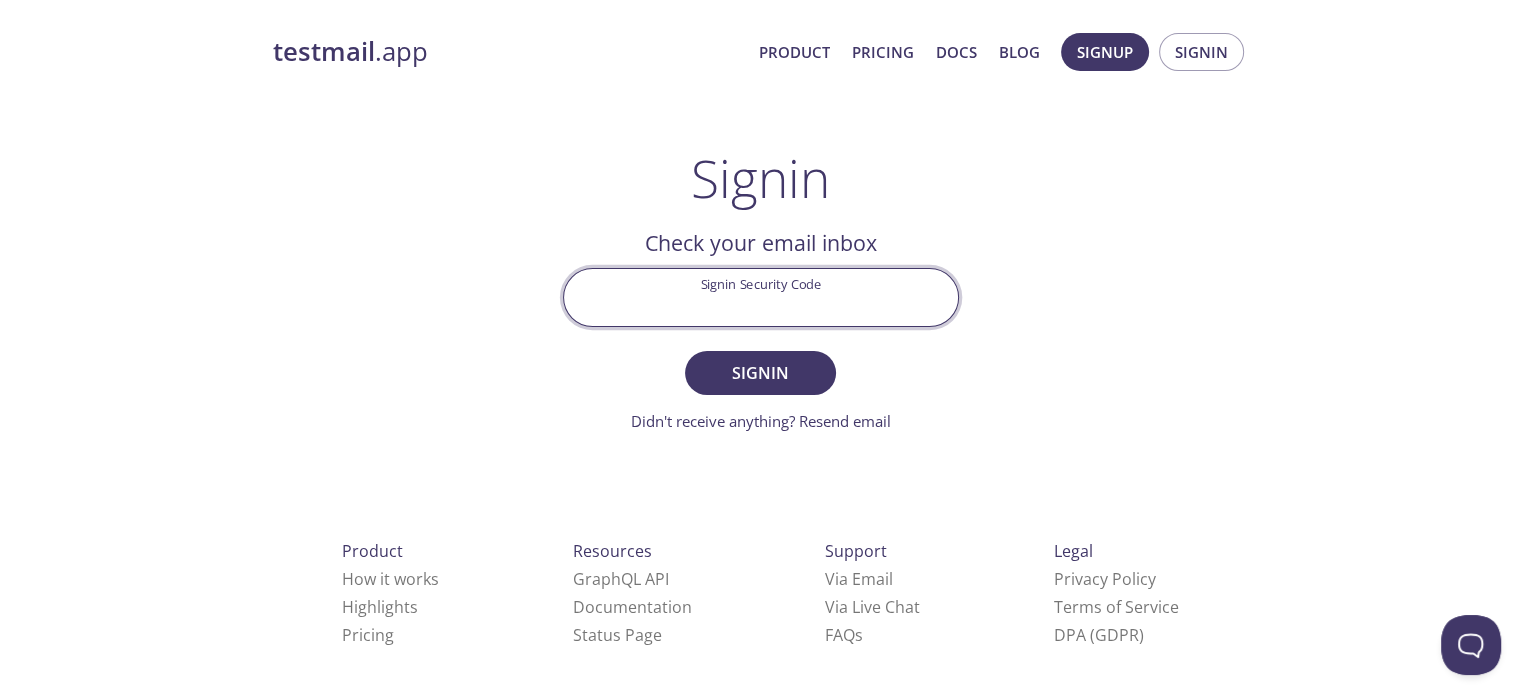 click on "Signin Security Code" at bounding box center (761, 297) 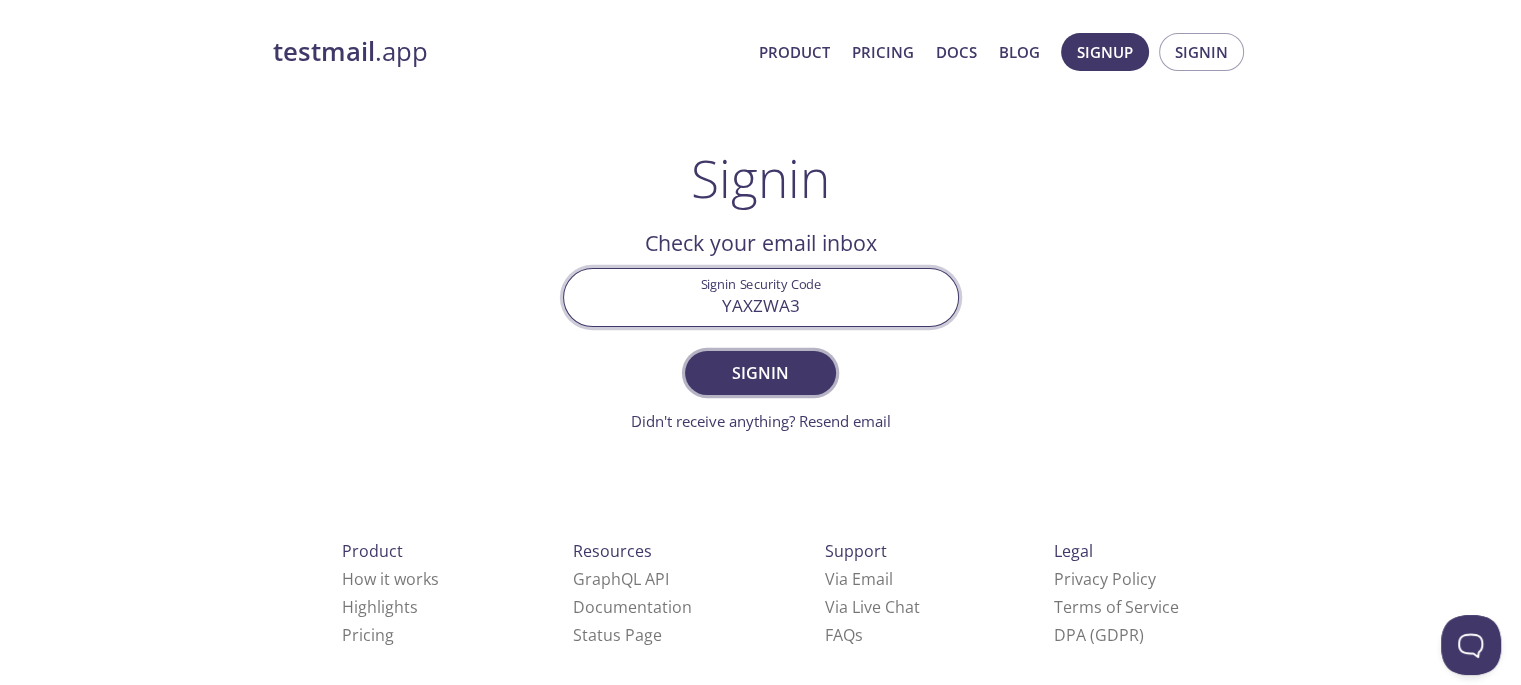 click on "Signin" at bounding box center (760, 373) 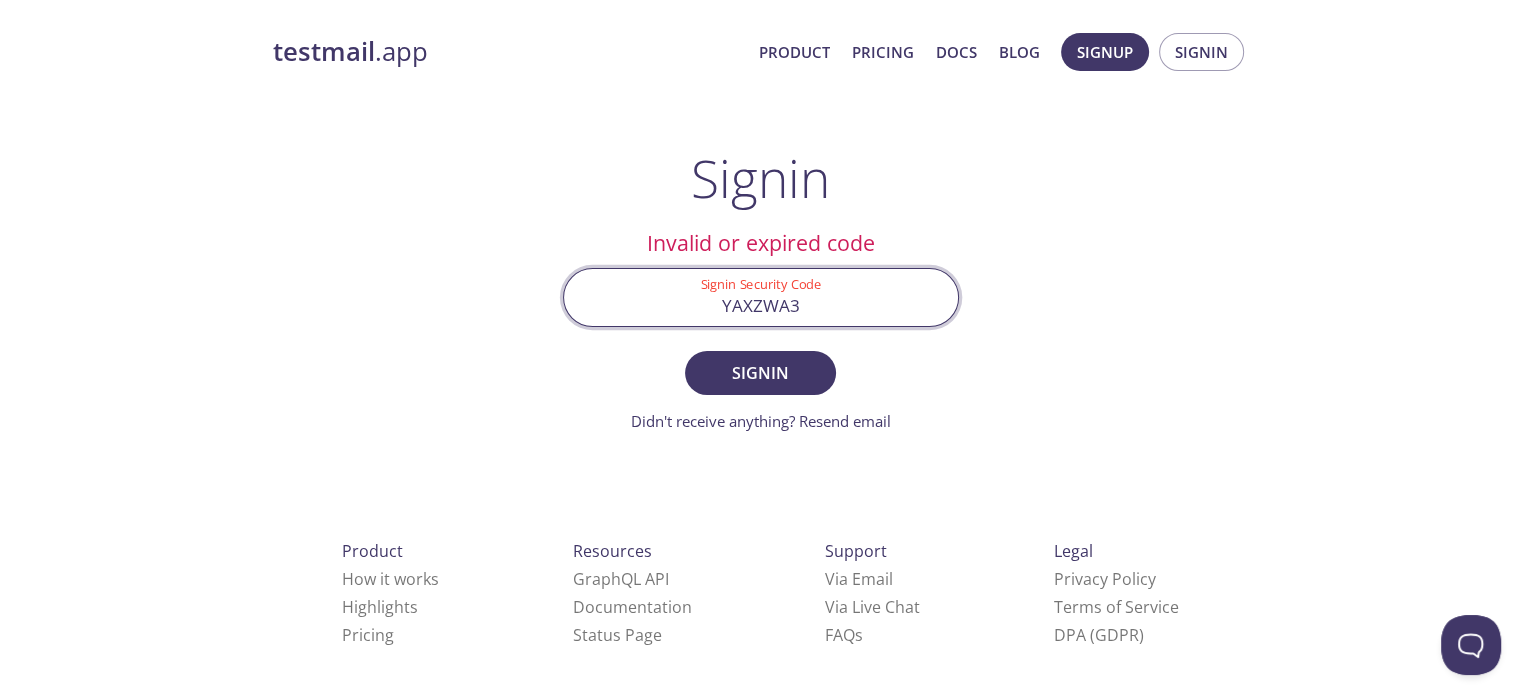 drag, startPoint x: 839, startPoint y: 311, endPoint x: 468, endPoint y: 315, distance: 371.02158 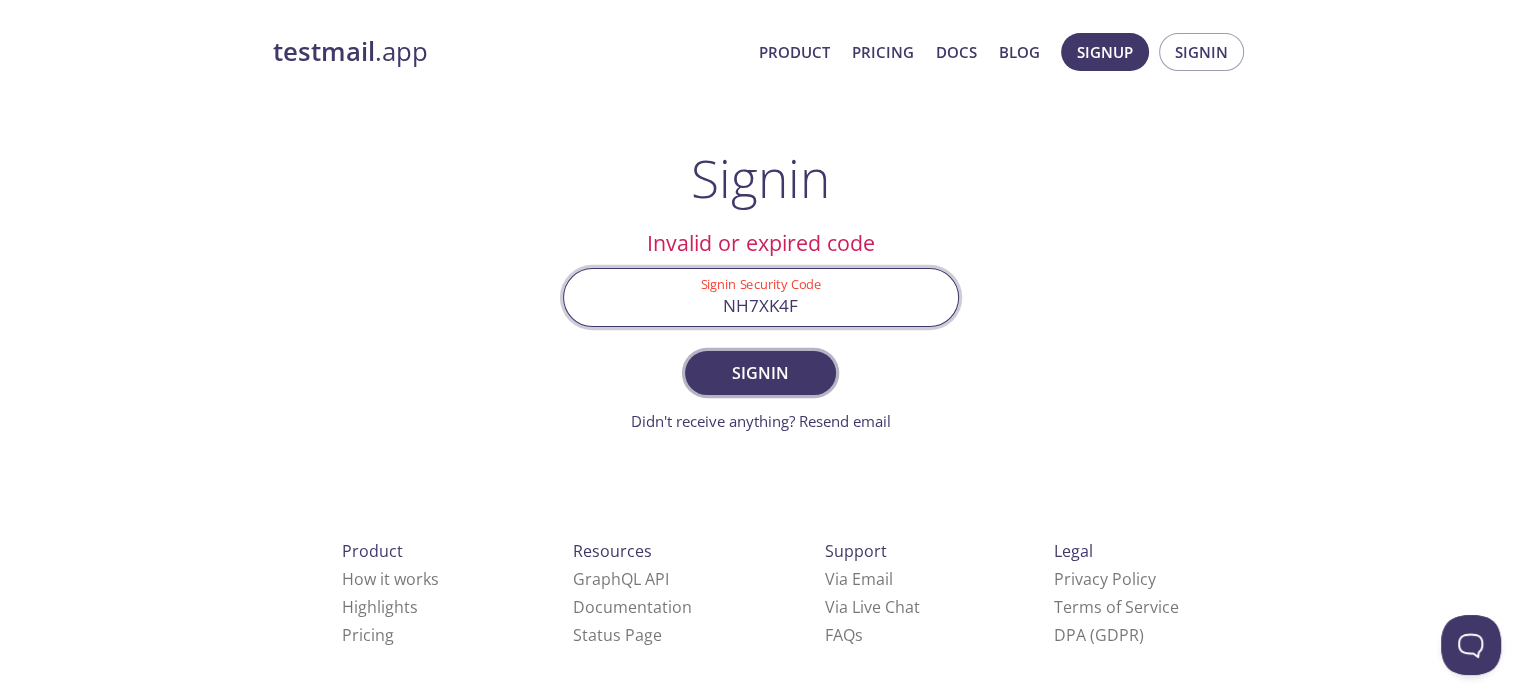 type on "NH7XK4F" 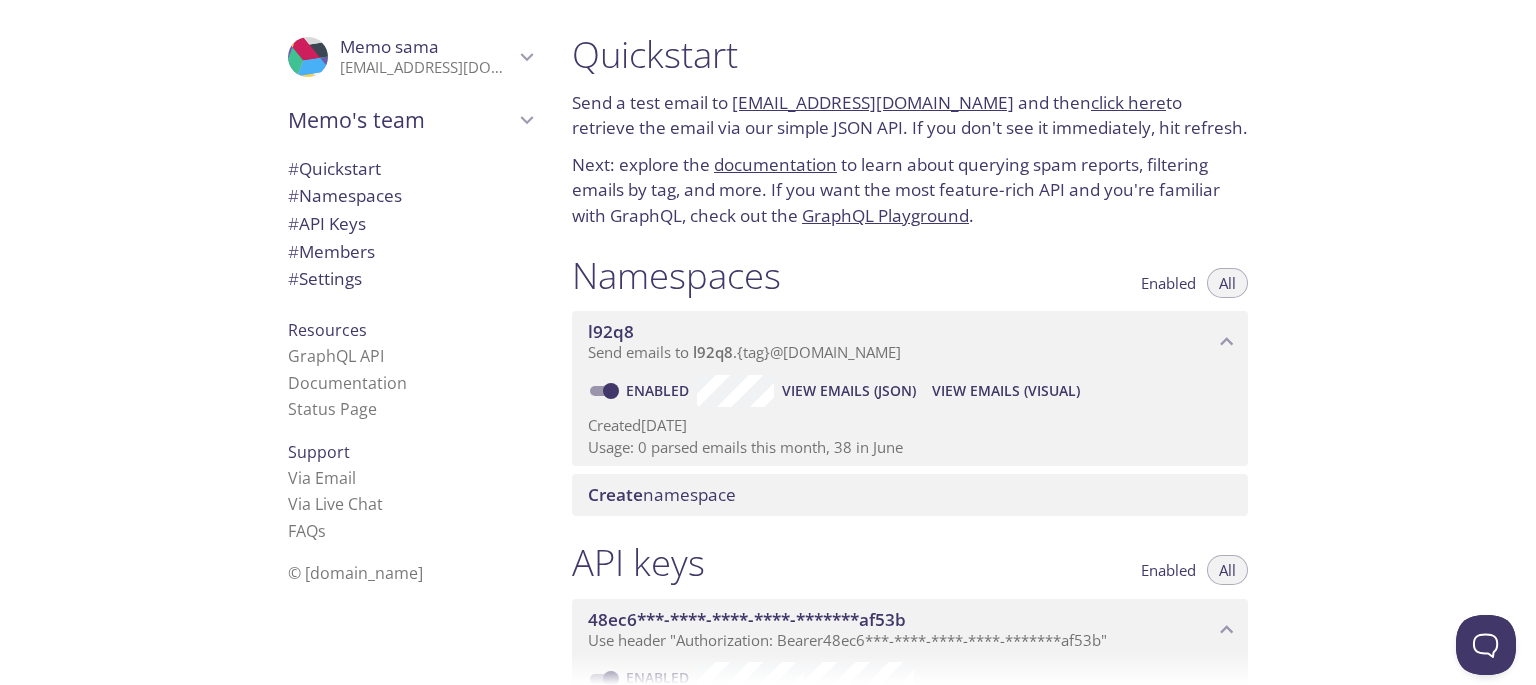 click on "View Emails (Visual)" at bounding box center [1006, 391] 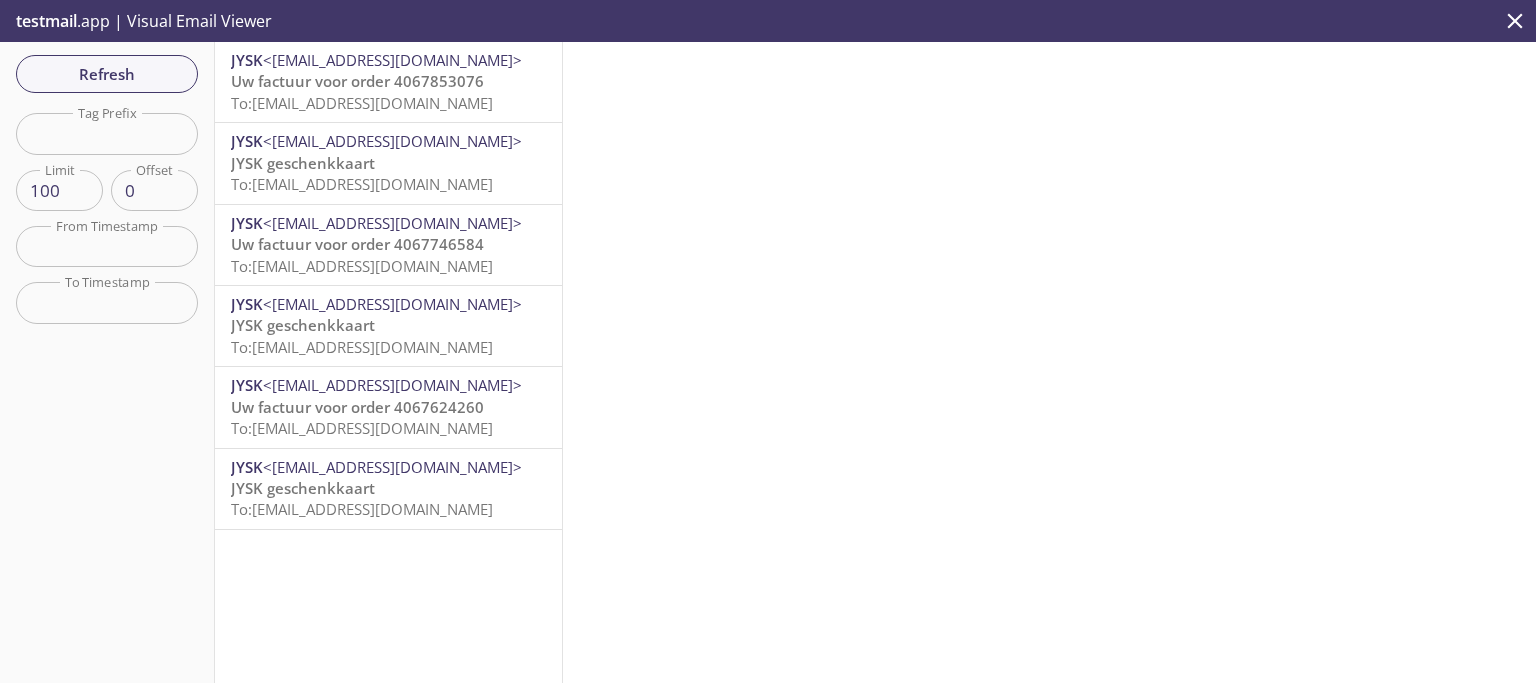 click on "To:  [EMAIL_ADDRESS][DOMAIN_NAME]" at bounding box center (362, 509) 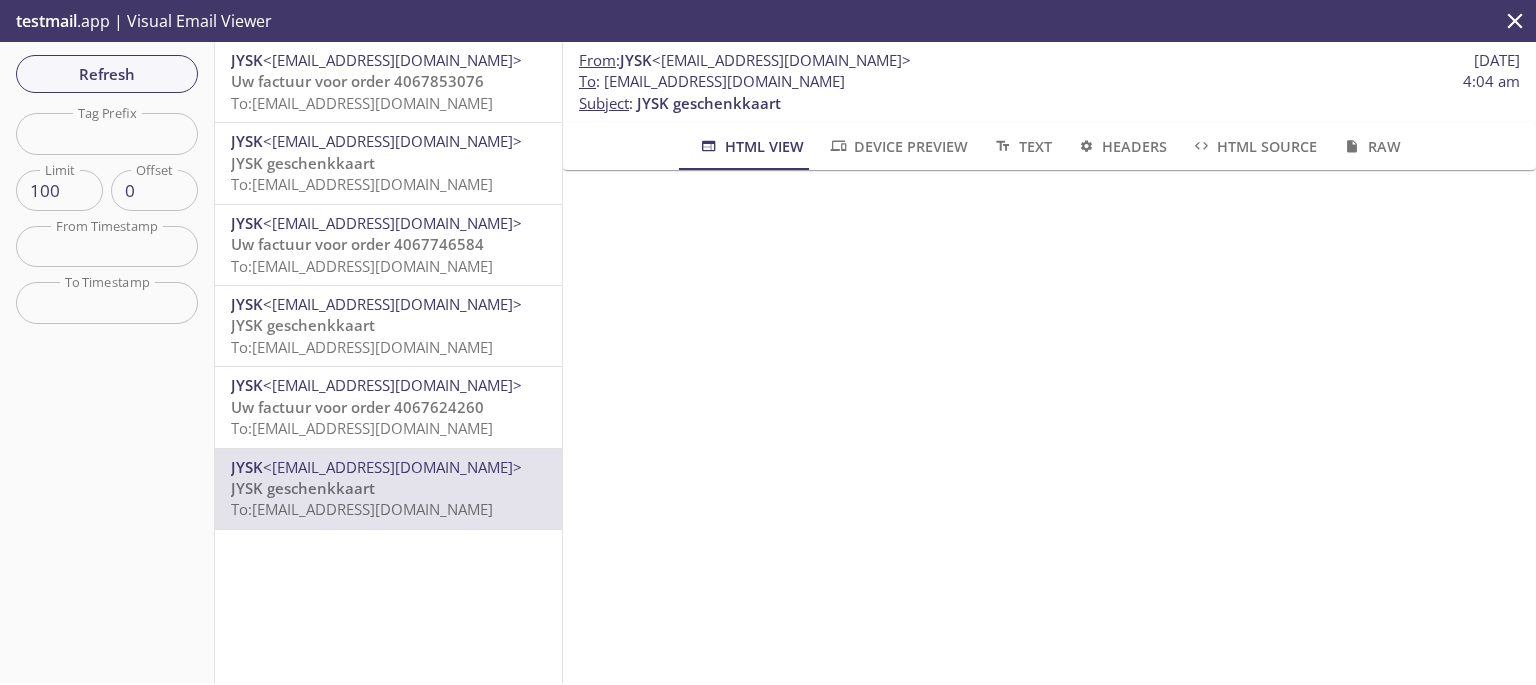 scroll, scrollTop: 372, scrollLeft: 0, axis: vertical 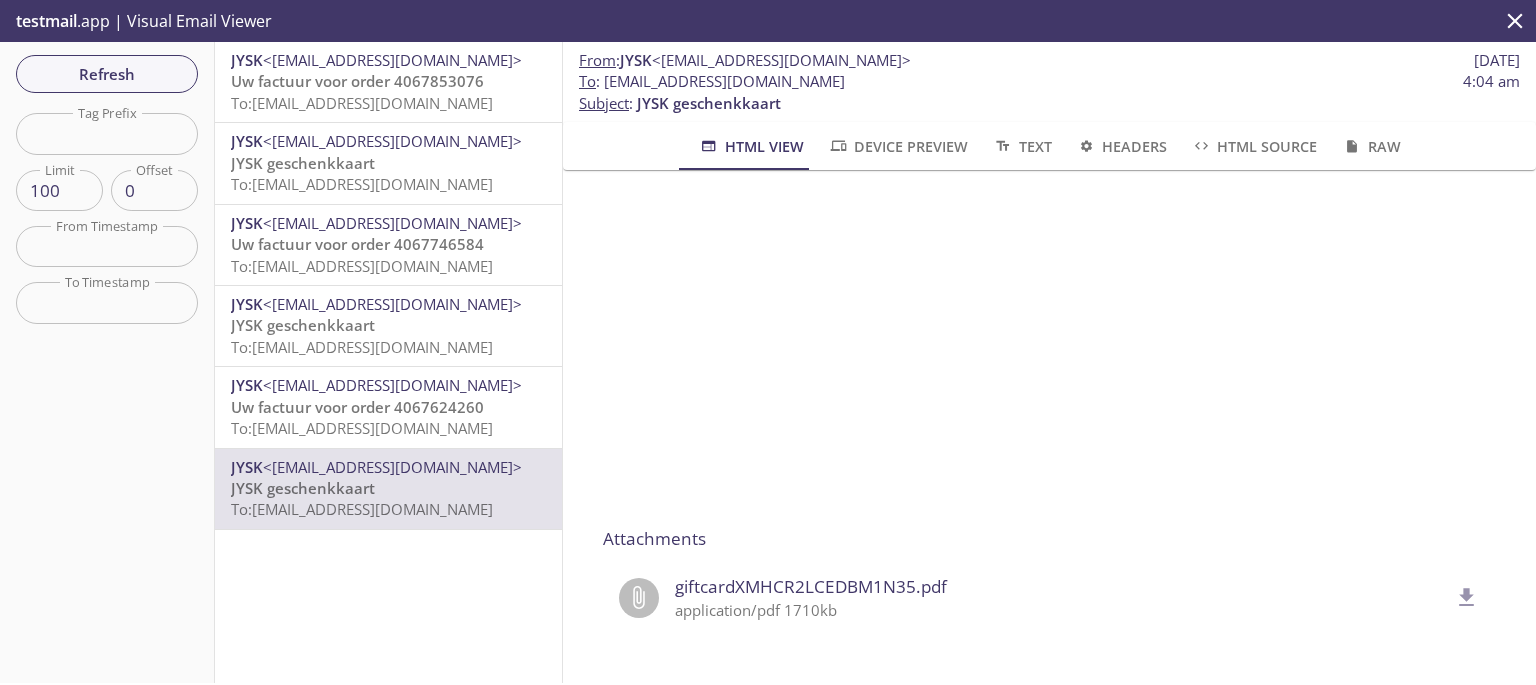 click on "Uw factuur voor order 4067624260" at bounding box center [357, 407] 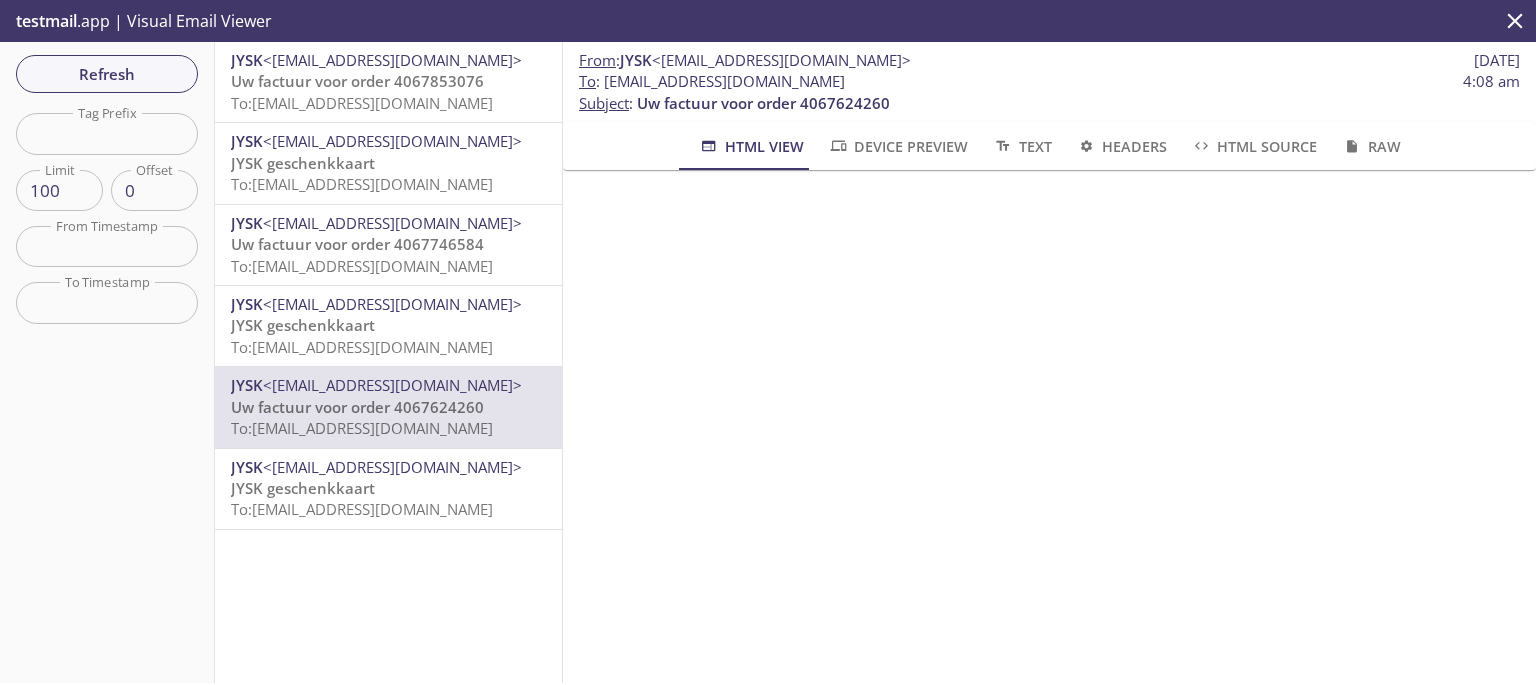 scroll, scrollTop: 823, scrollLeft: 0, axis: vertical 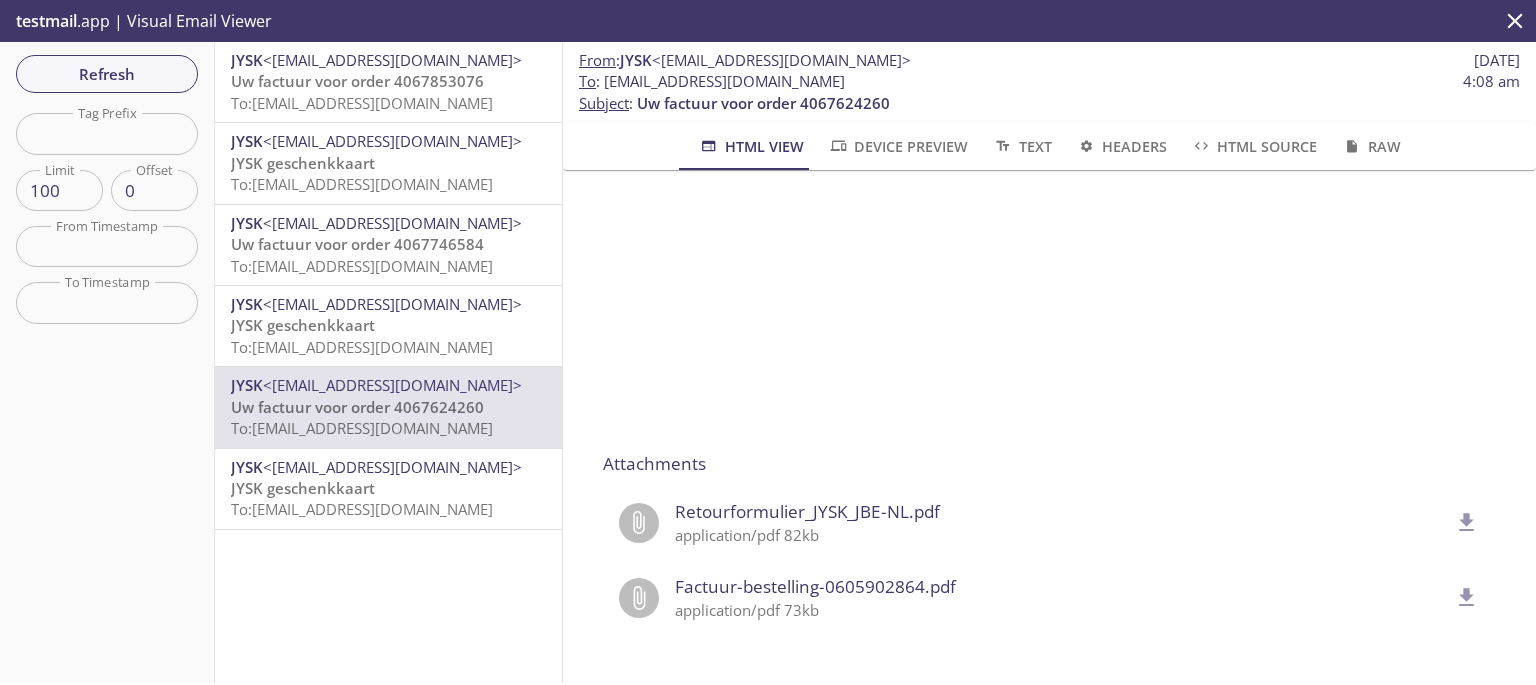 click on "JYSK geschenkkaart To:  [EMAIL_ADDRESS][DOMAIN_NAME]" at bounding box center [388, 336] 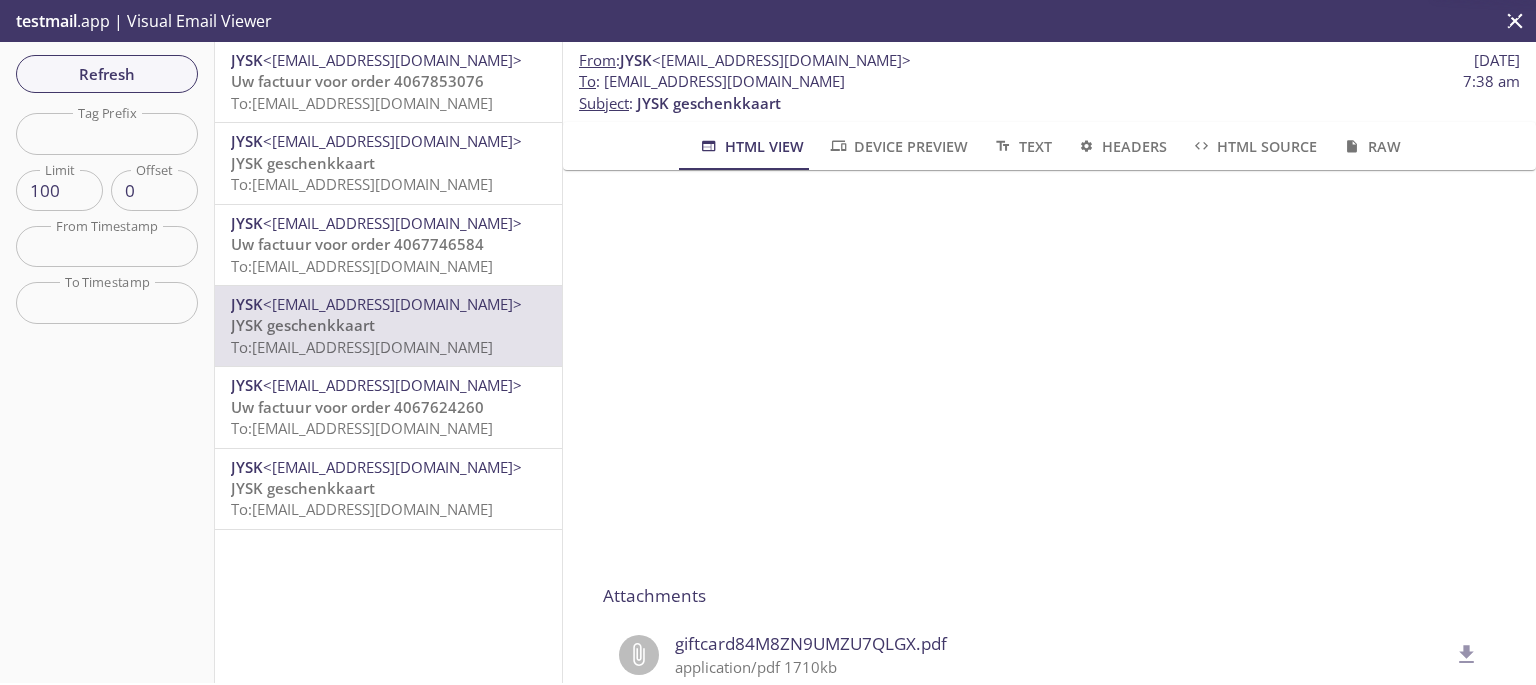 scroll, scrollTop: 372, scrollLeft: 0, axis: vertical 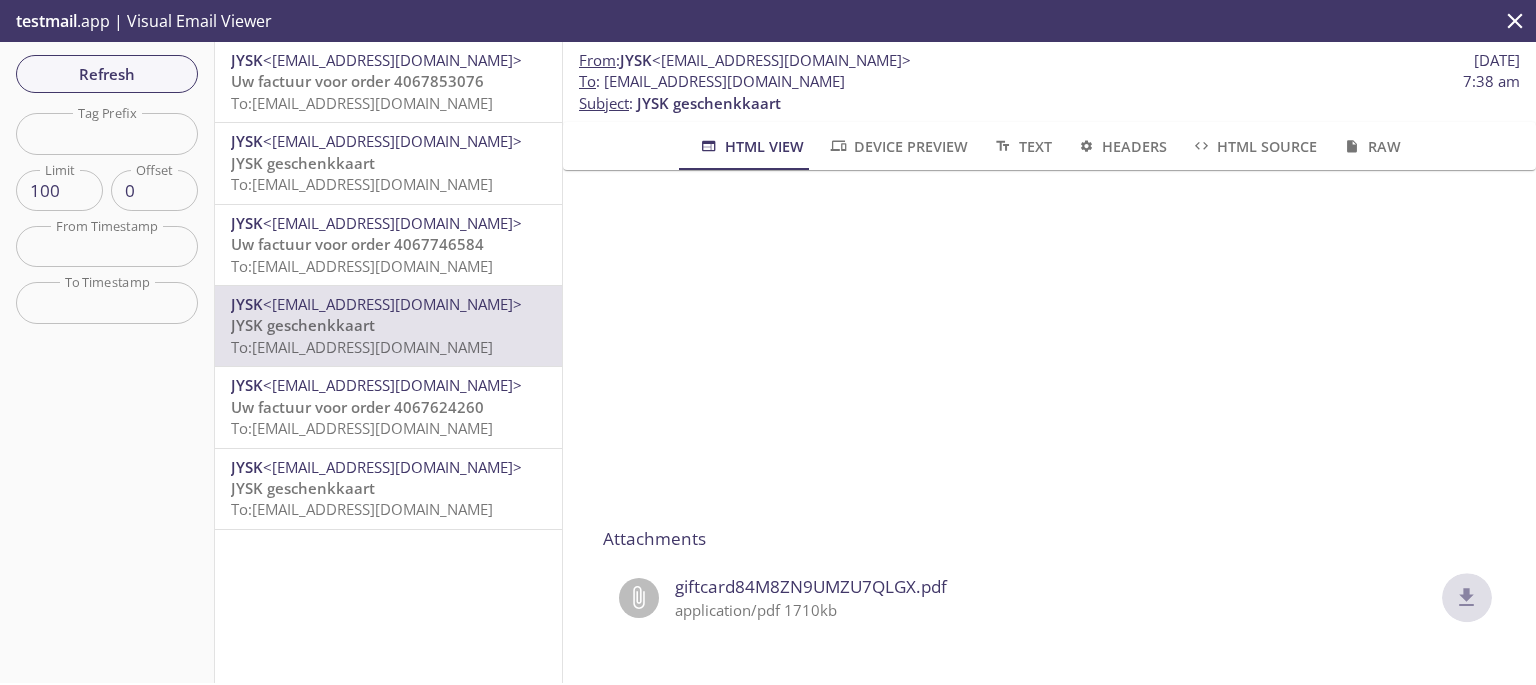click 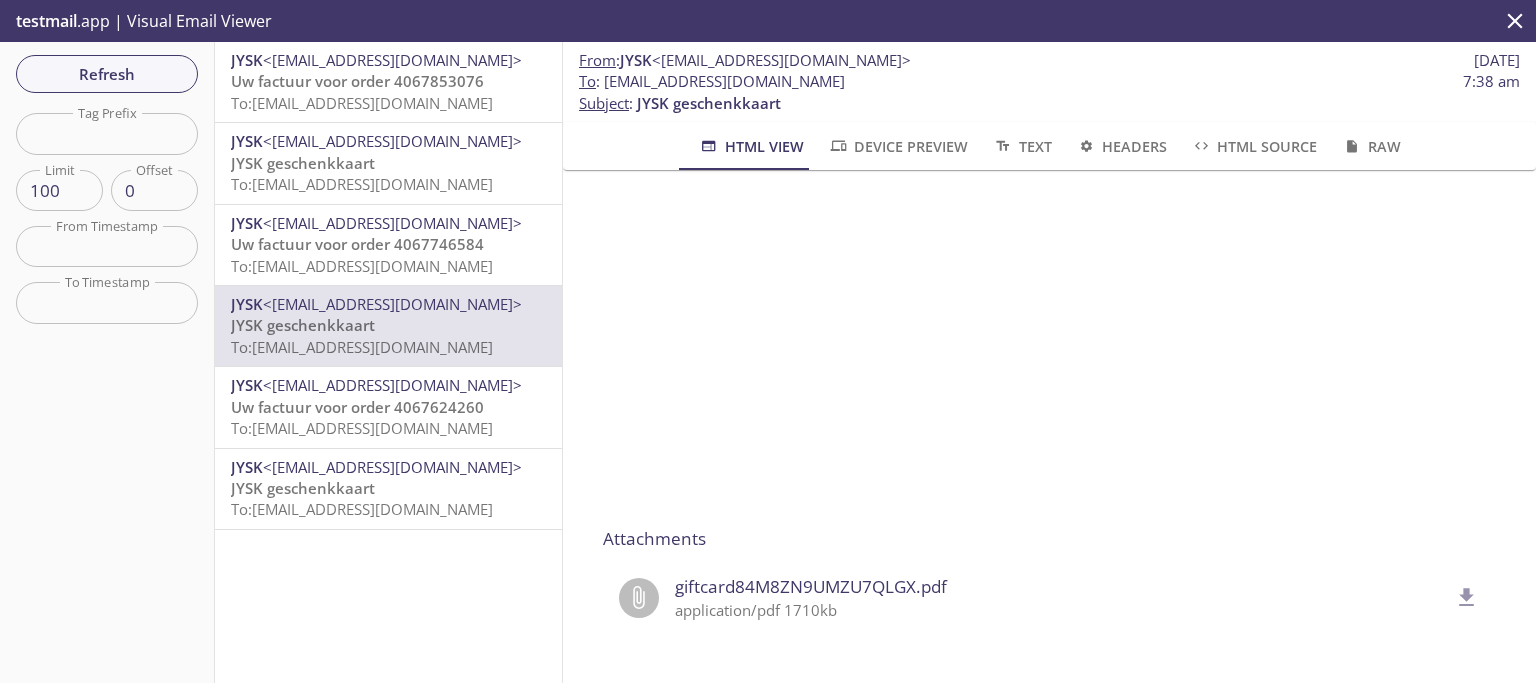 click on "To:  [EMAIL_ADDRESS][DOMAIN_NAME]" at bounding box center [362, 184] 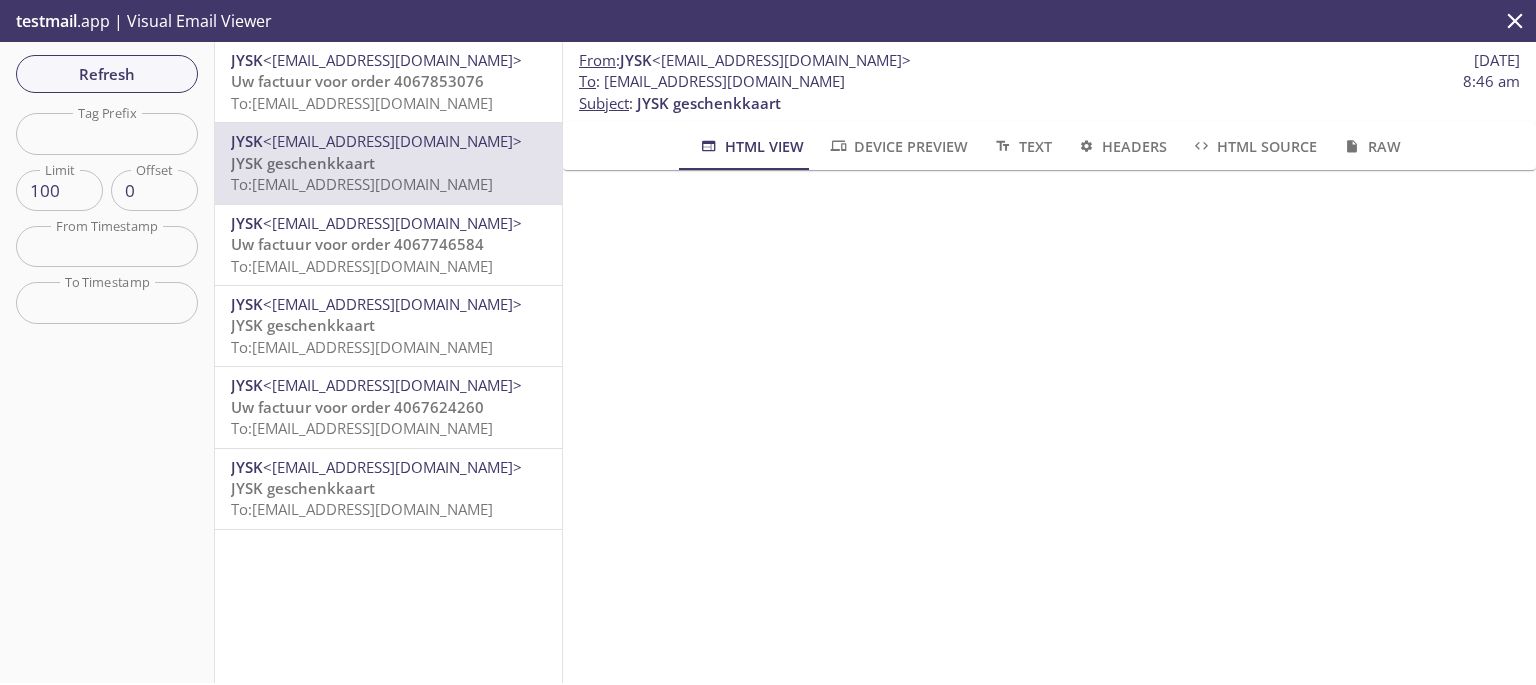 scroll, scrollTop: 100, scrollLeft: 0, axis: vertical 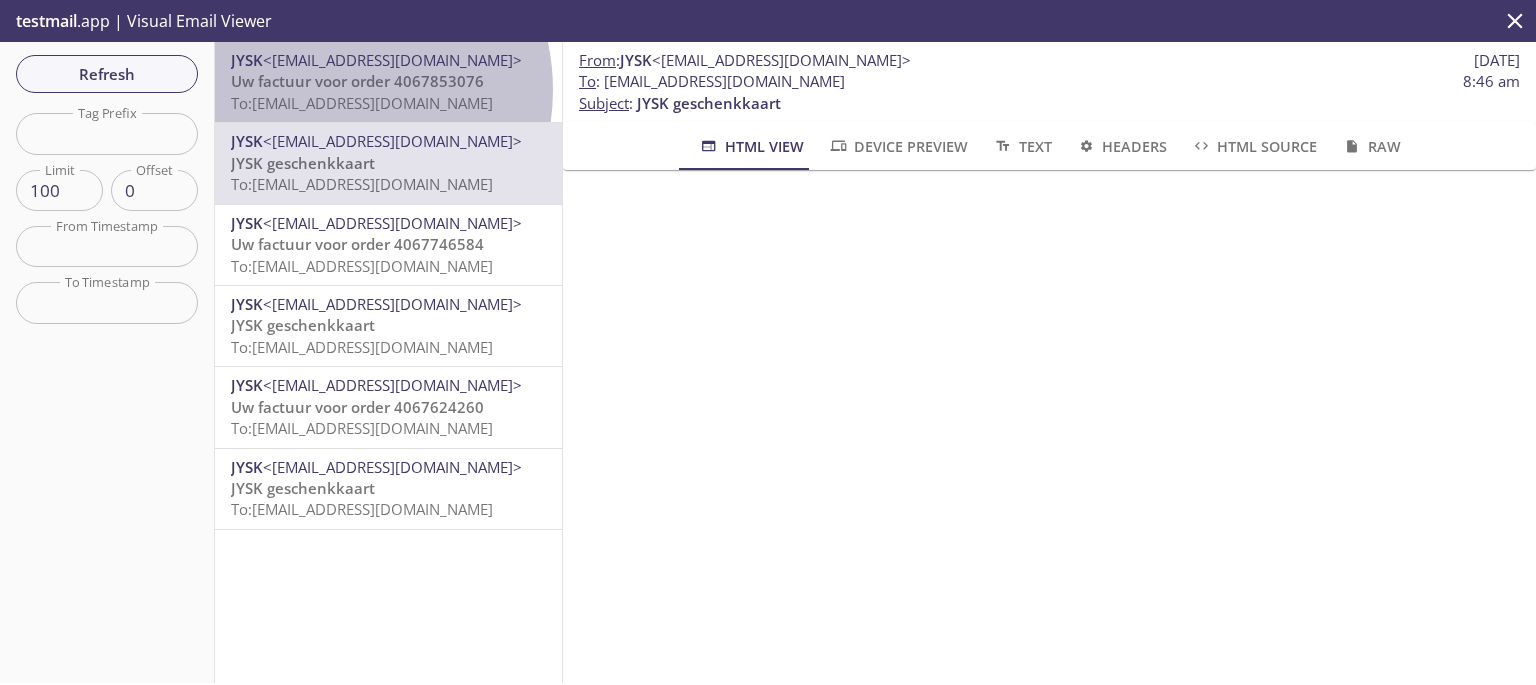 click on "Uw factuur voor order 4067853076" at bounding box center [357, 81] 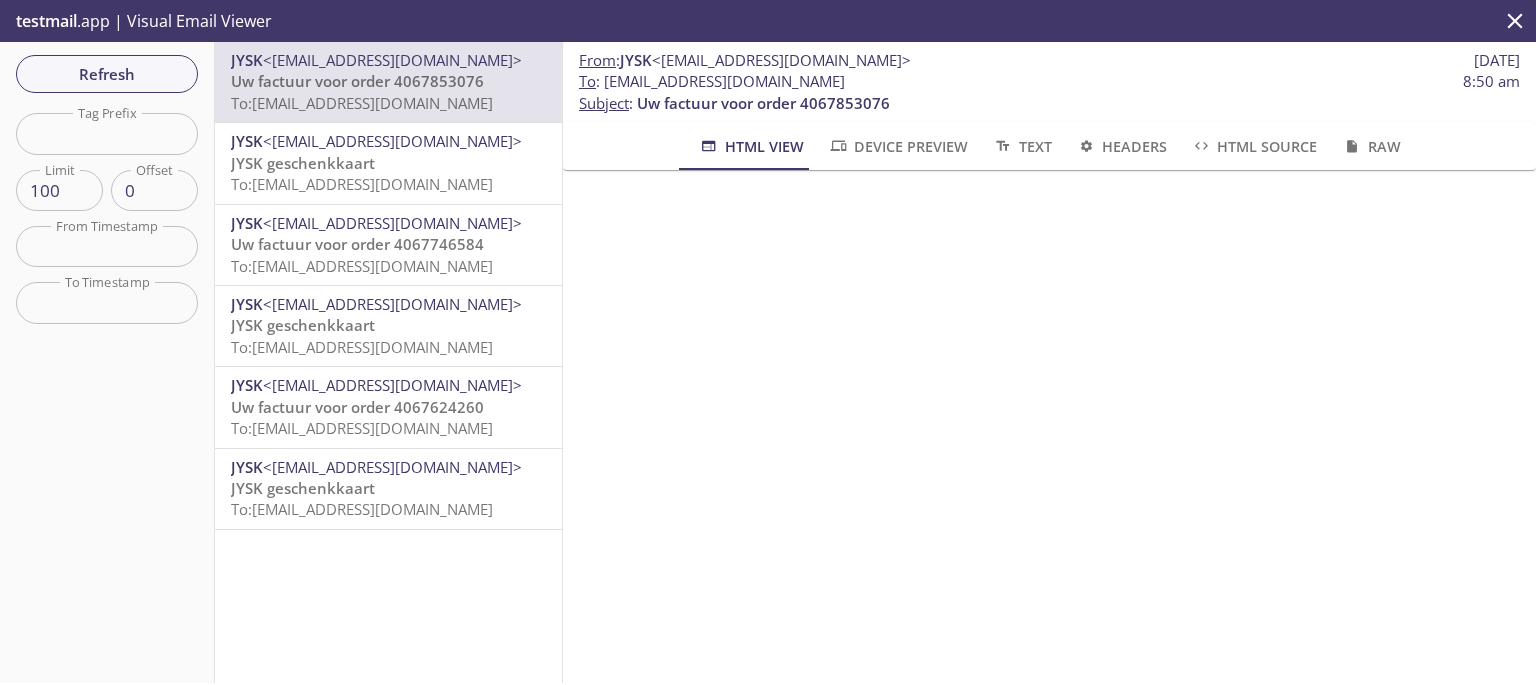 scroll, scrollTop: 400, scrollLeft: 0, axis: vertical 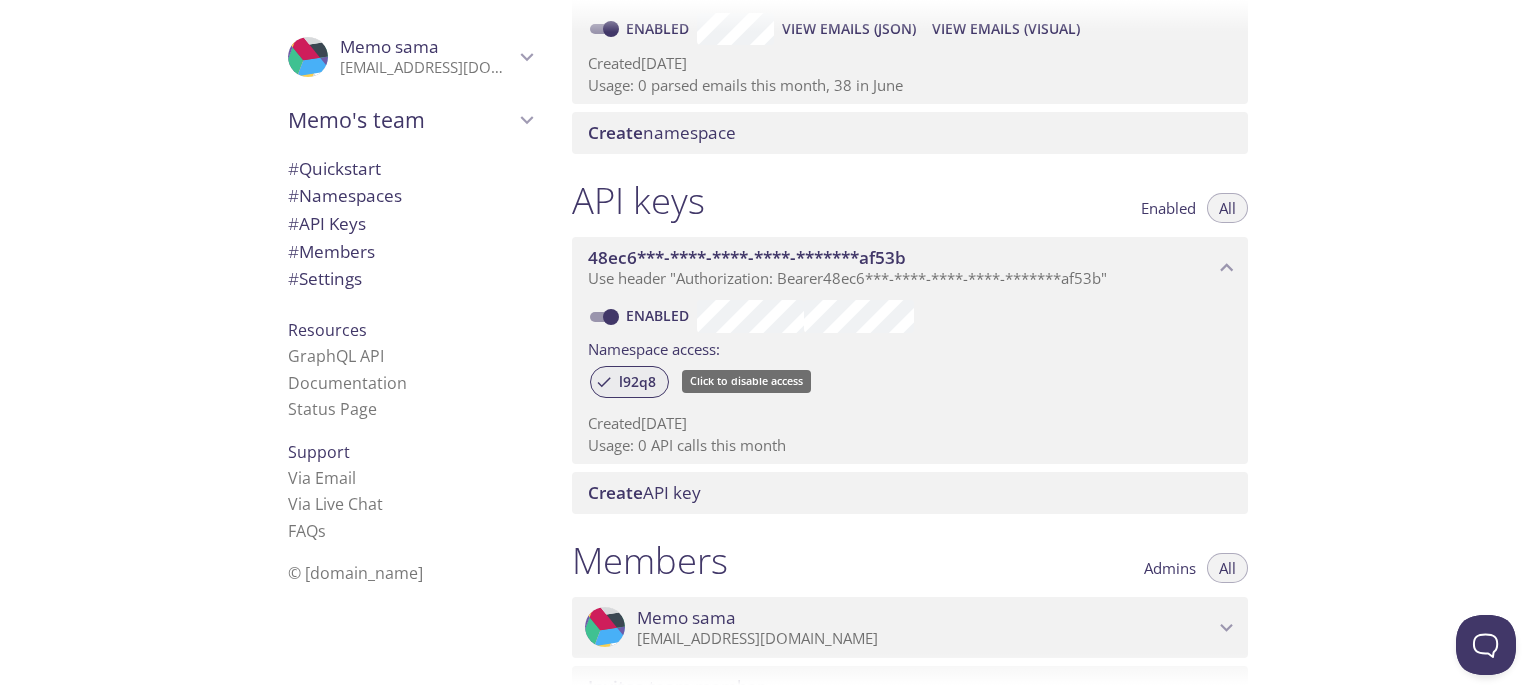 click on "l92q8" at bounding box center [629, 382] 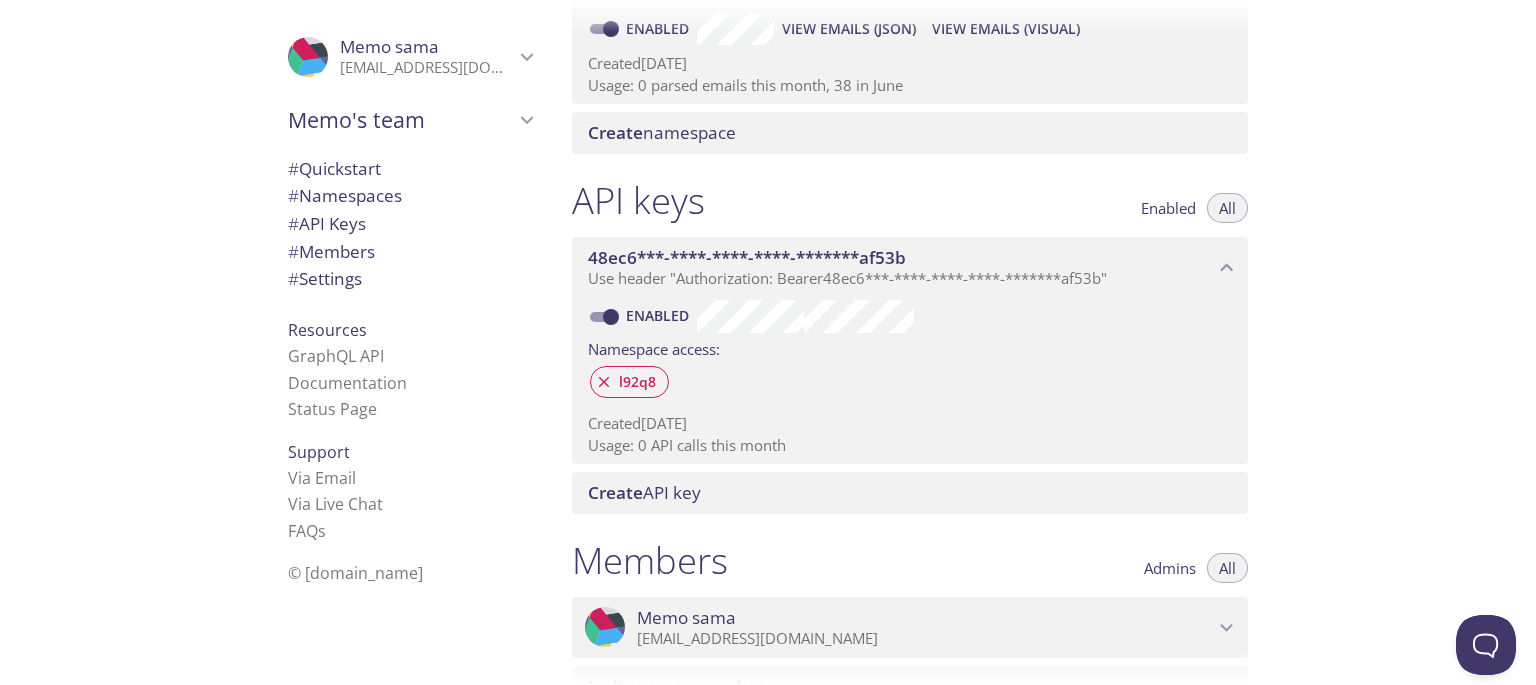 scroll, scrollTop: 262, scrollLeft: 0, axis: vertical 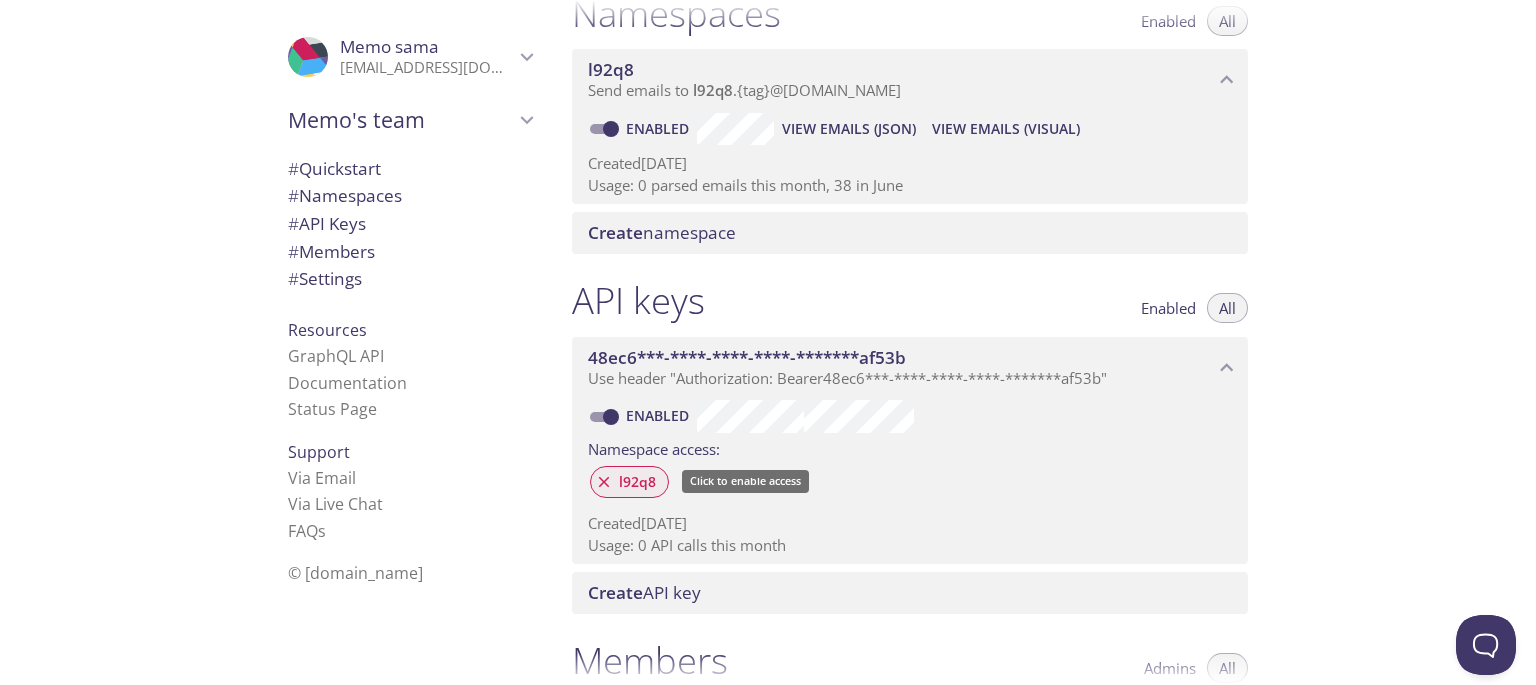 click on "l92q8" at bounding box center (637, 482) 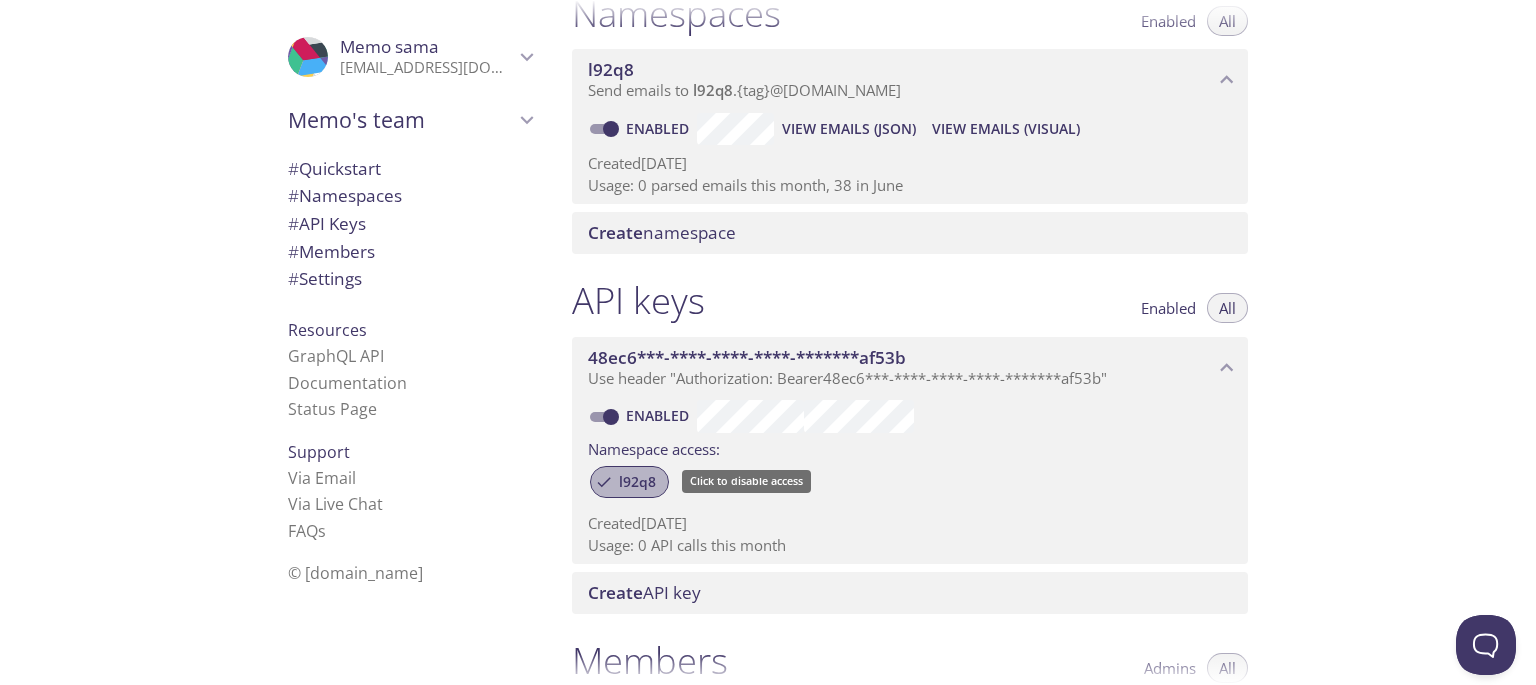 drag, startPoint x: 655, startPoint y: 482, endPoint x: 632, endPoint y: 482, distance: 23 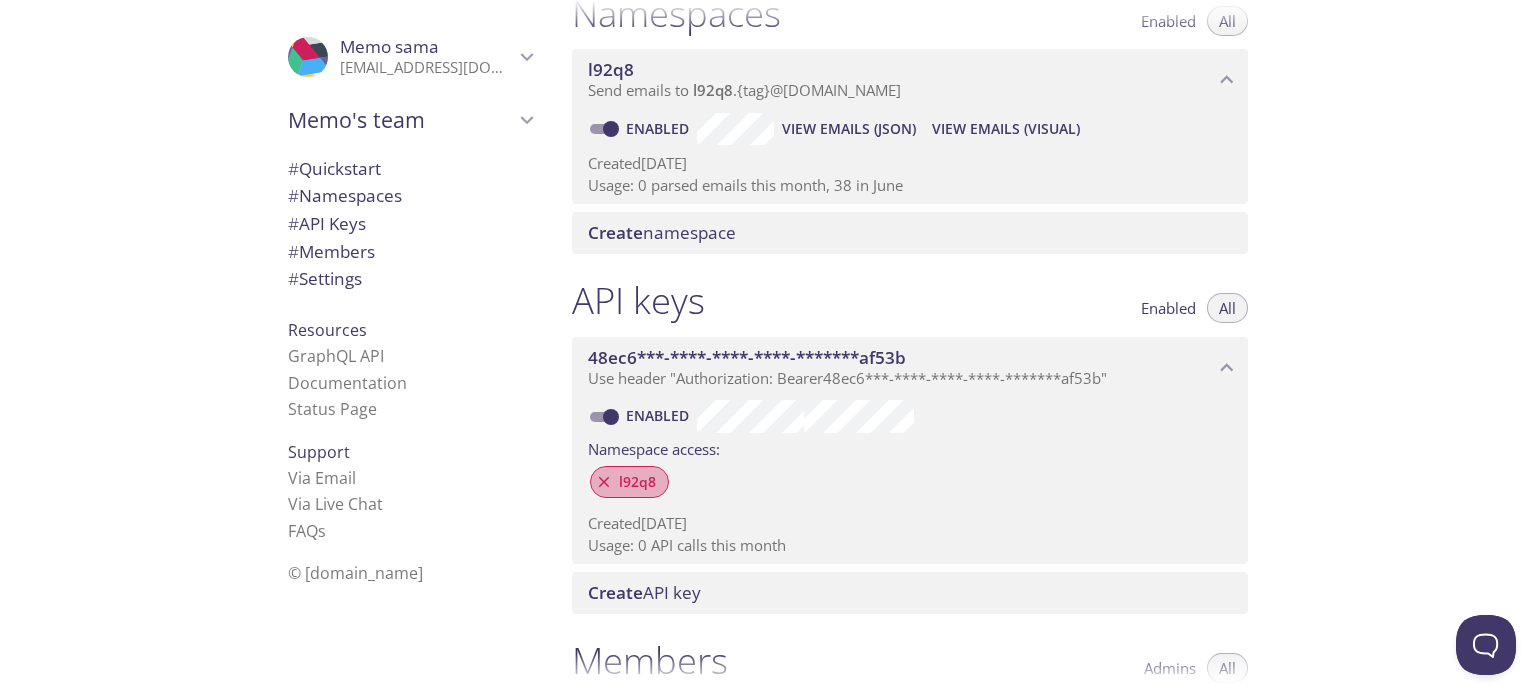 click on "l92q8" at bounding box center (637, 482) 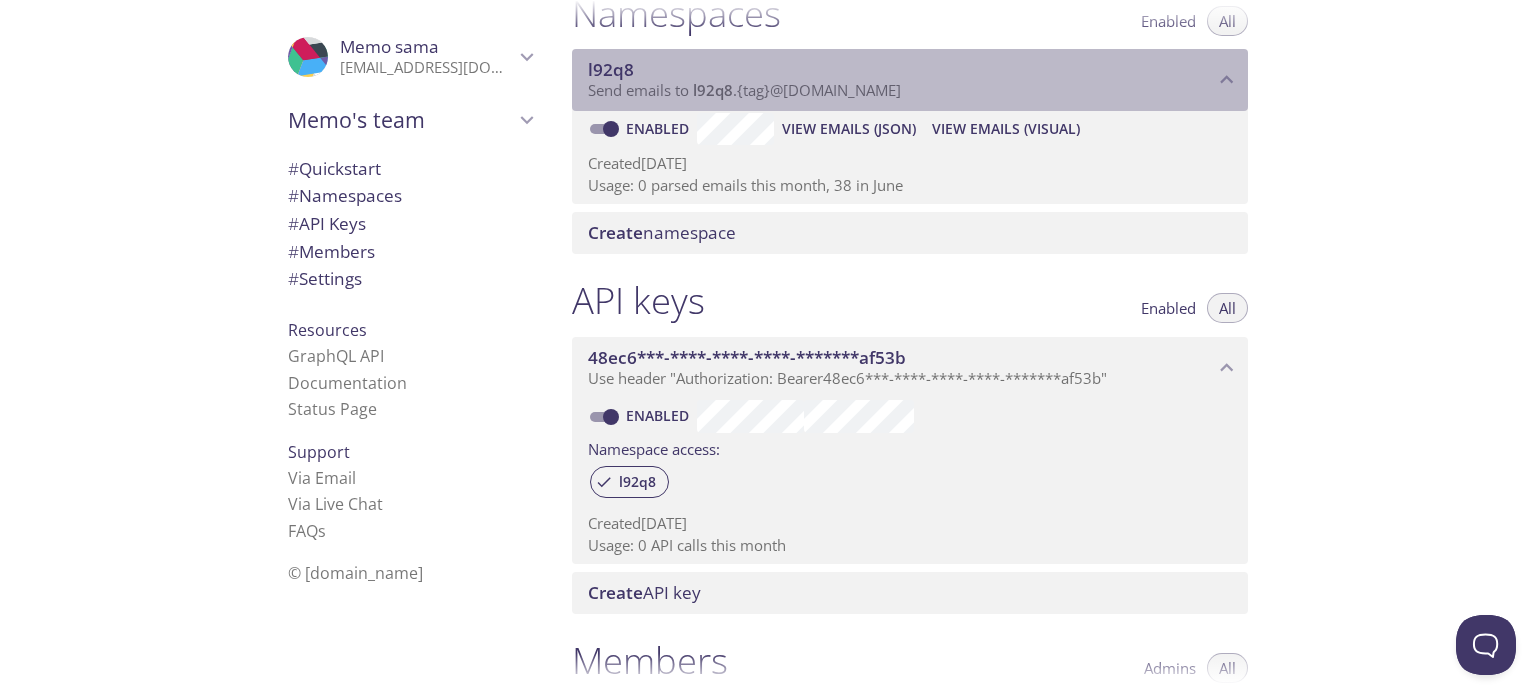 click on "l92q8" at bounding box center (713, 90) 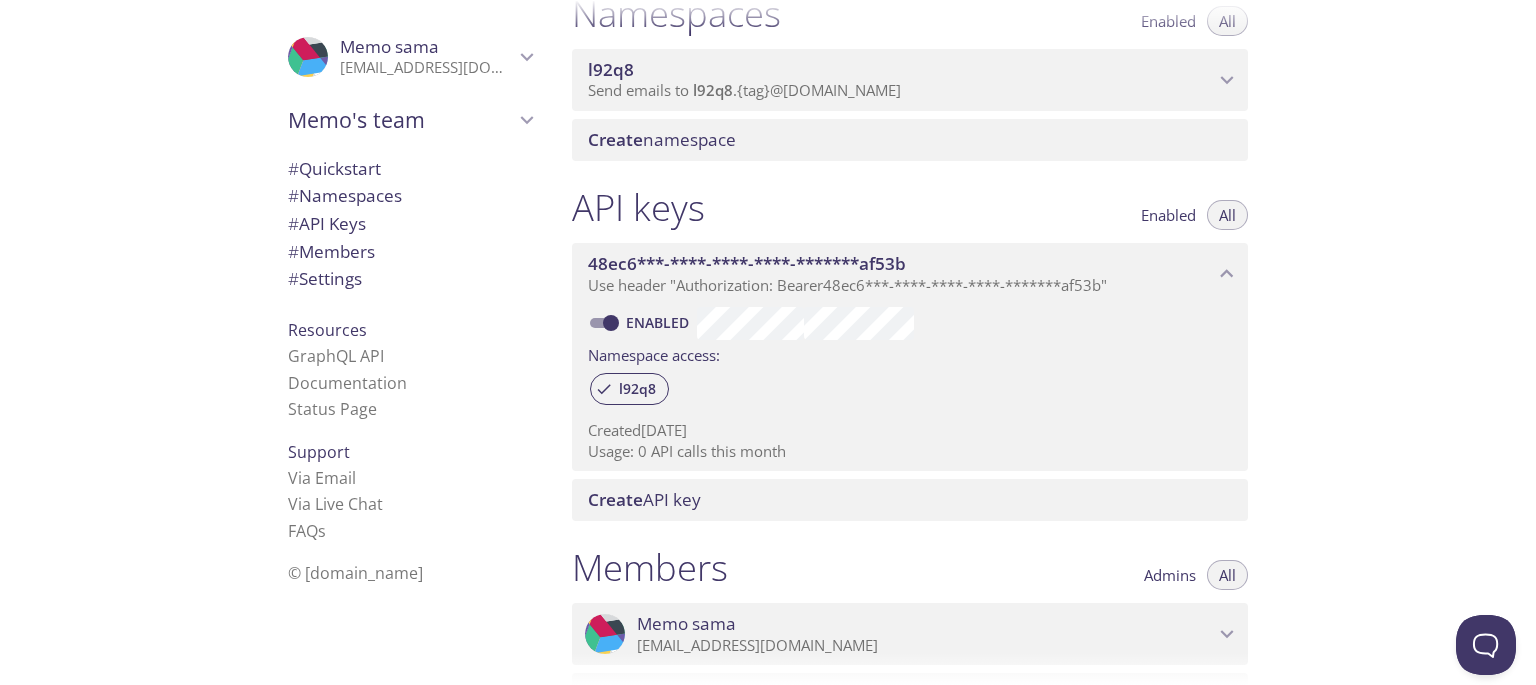 click on "l92q8" at bounding box center [713, 90] 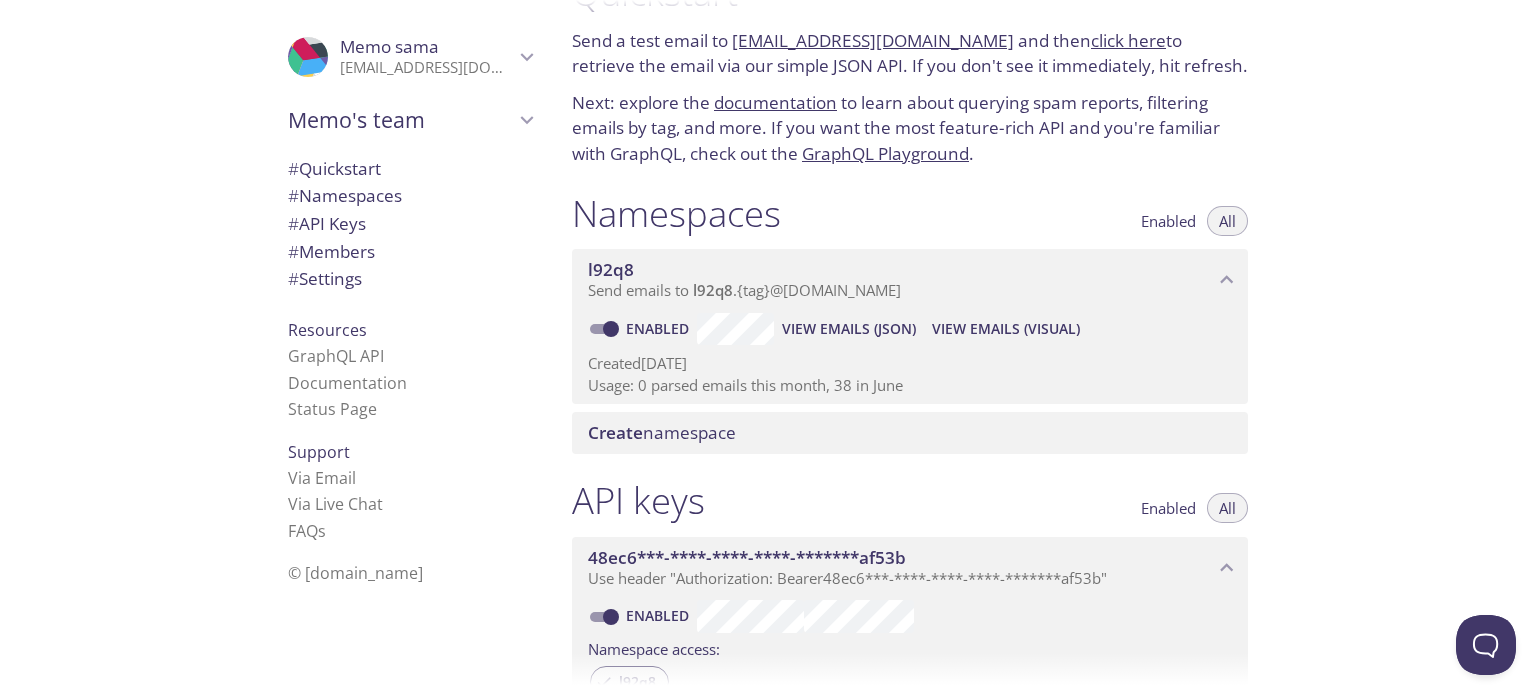 scroll, scrollTop: 0, scrollLeft: 0, axis: both 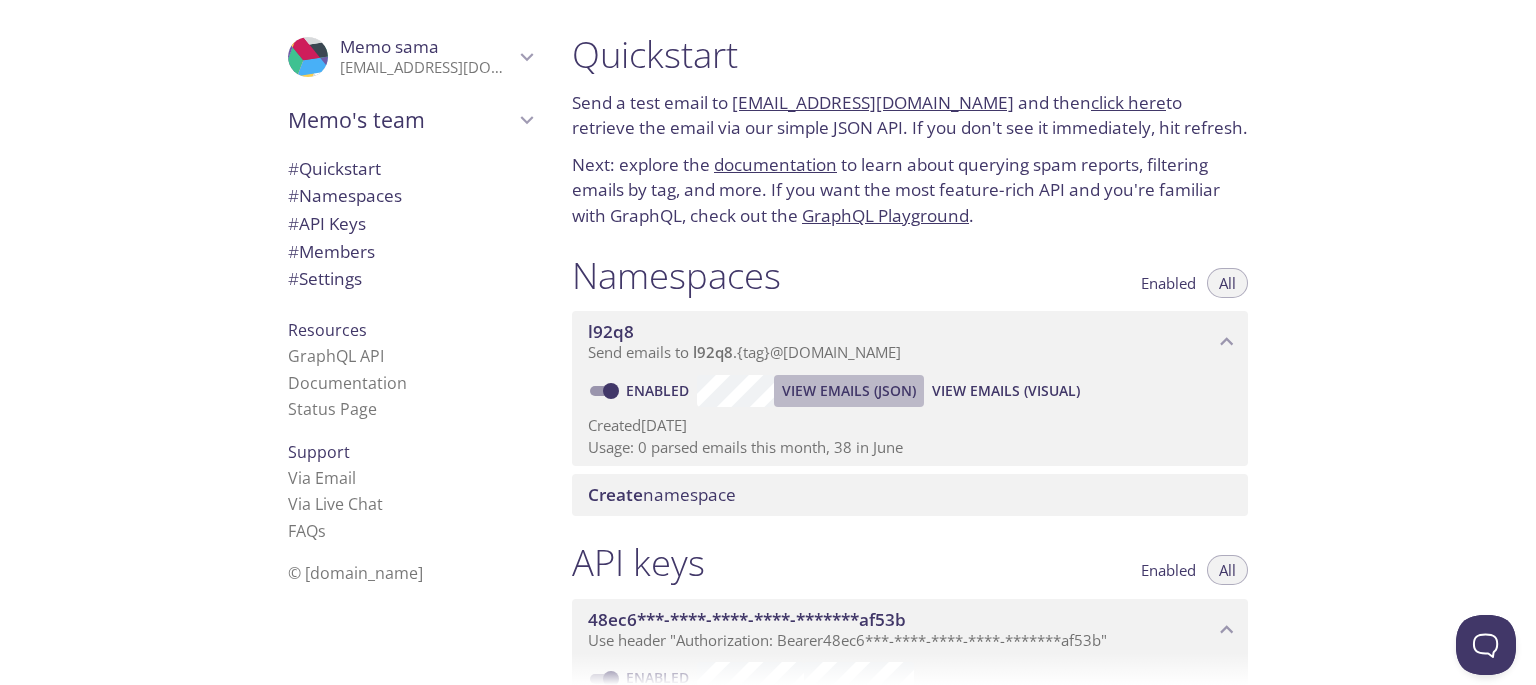 click on "View Emails (JSON)" at bounding box center (849, 391) 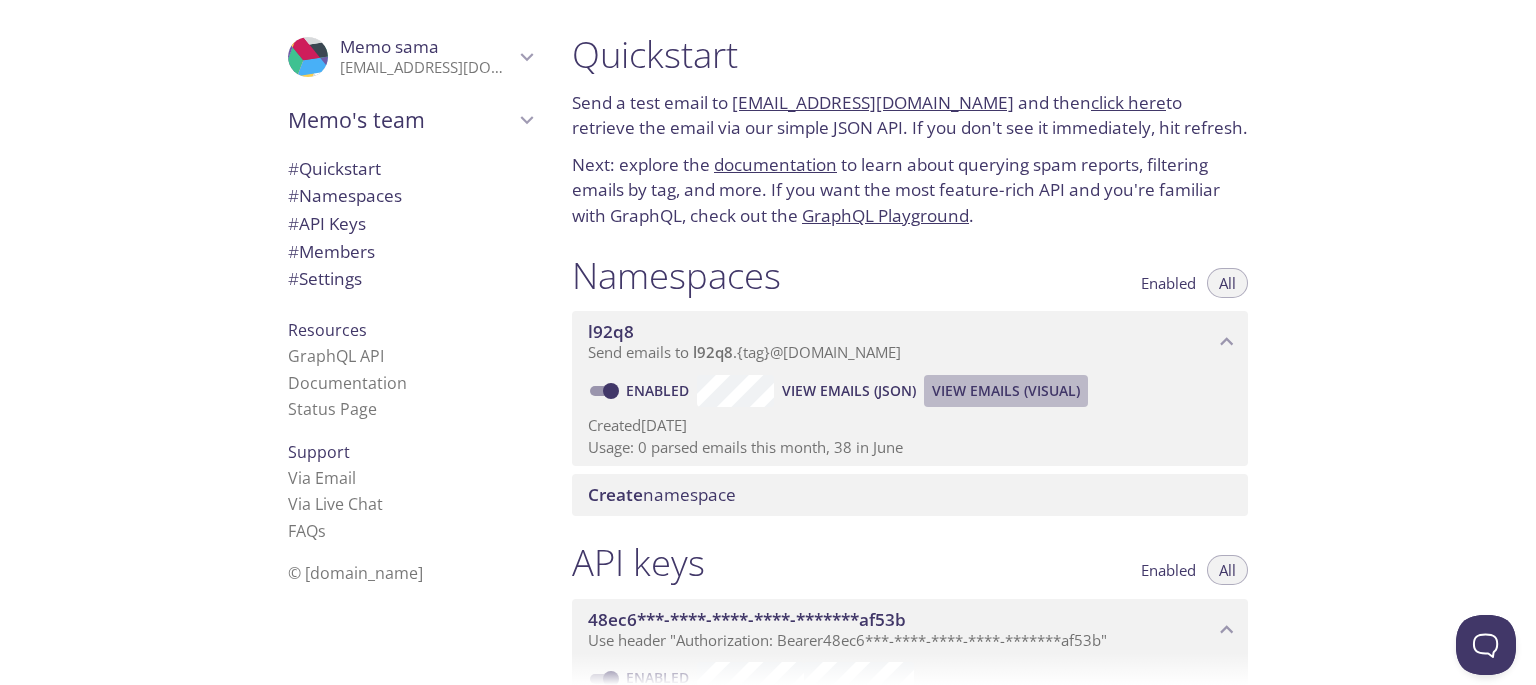click on "View Emails (Visual)" at bounding box center [1006, 391] 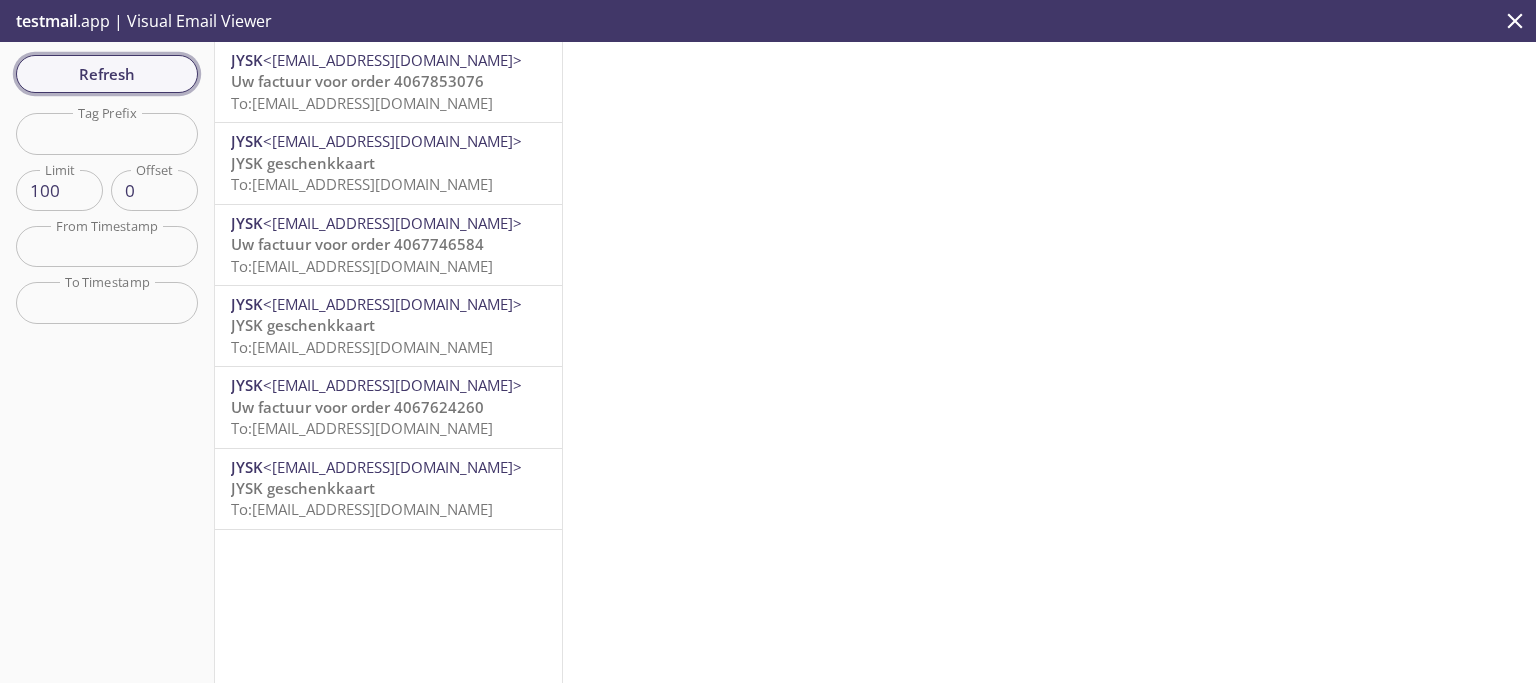 click on "Refresh" at bounding box center [107, 74] 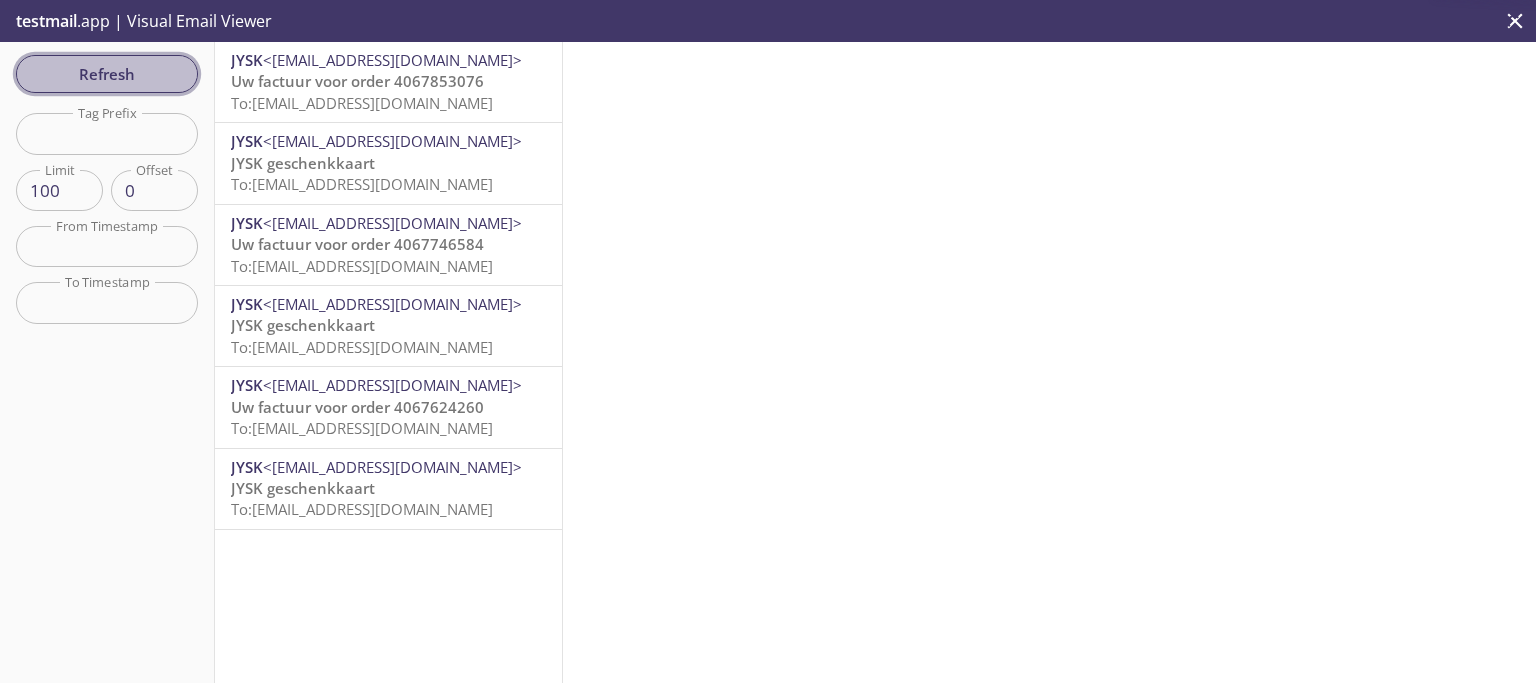 click on "Refresh" at bounding box center (107, 74) 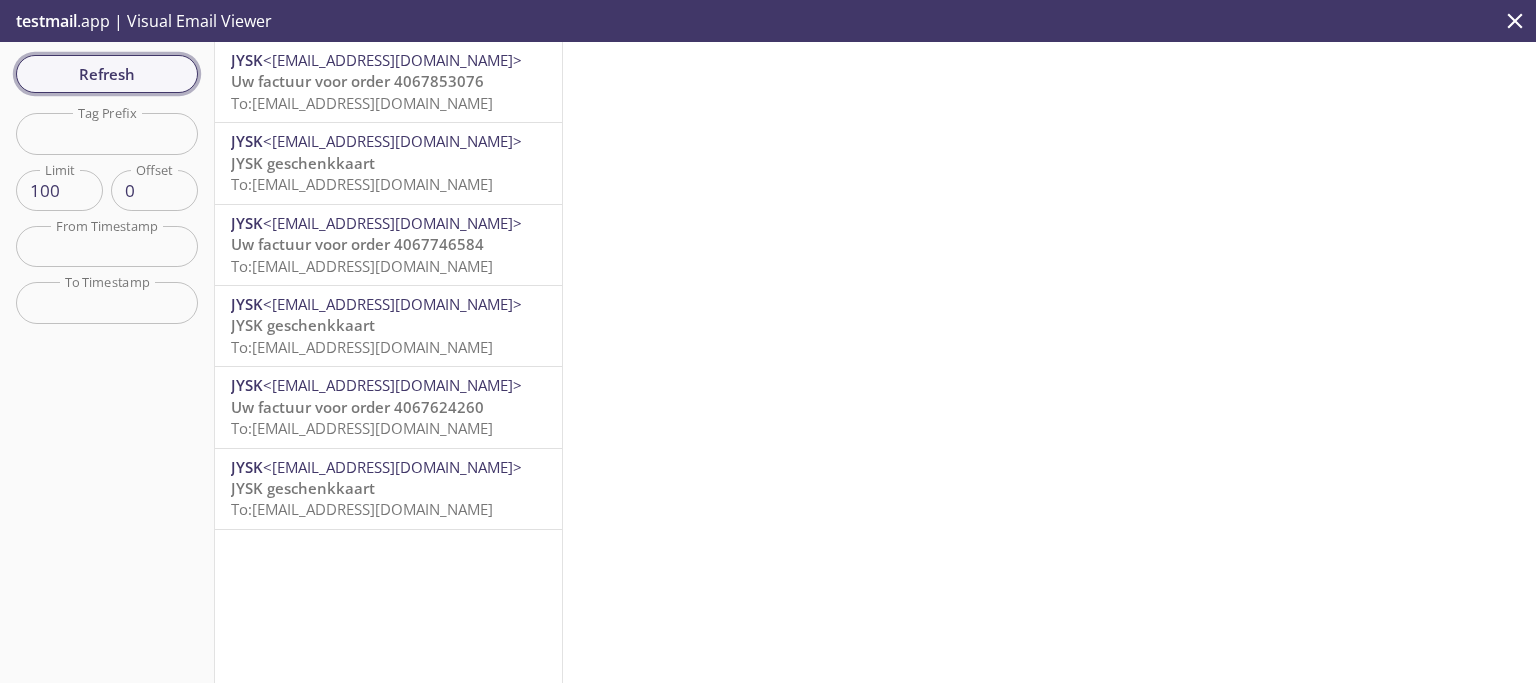 click on "Refresh" at bounding box center [107, 74] 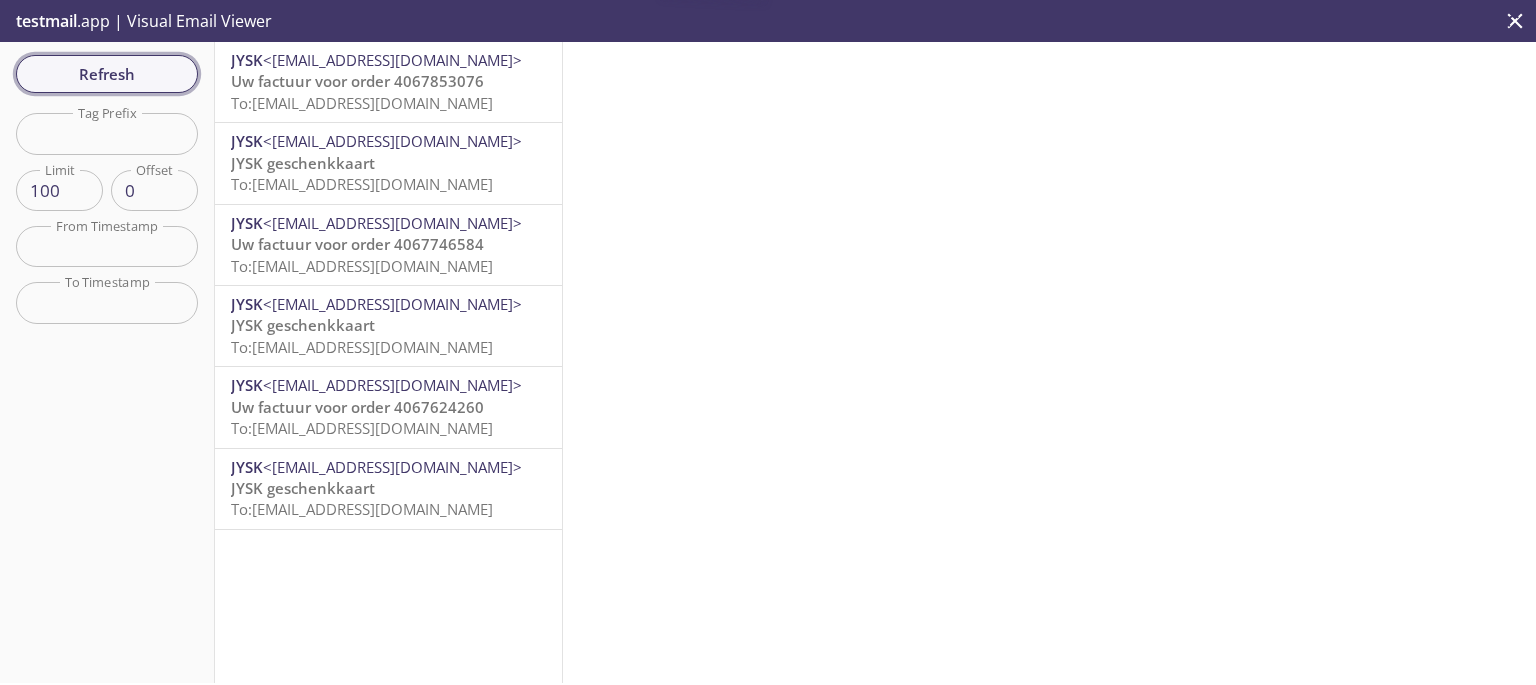 click on "Refresh" at bounding box center (107, 74) 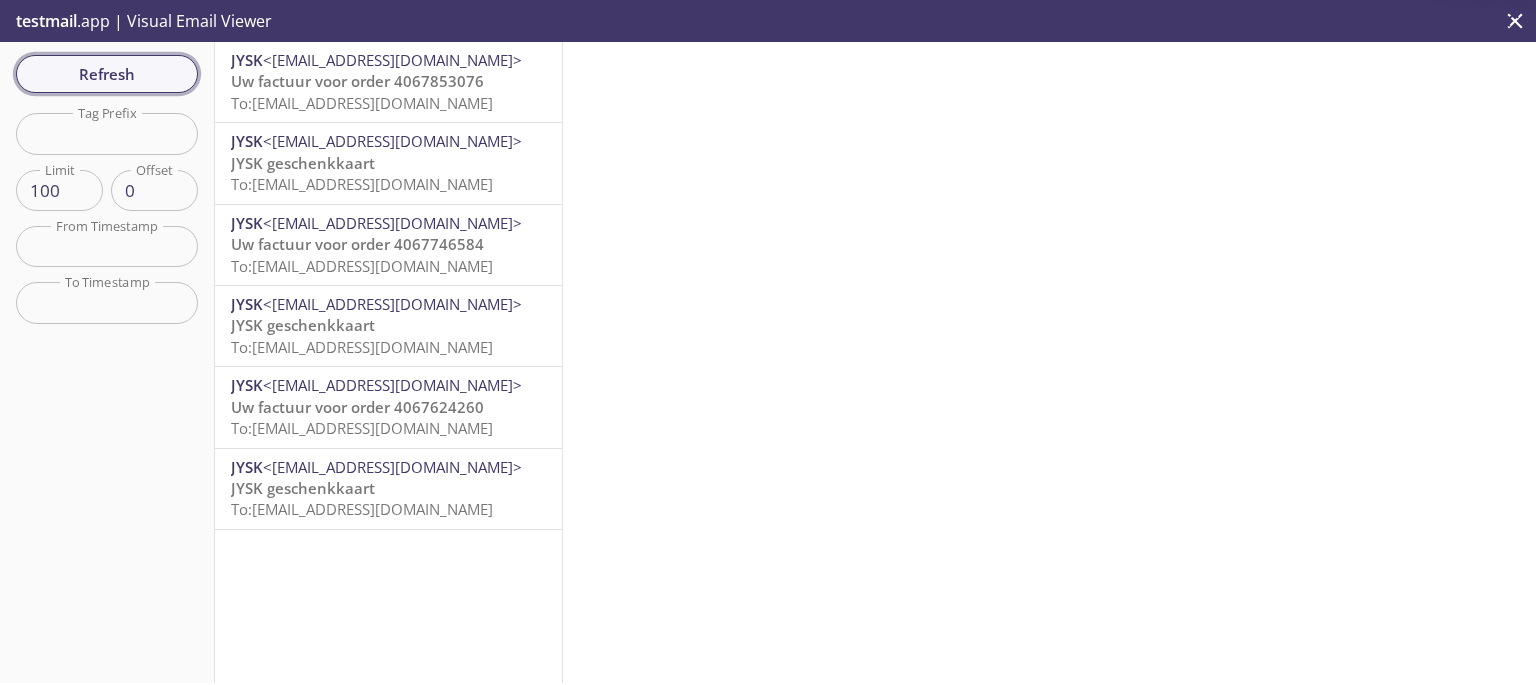 click on "Refresh" at bounding box center (107, 74) 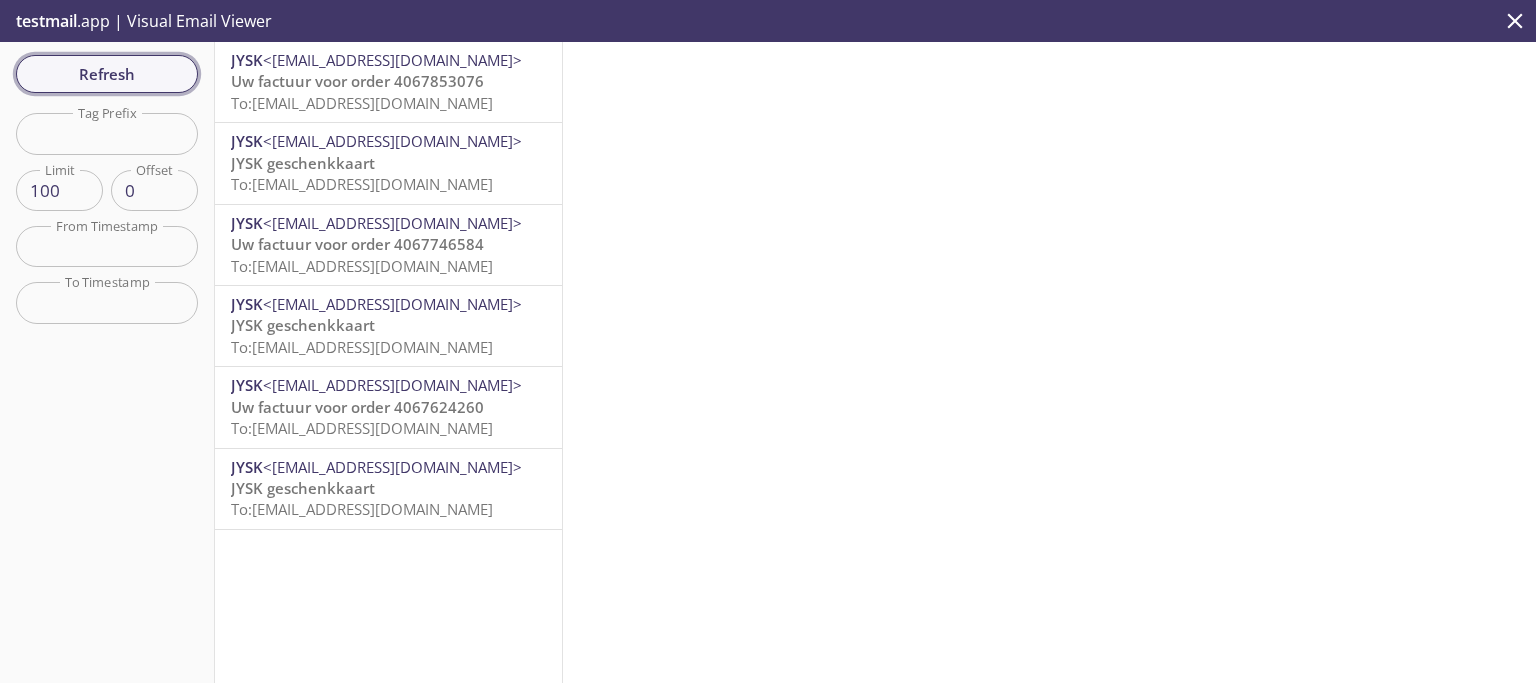 click on "Refresh" at bounding box center [107, 74] 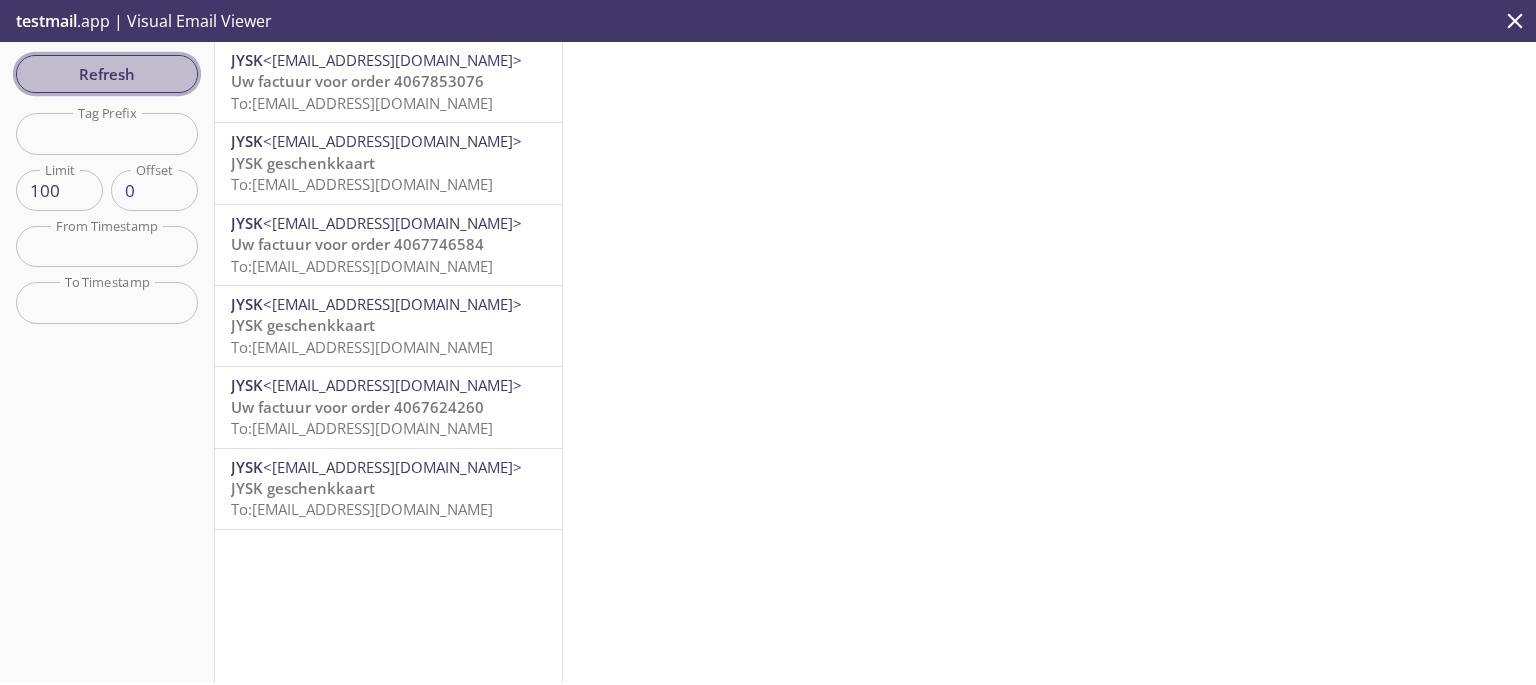 click on "Refresh" at bounding box center [107, 74] 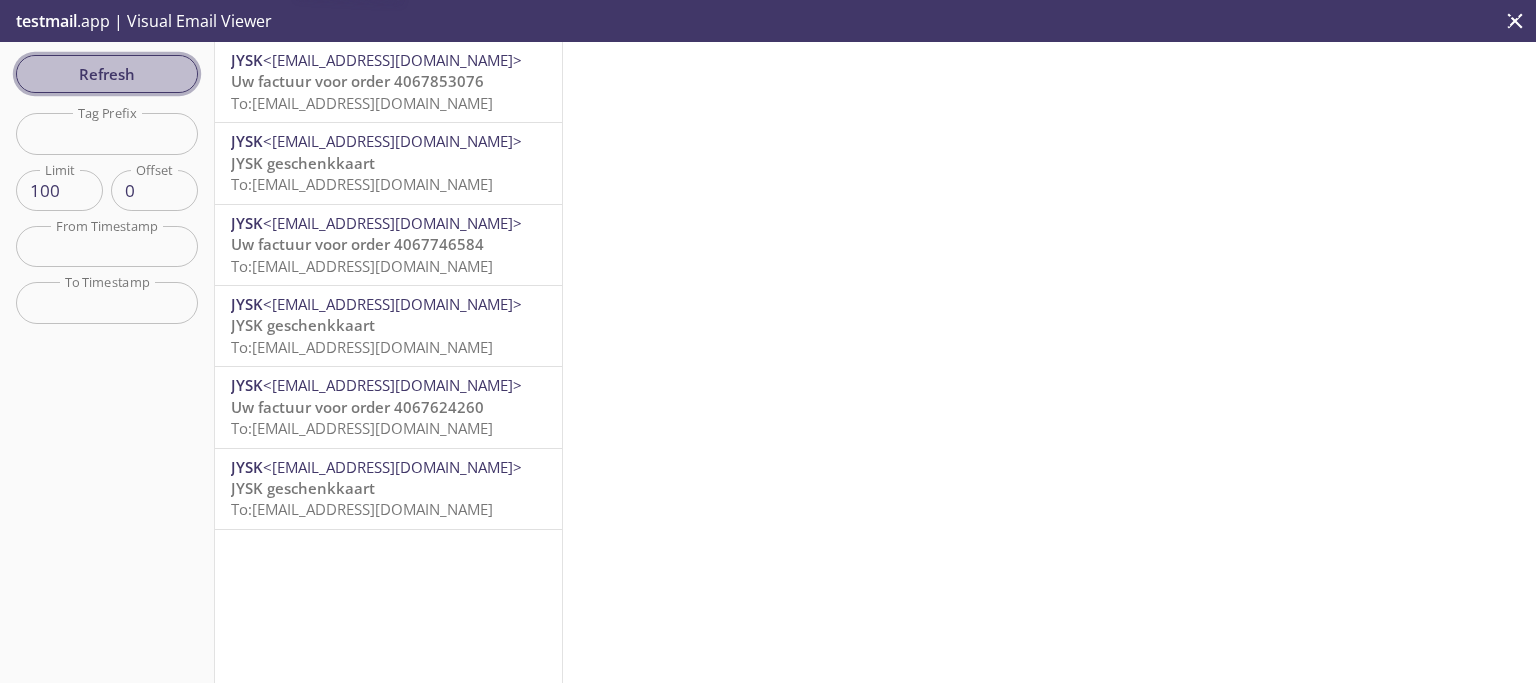 click on "Refresh" at bounding box center (107, 74) 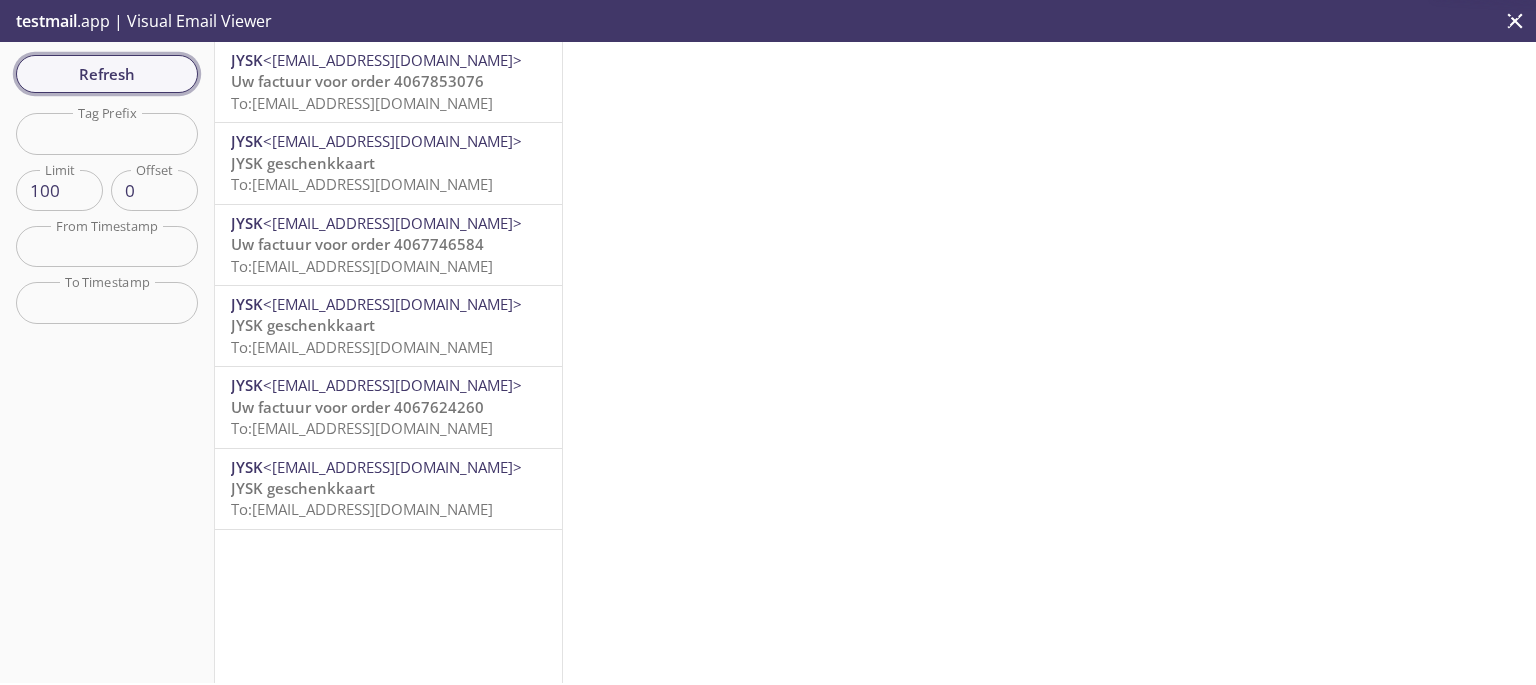 click on "Refresh" at bounding box center [107, 74] 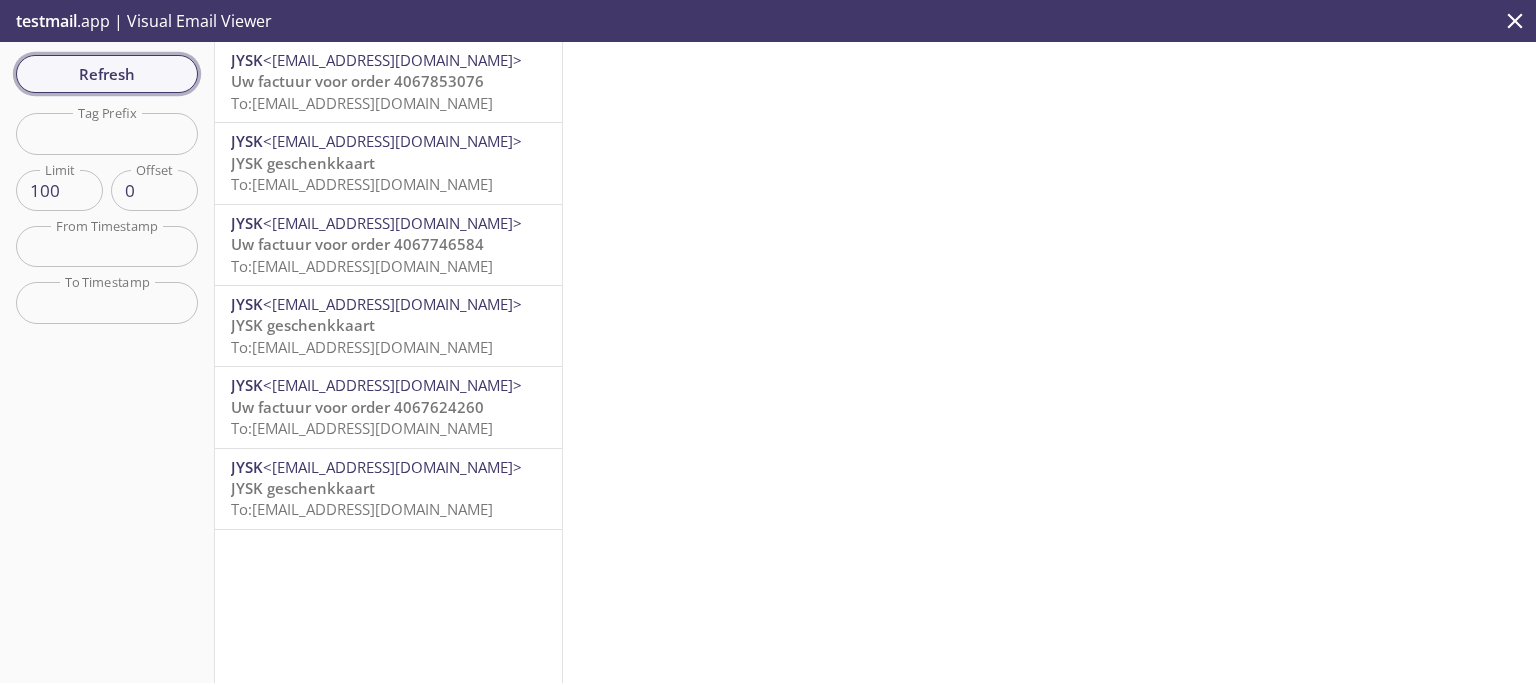click on "Refresh" at bounding box center (107, 74) 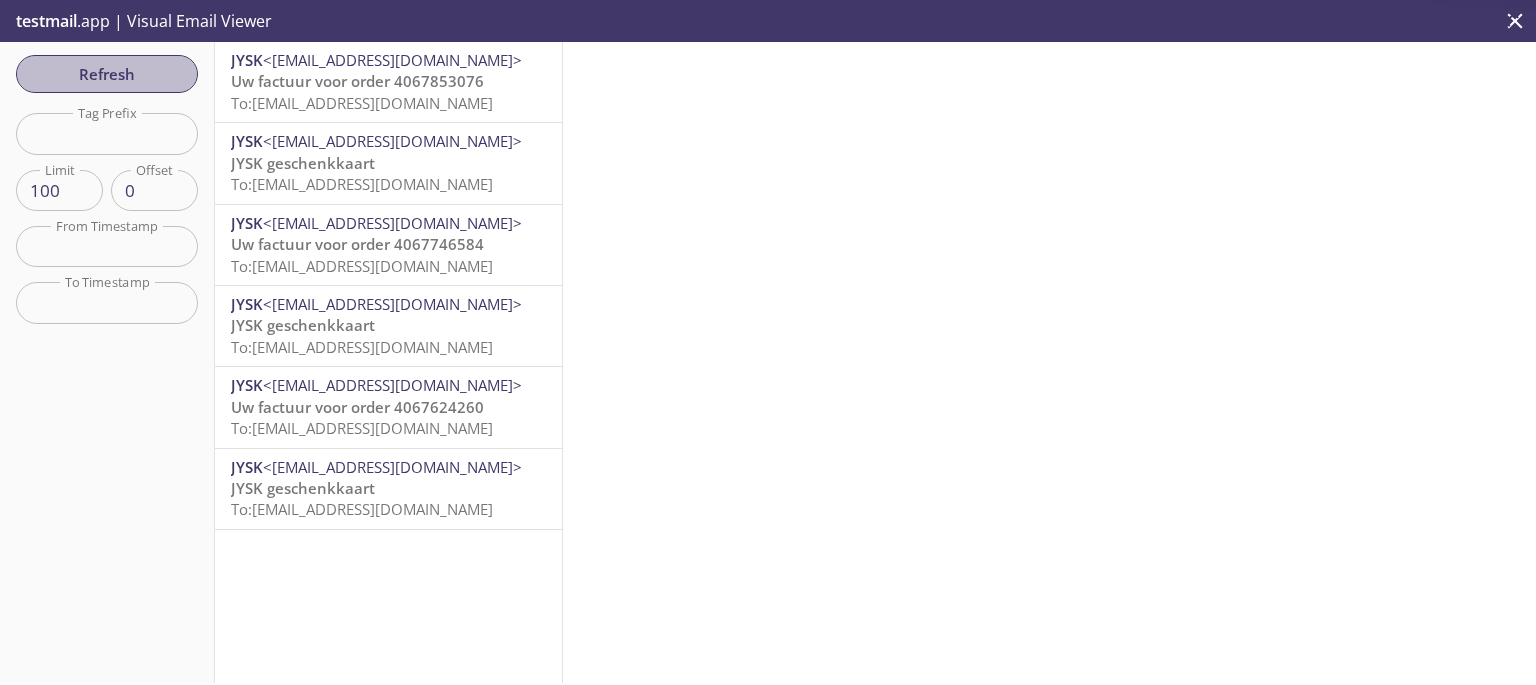 click on "Refresh" at bounding box center (107, 74) 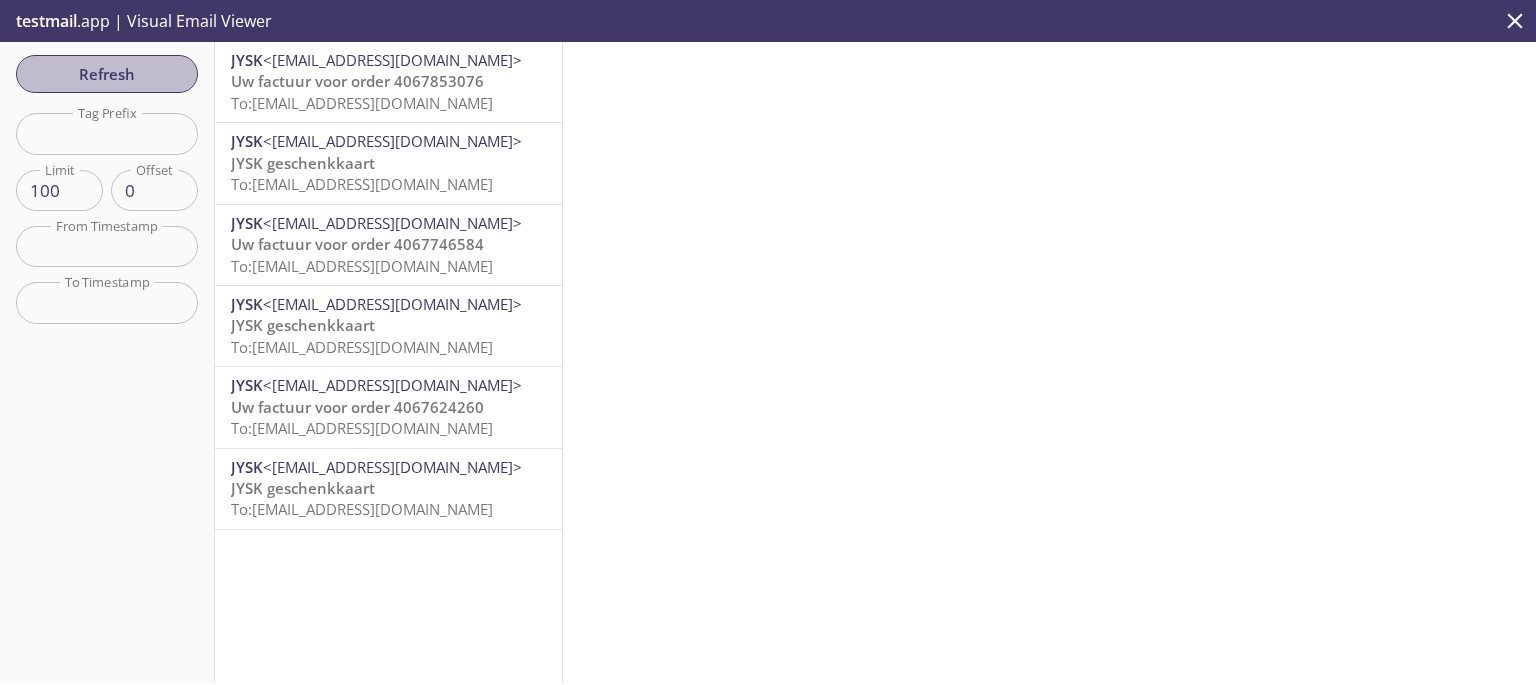 click on "Refresh" at bounding box center (107, 74) 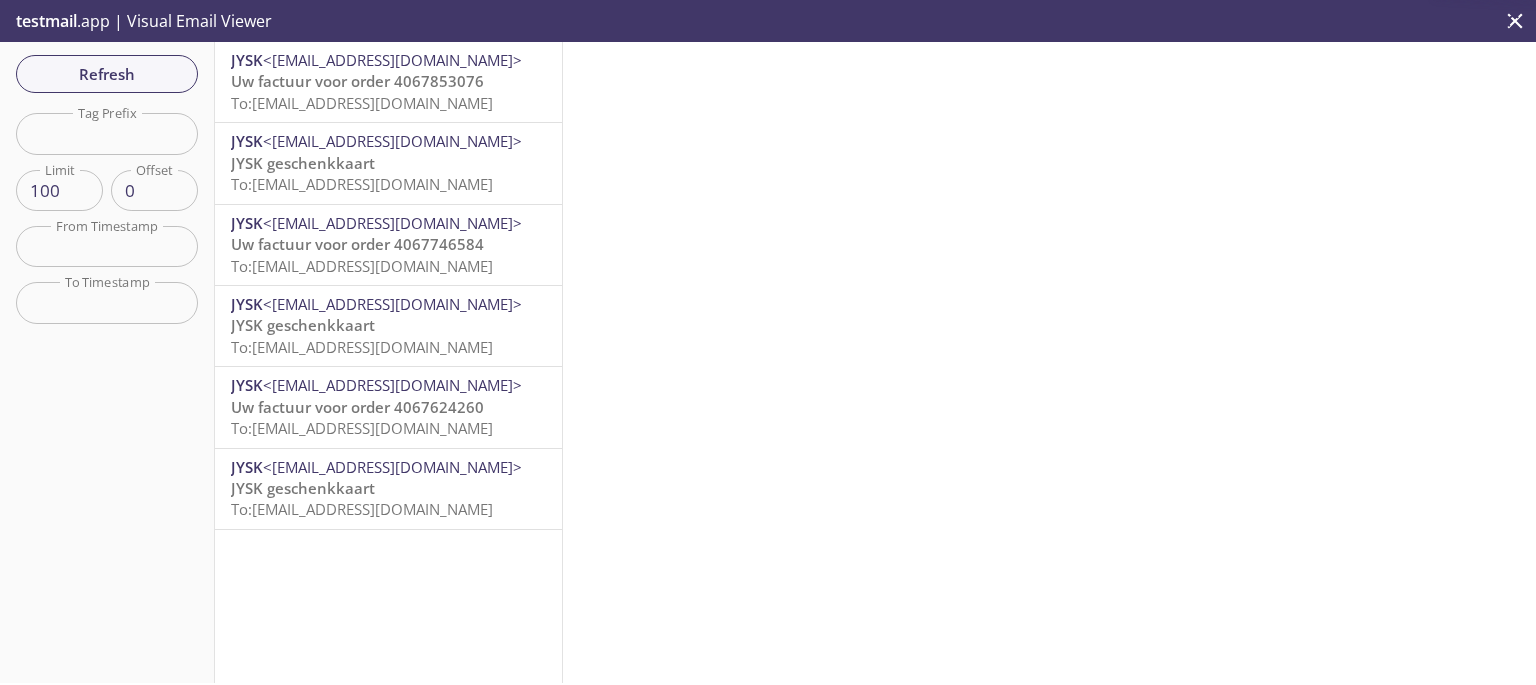 click on "Refresh" at bounding box center [107, 74] 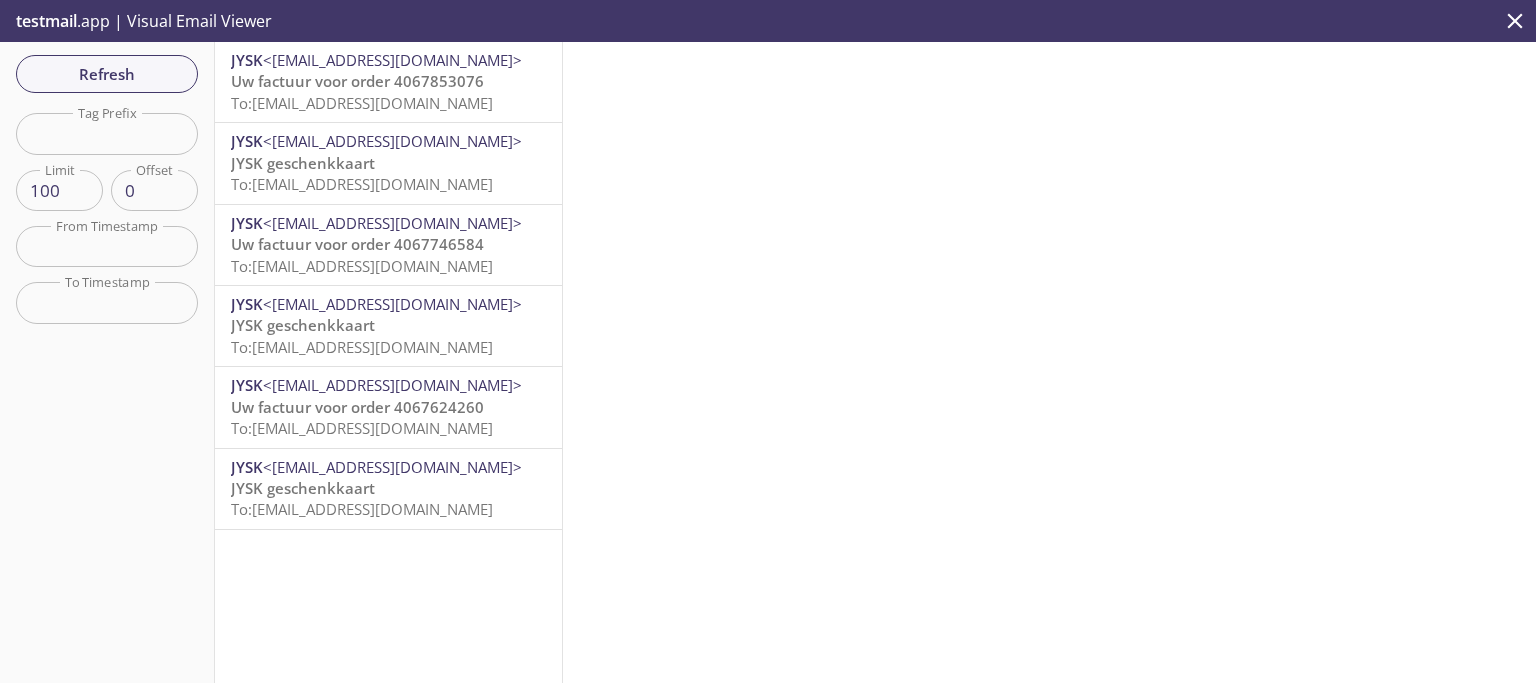 click on "Refresh" at bounding box center (107, 74) 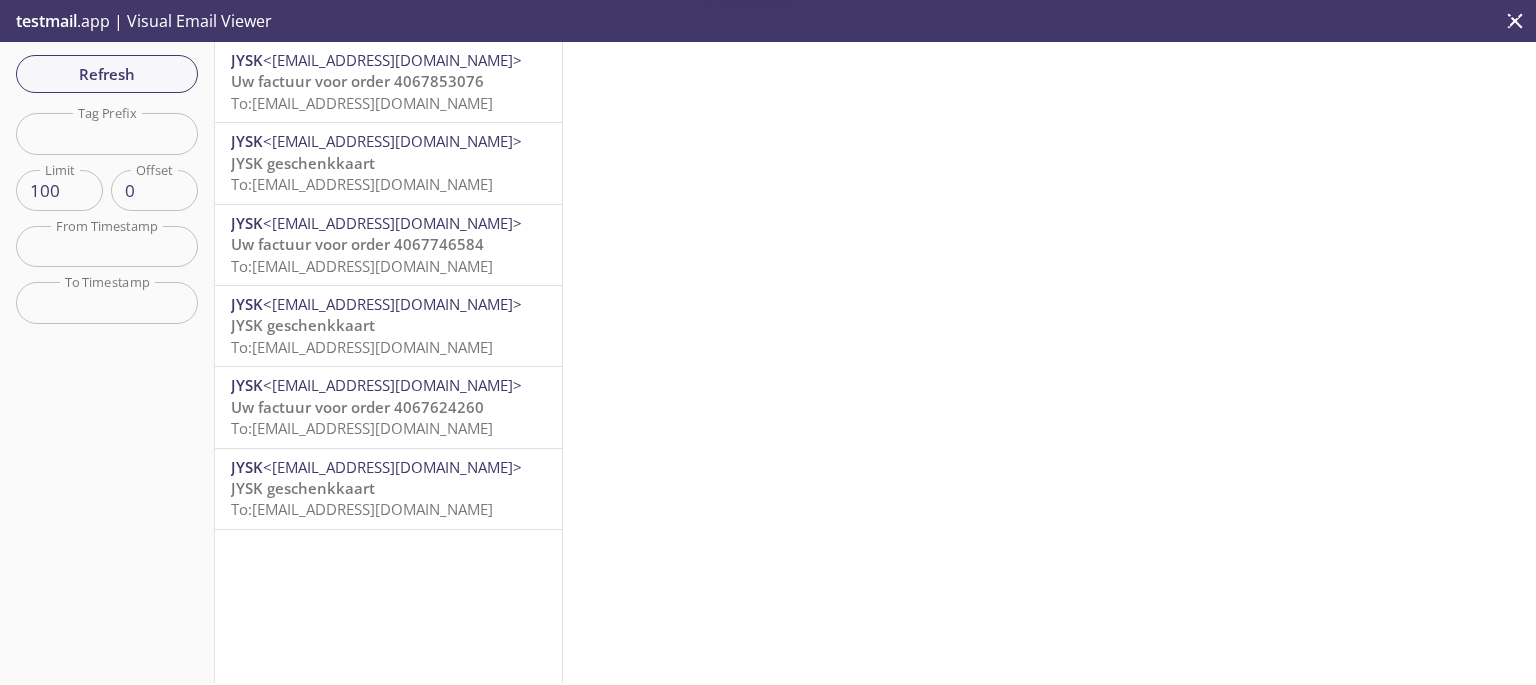 click on "Refresh" at bounding box center (107, 74) 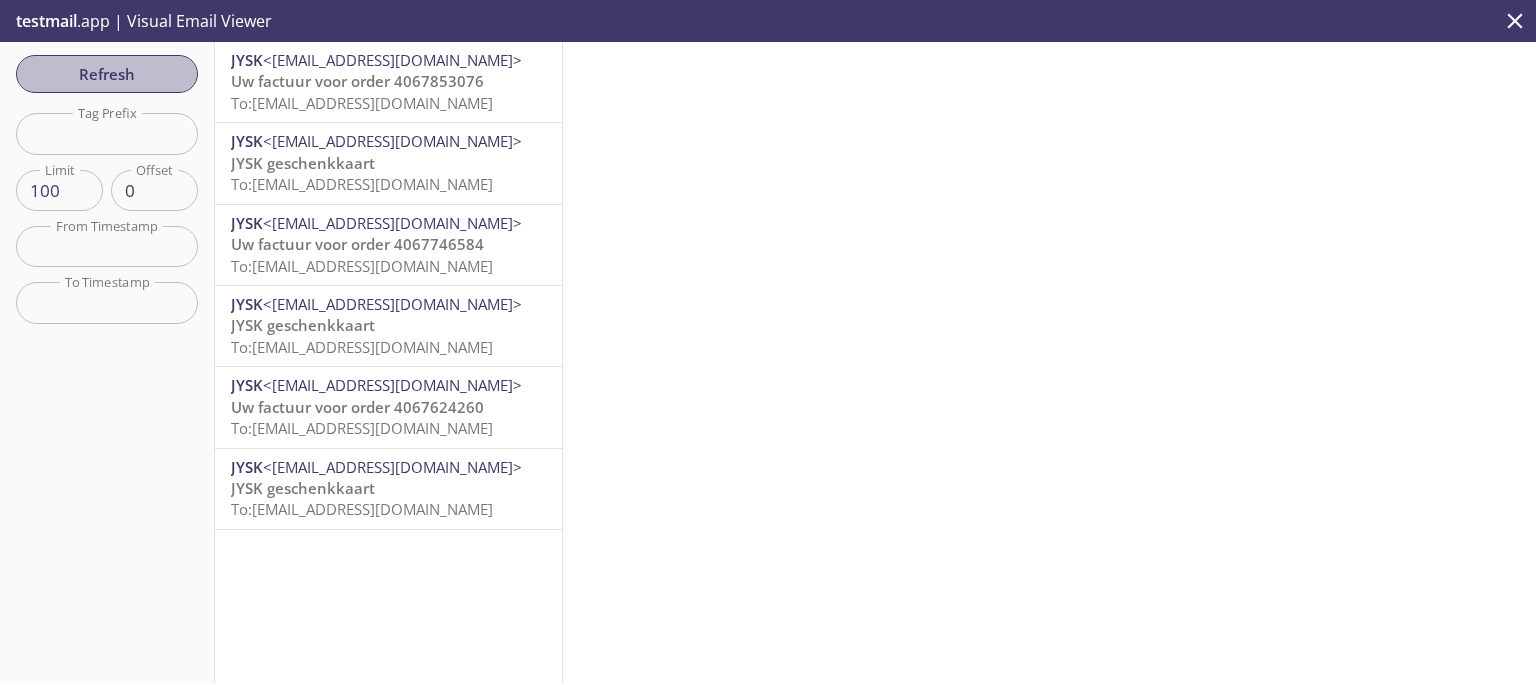 click on "Refresh" at bounding box center (107, 74) 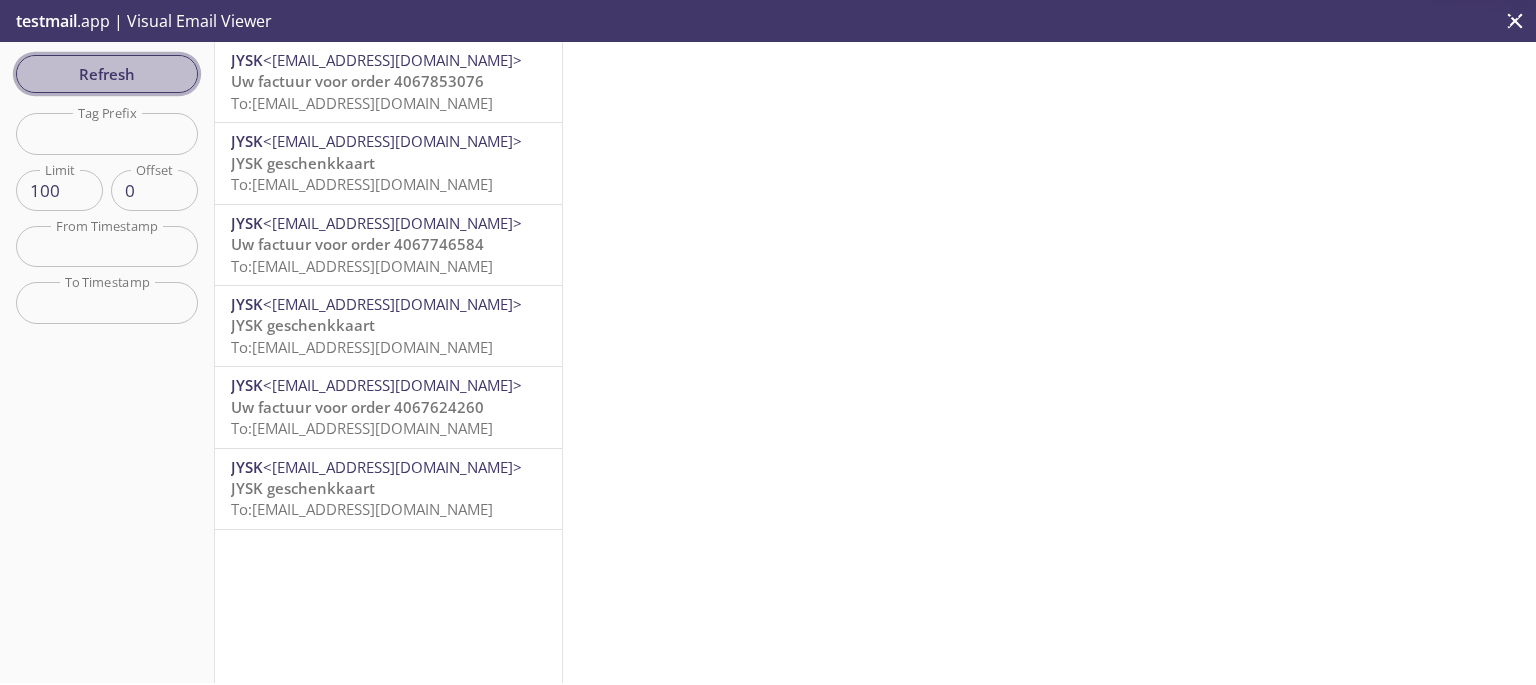 click on "Refresh" at bounding box center (107, 74) 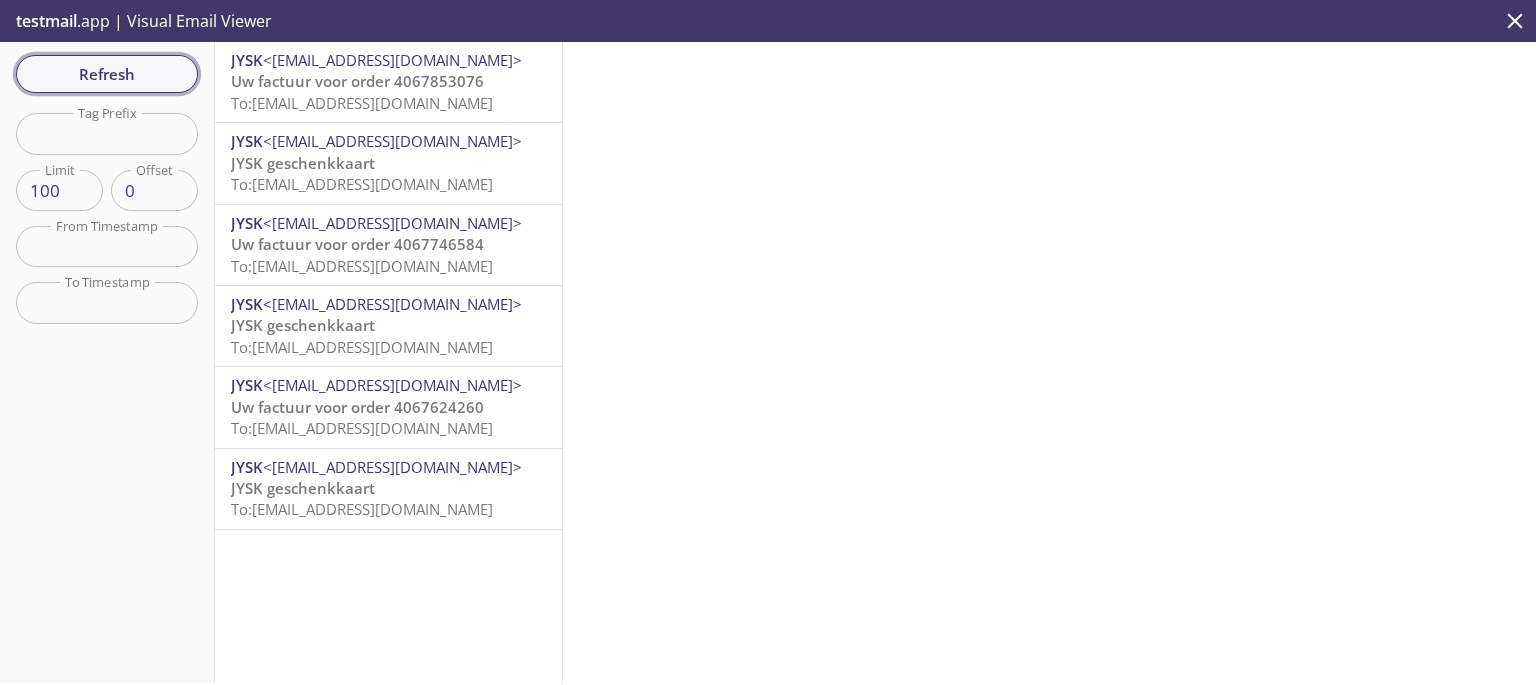click on "Refresh" at bounding box center (107, 74) 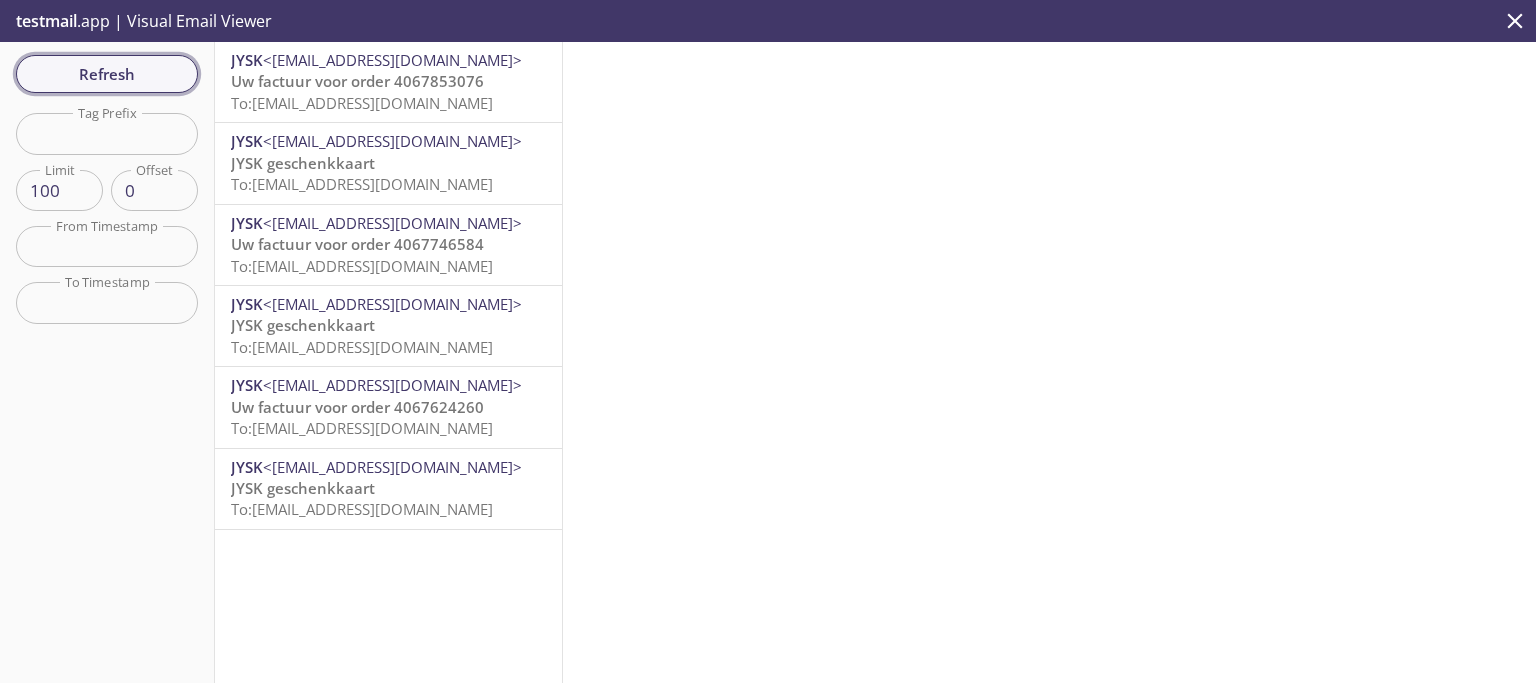 click on "Refresh" at bounding box center [107, 74] 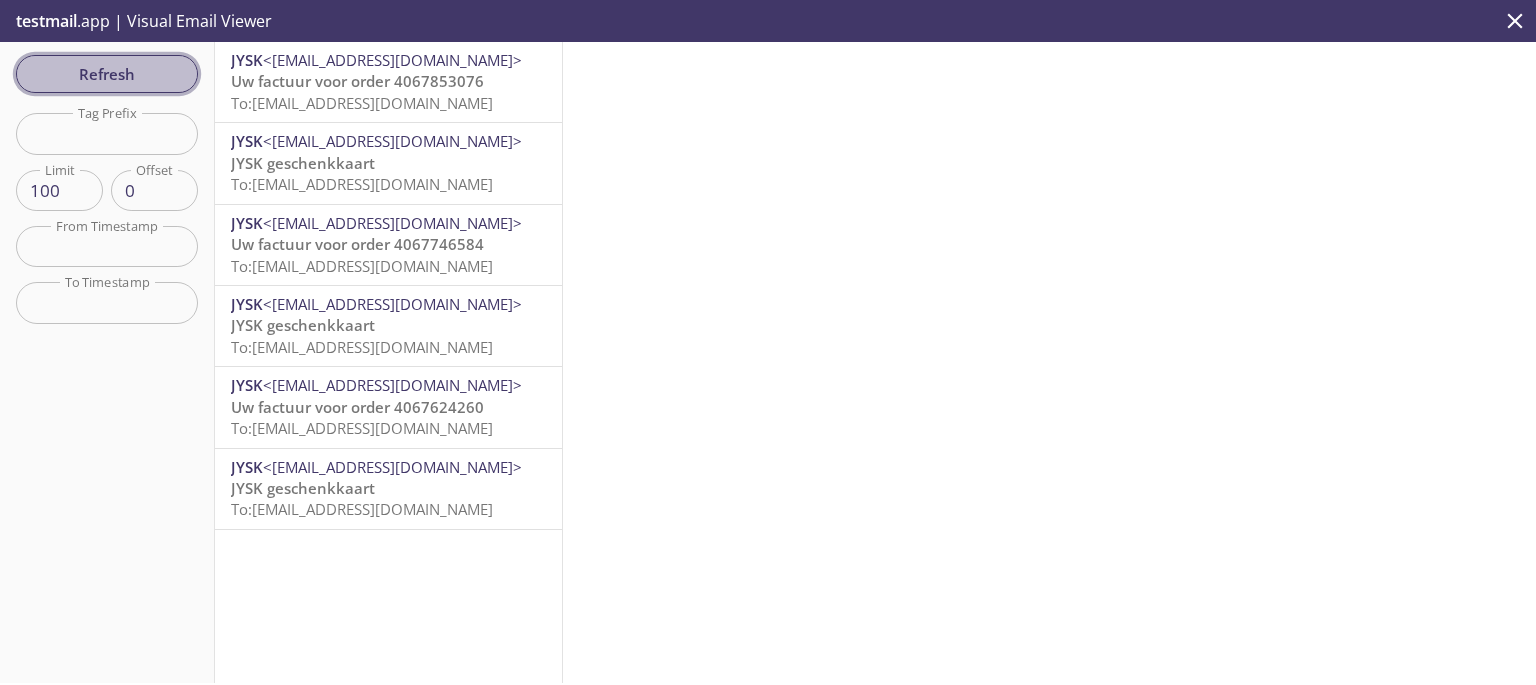 click on "Refresh" at bounding box center [107, 74] 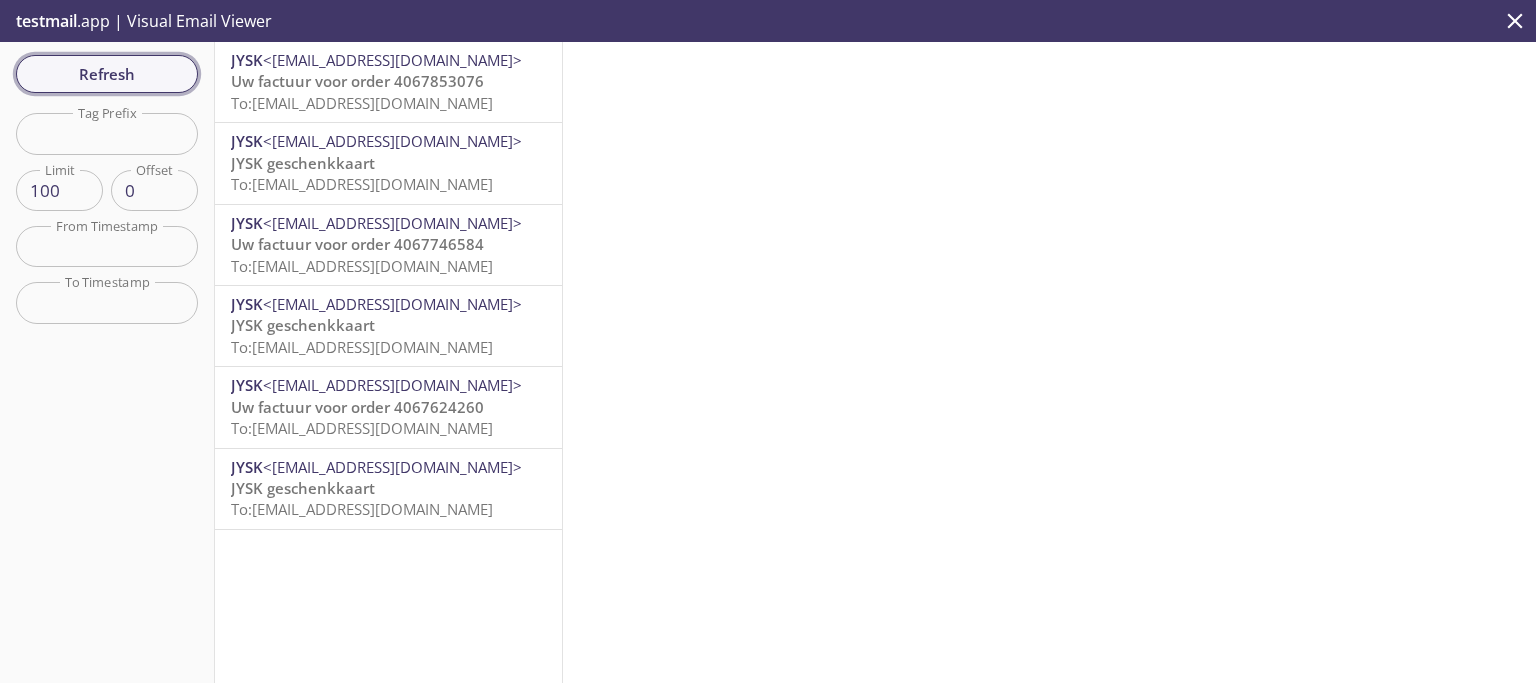 click on "Refresh" at bounding box center (107, 74) 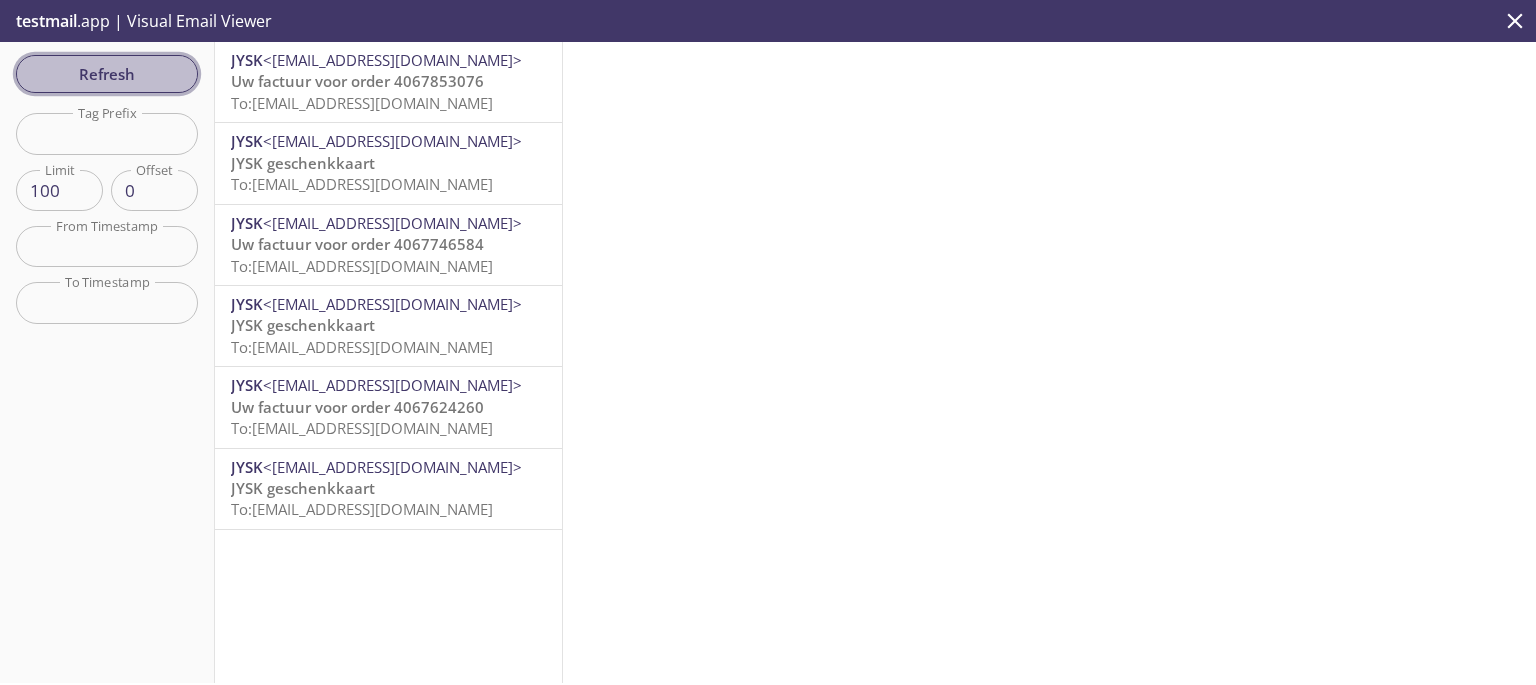 click on "Refresh" at bounding box center (107, 74) 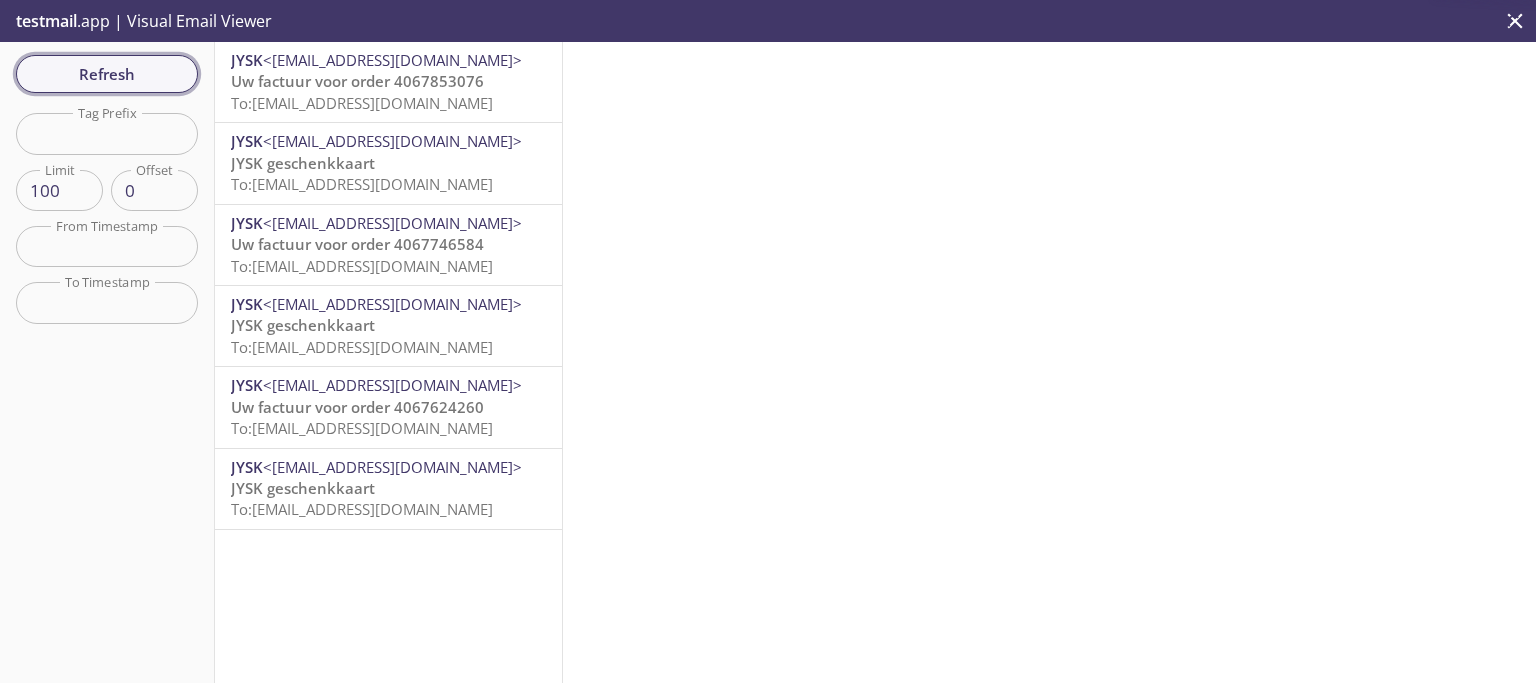 click on "Refresh" at bounding box center [107, 74] 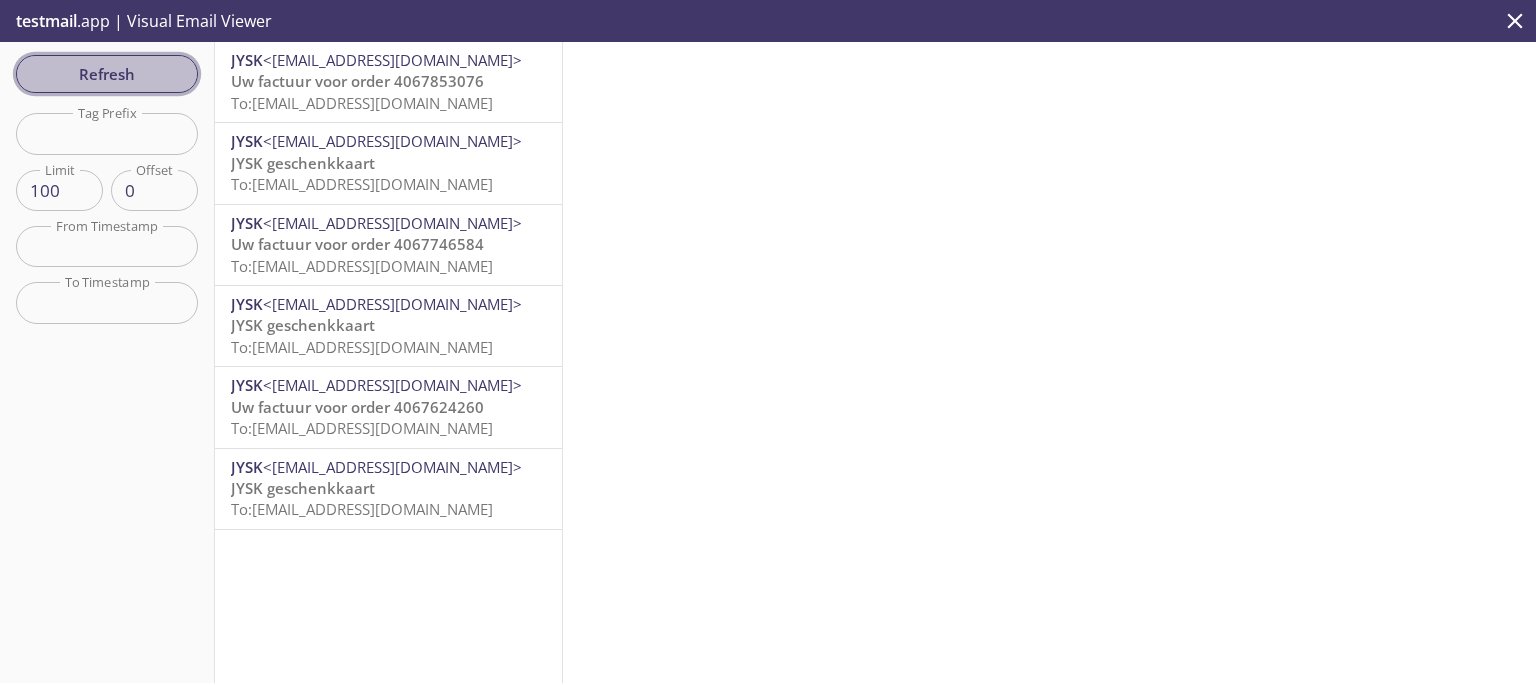 click on "Refresh" at bounding box center (107, 74) 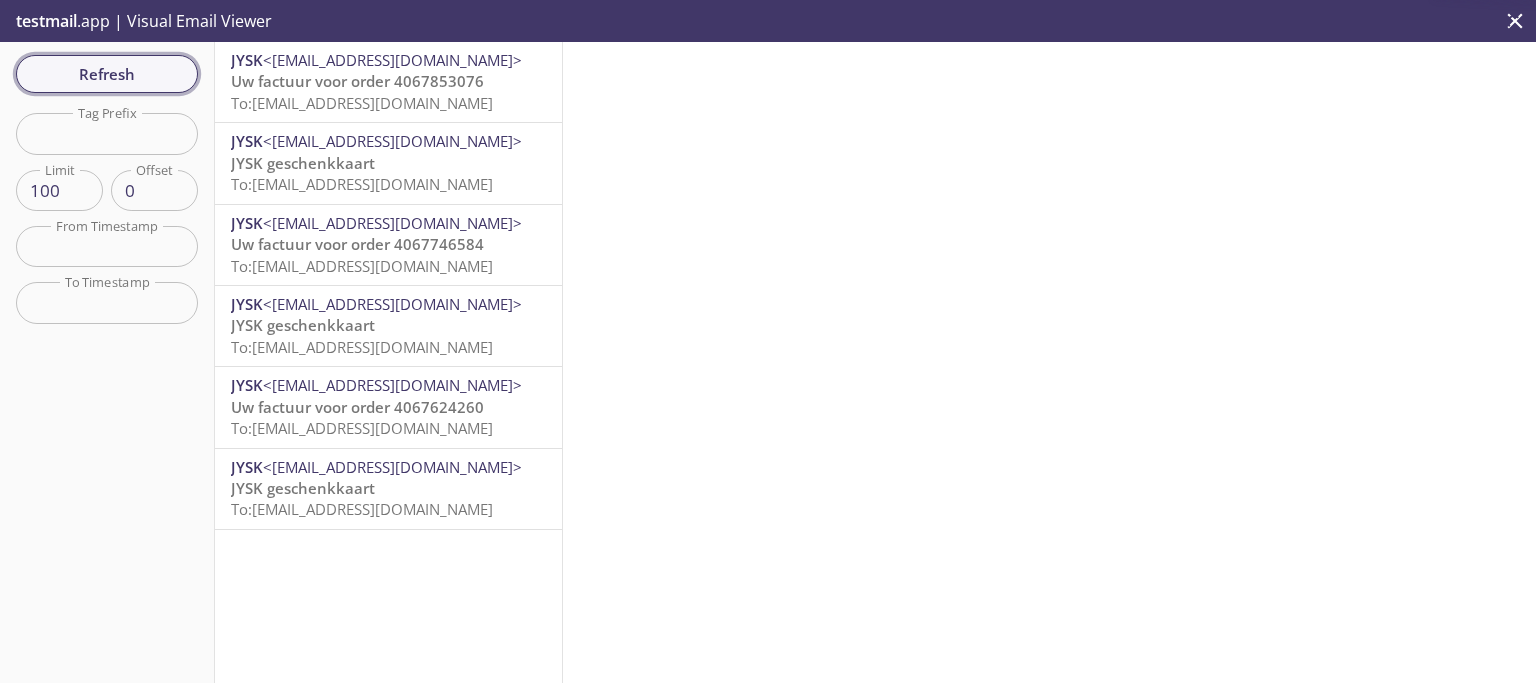 click on "Refresh" at bounding box center [107, 74] 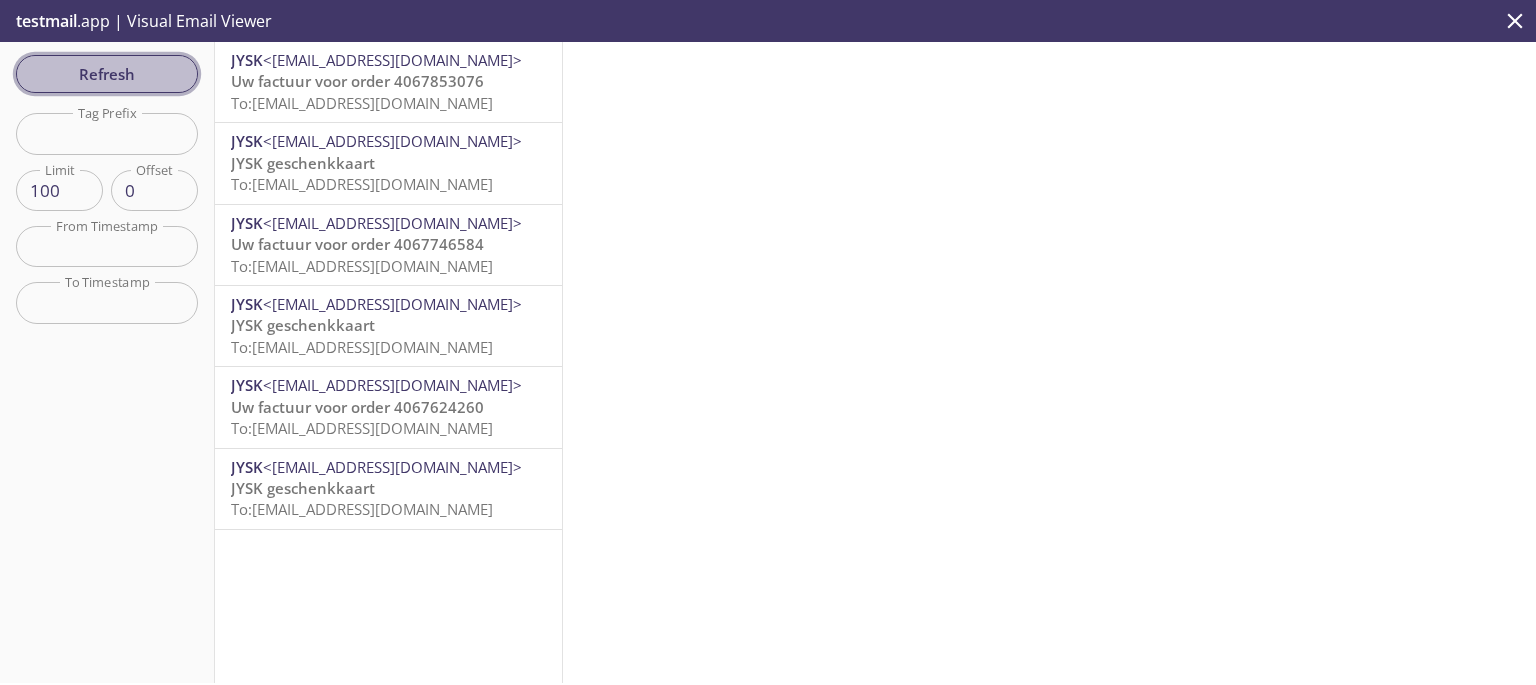 click on "Refresh" at bounding box center (107, 74) 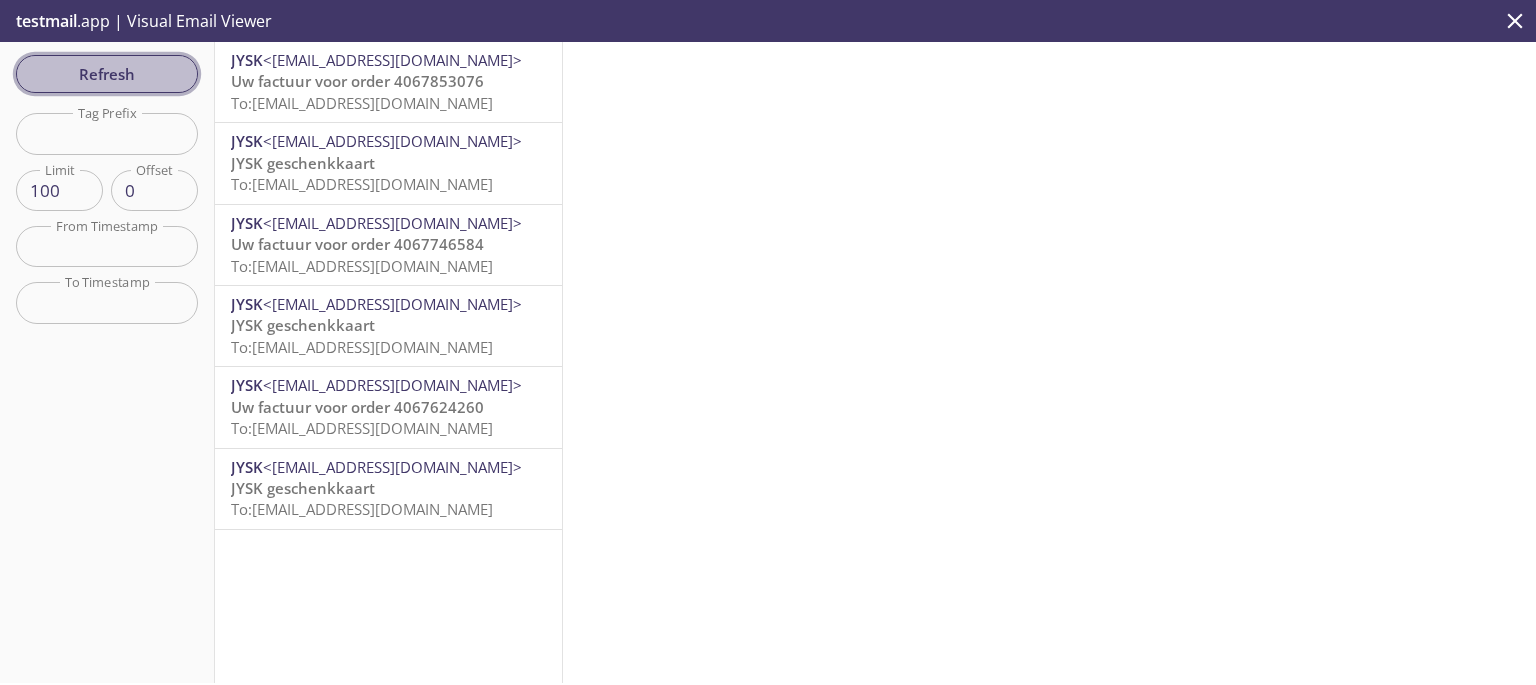 click on "Refresh" at bounding box center [107, 74] 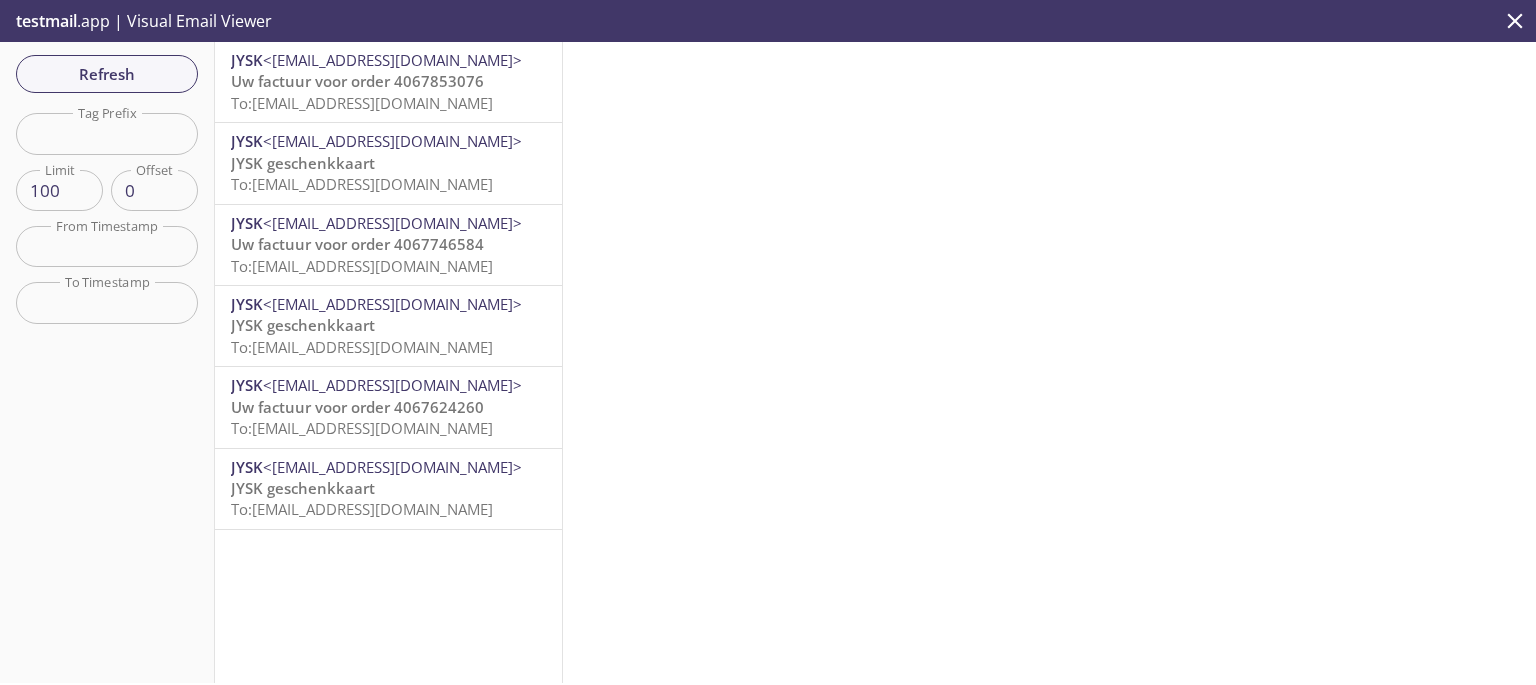 click on "Uw factuur voor order 4067853076" at bounding box center [357, 81] 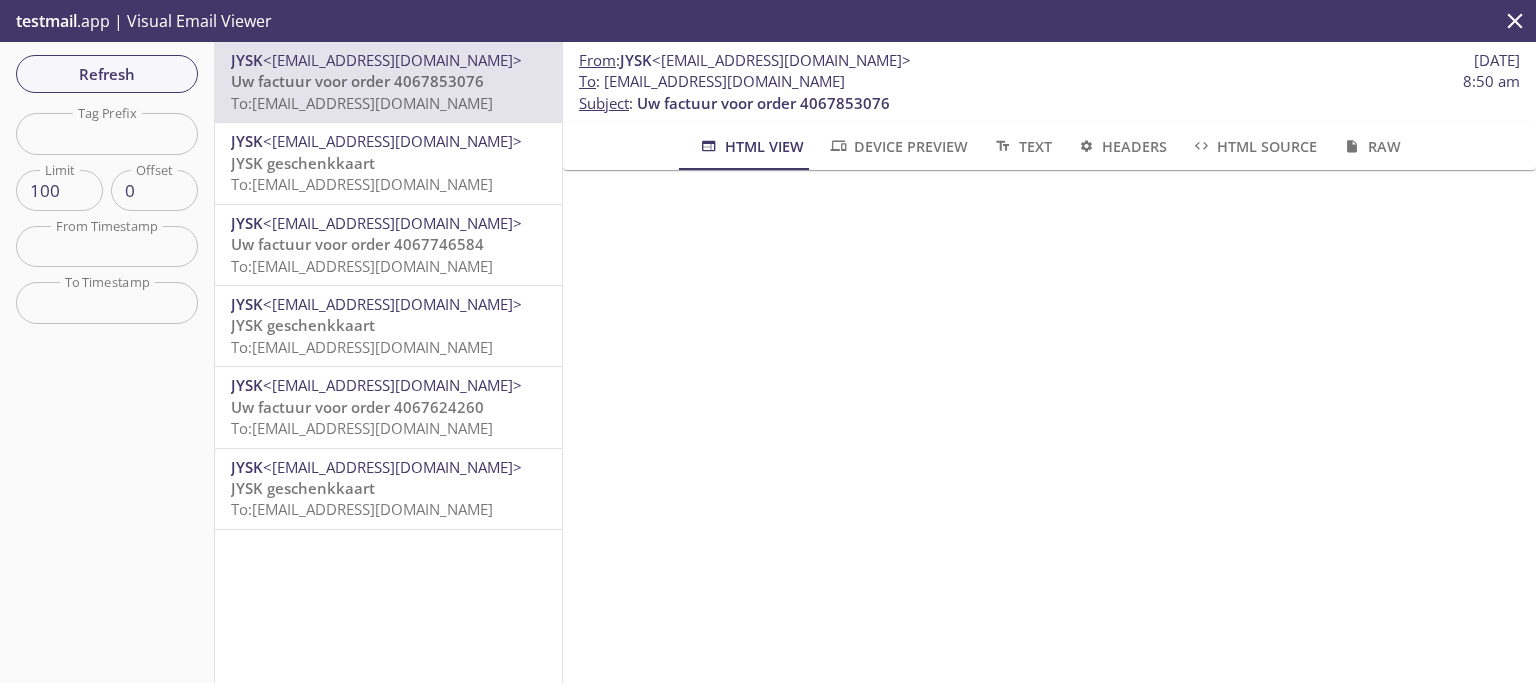 scroll, scrollTop: 800, scrollLeft: 0, axis: vertical 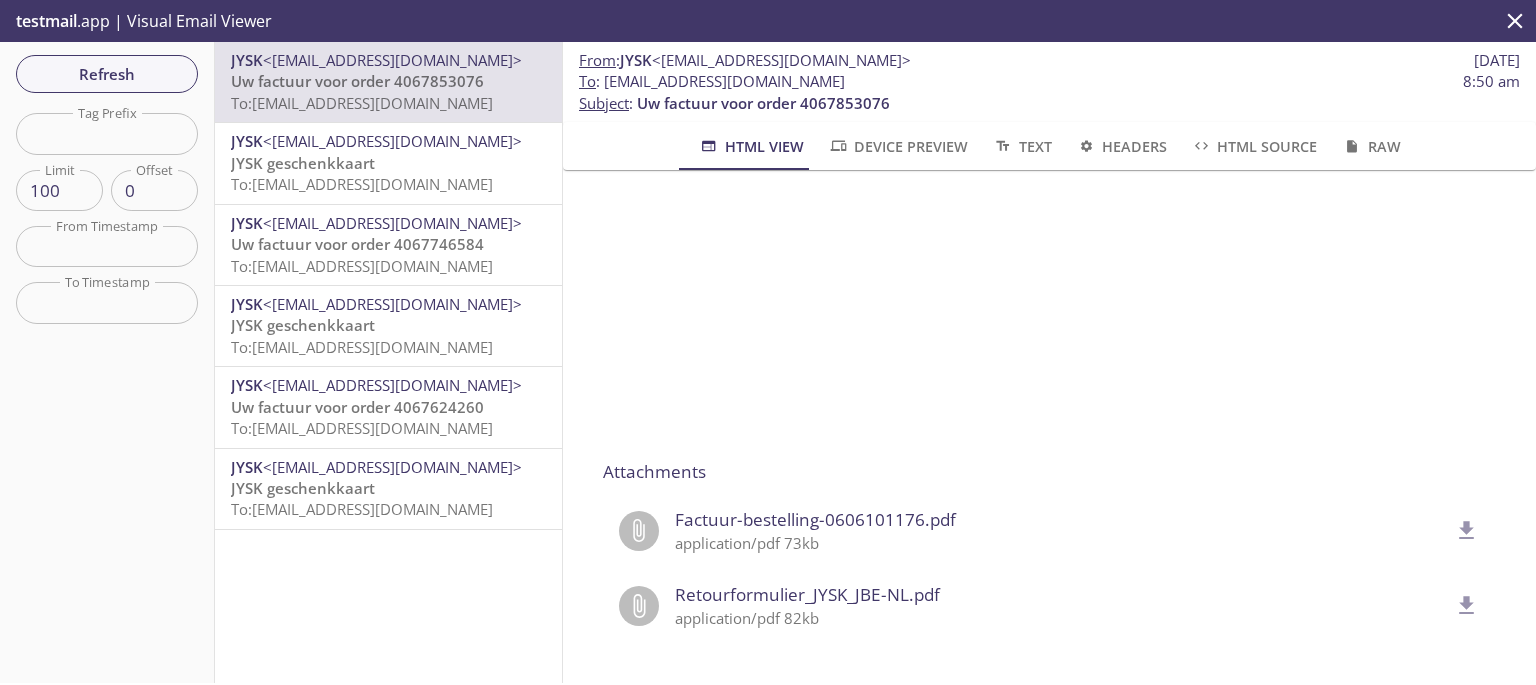 click on "JYSK geschenkkaart To:  [EMAIL_ADDRESS][DOMAIN_NAME]" at bounding box center (388, 174) 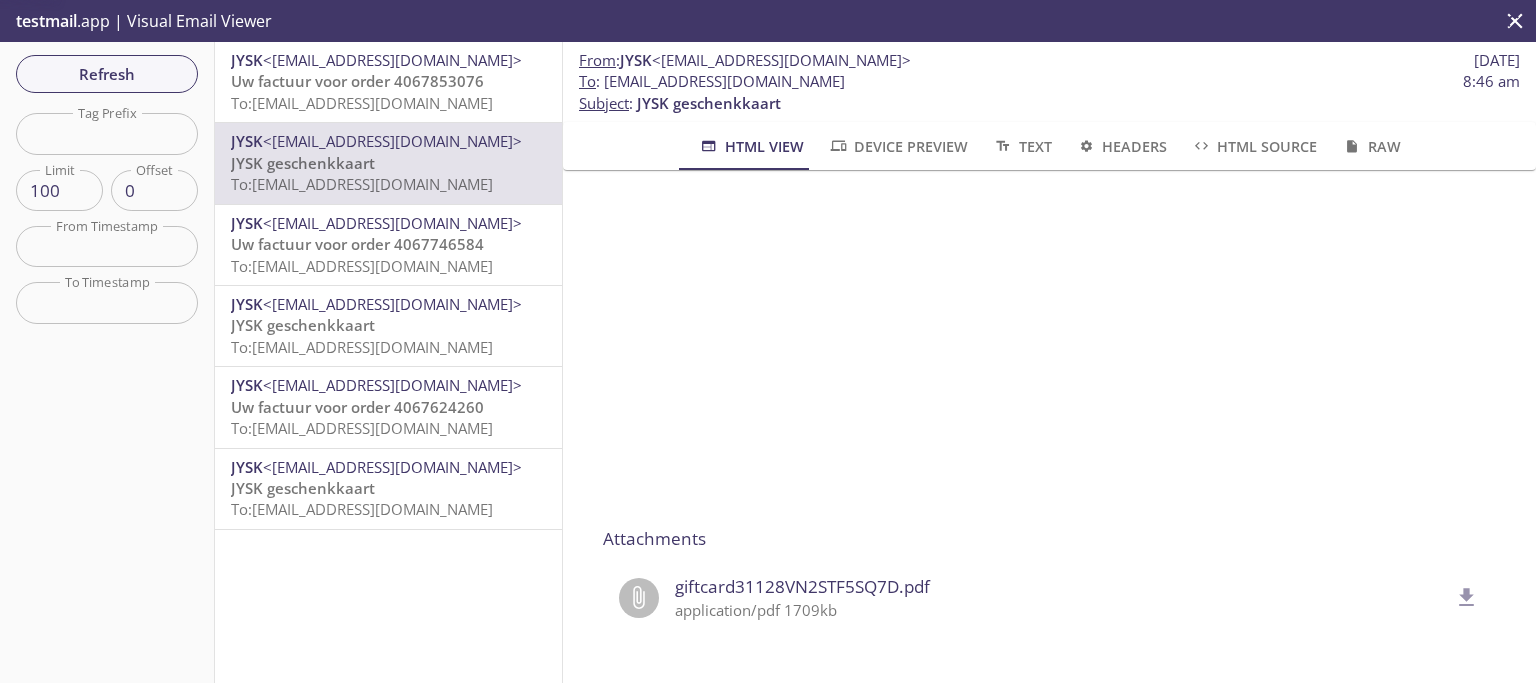 scroll, scrollTop: 372, scrollLeft: 0, axis: vertical 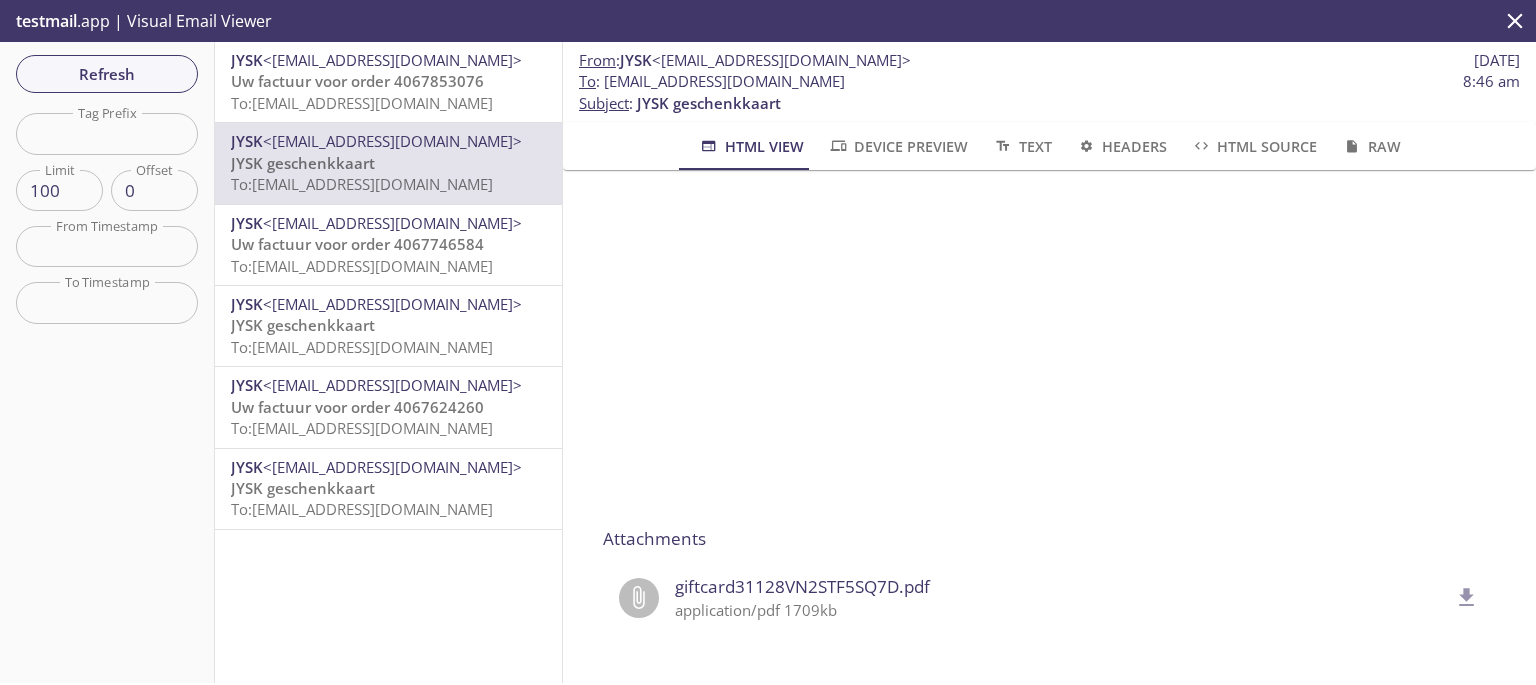 click 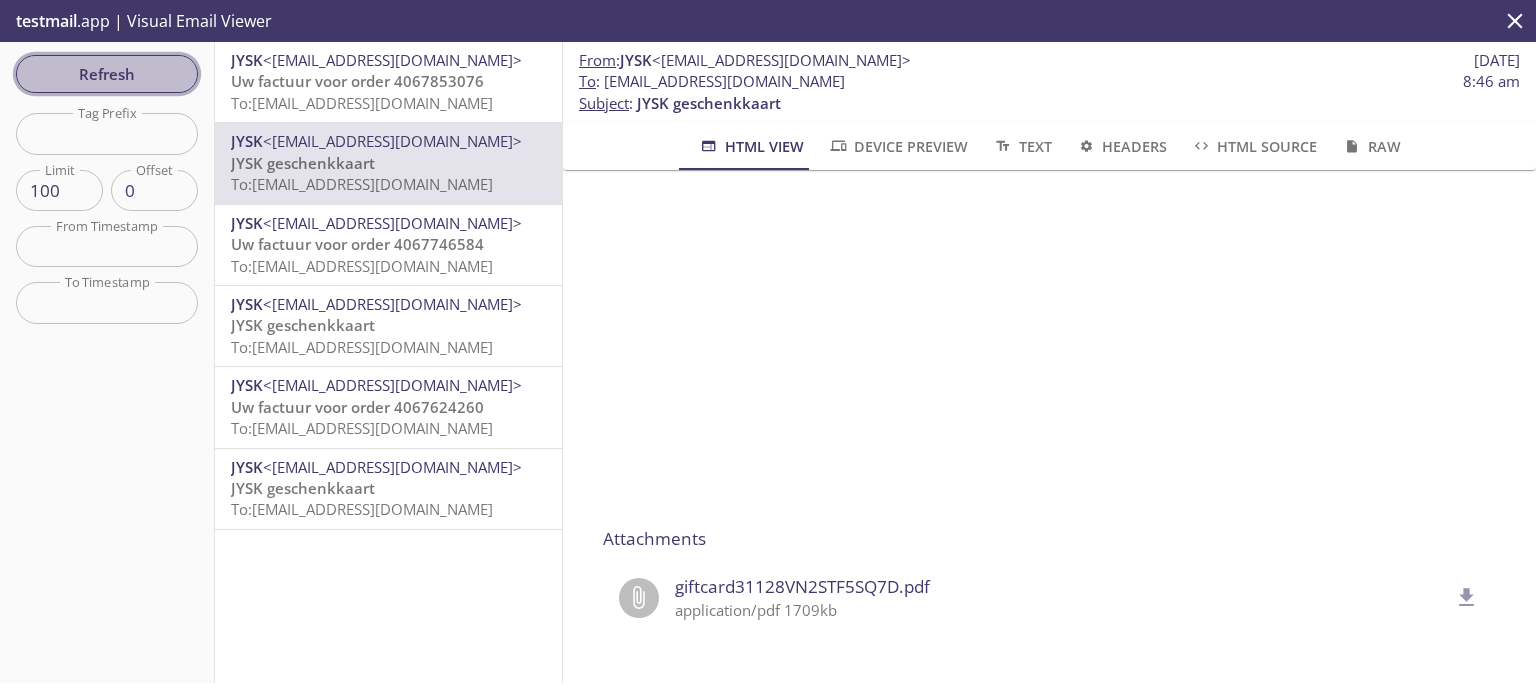 click on "Refresh" at bounding box center [107, 74] 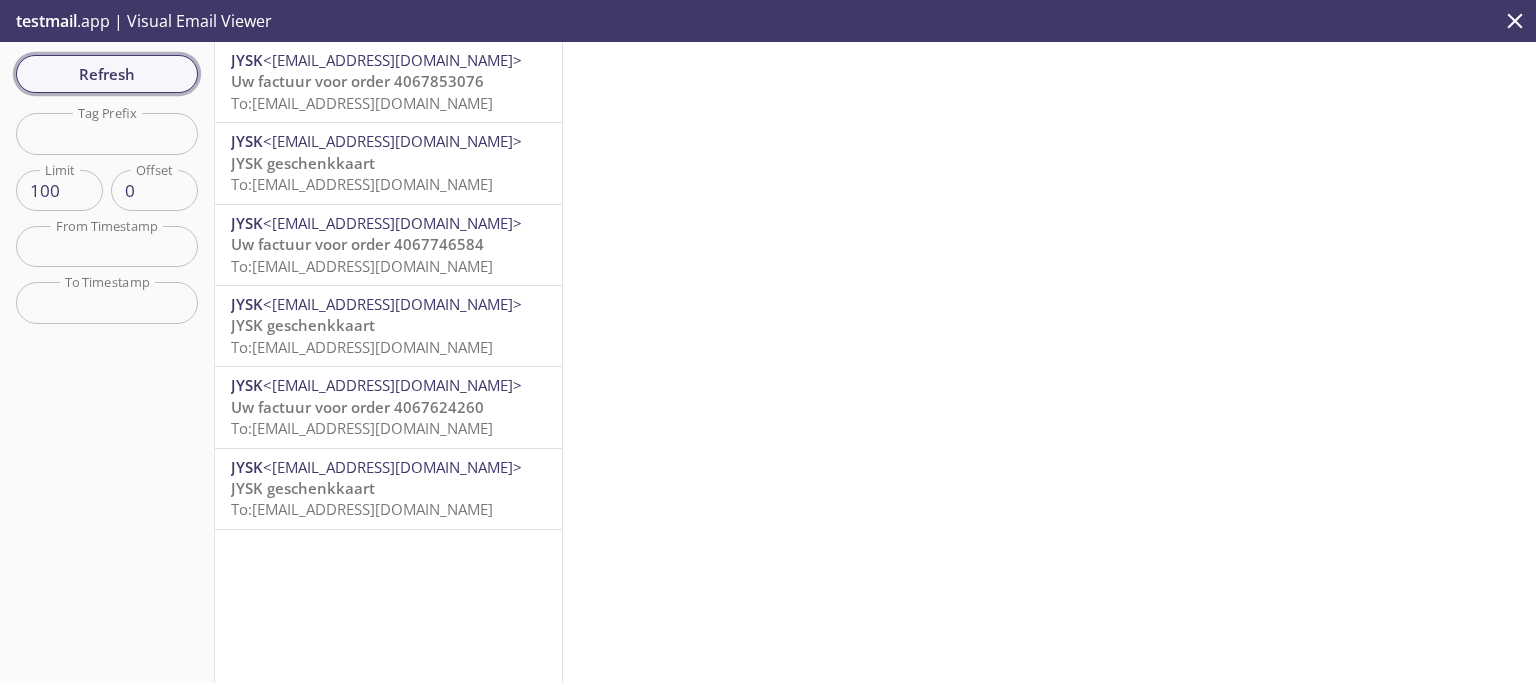 click on "Refresh" at bounding box center (107, 74) 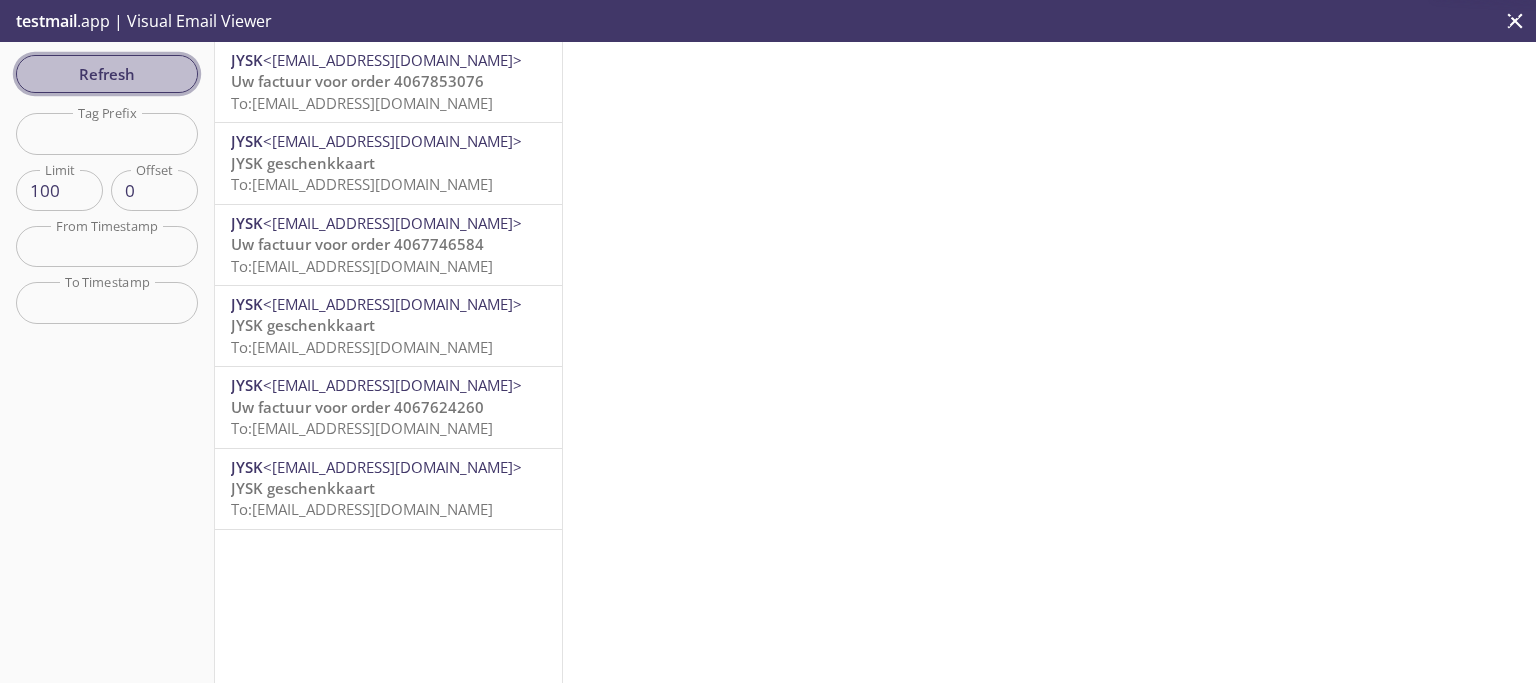 click on "Refresh" at bounding box center (107, 74) 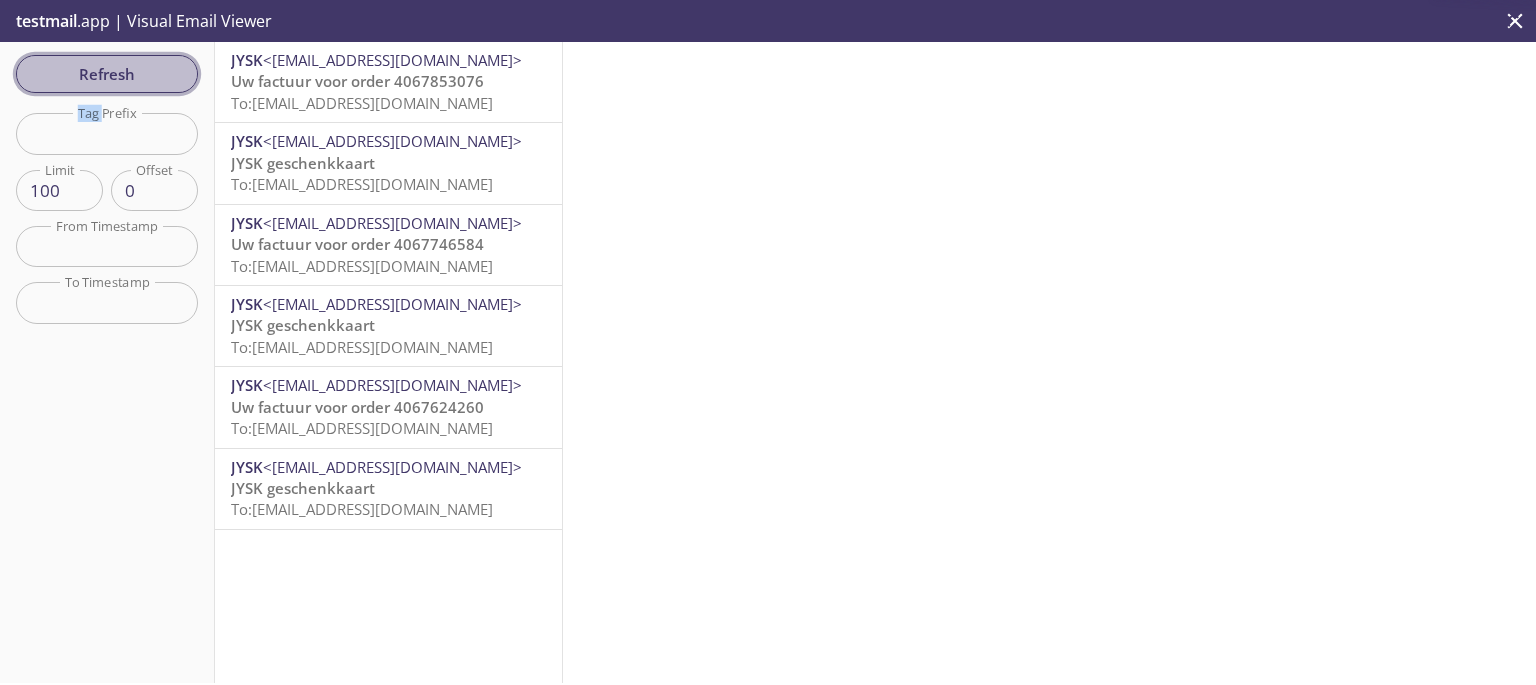 click on "Refresh Filters Tag Prefix Tag Prefix Limit 100 Limit Offset 0 Offset From Timestamp From Timestamp To Timestamp To Timestamp Reset" at bounding box center (107, 362) 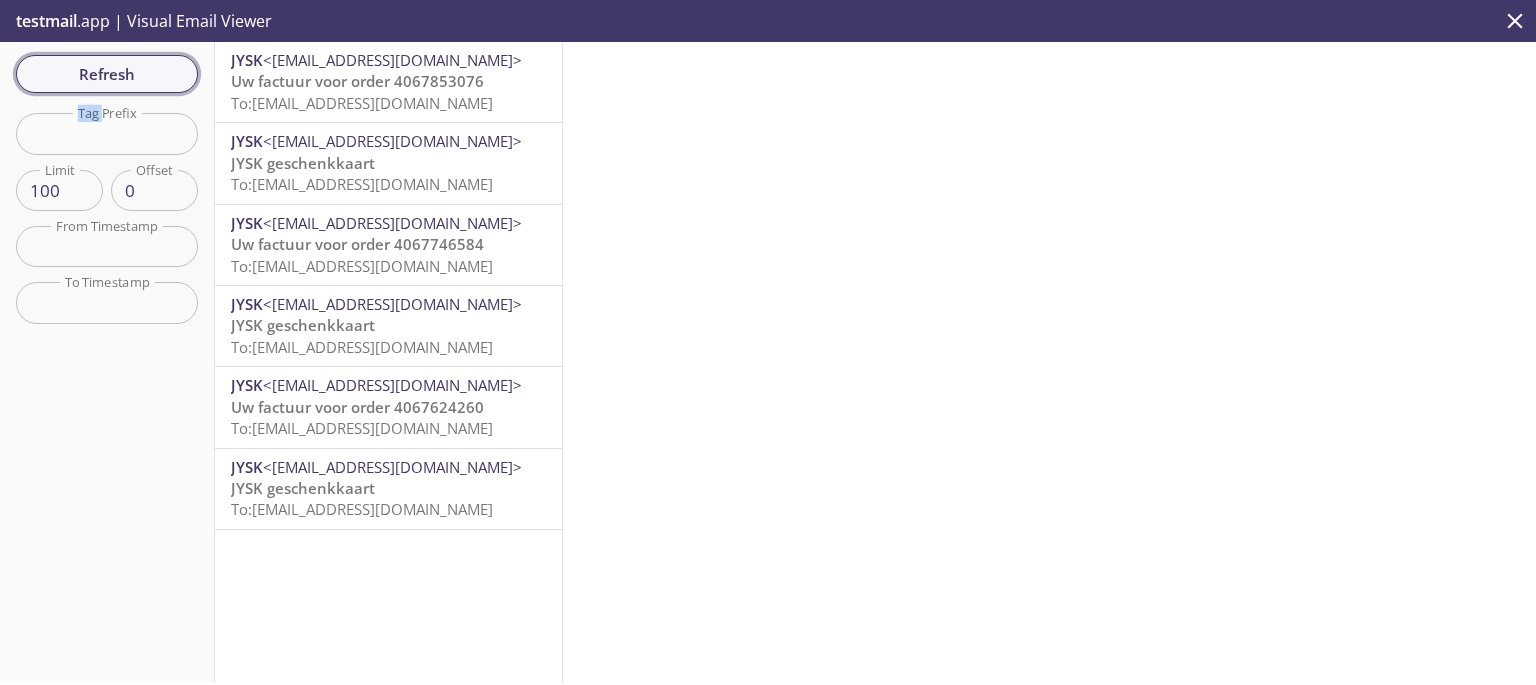 click on "Refresh" at bounding box center [107, 74] 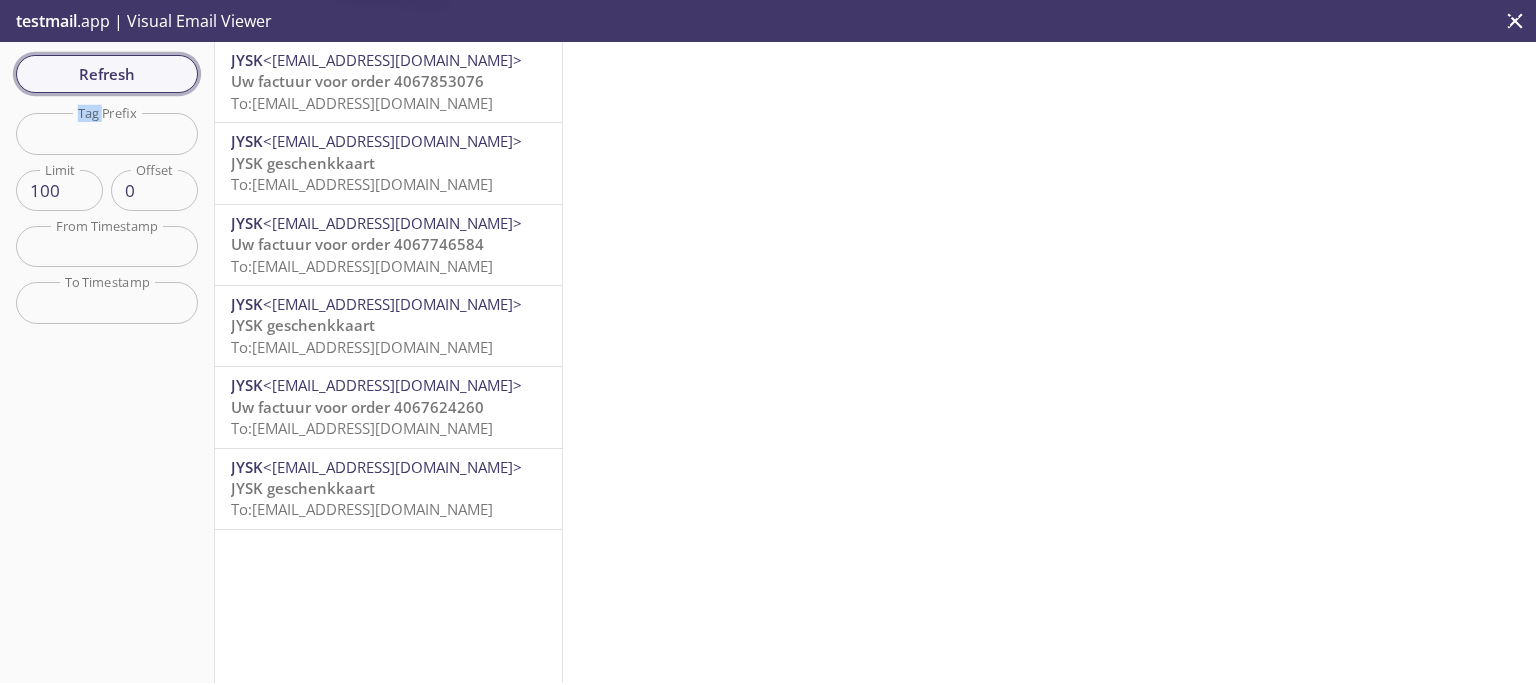 click on "Refresh" at bounding box center (107, 74) 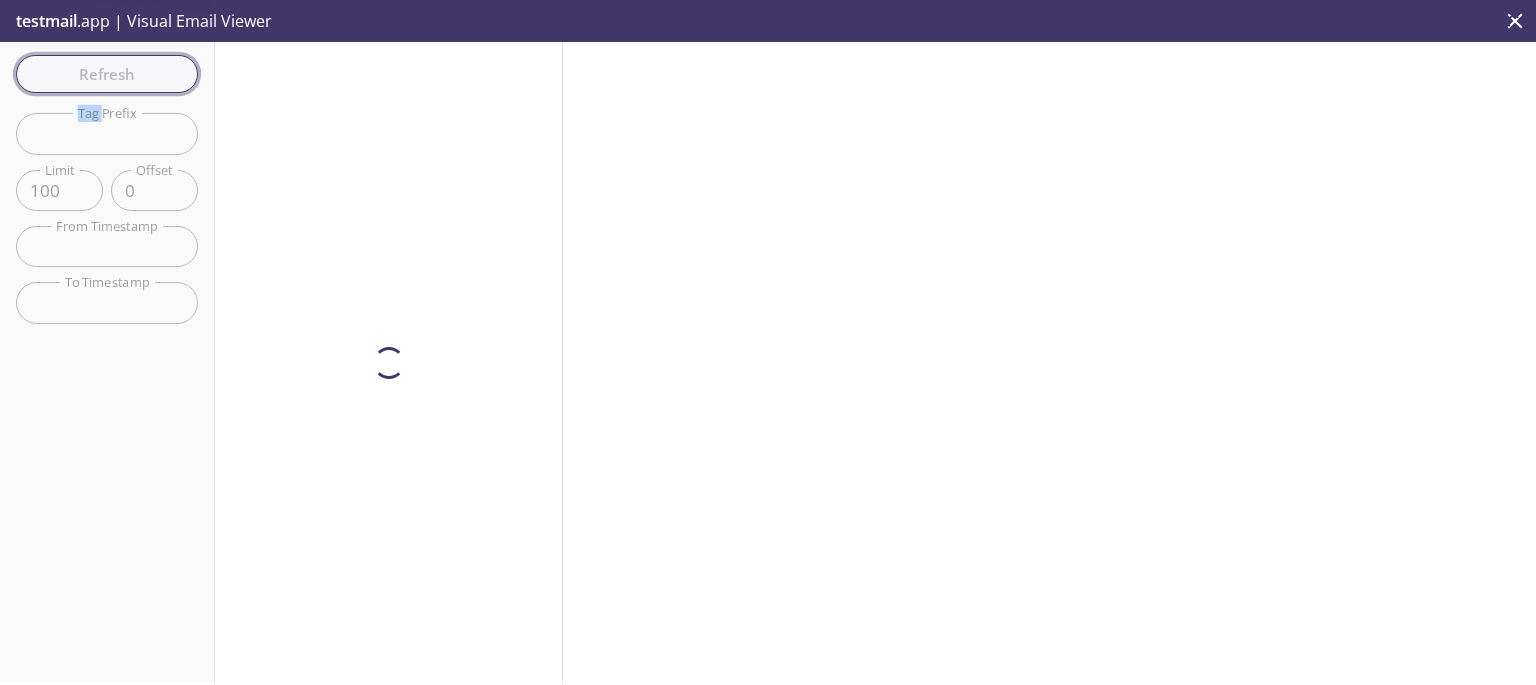click on "Refresh Filters Tag Prefix Tag Prefix Limit 100 Limit Offset 0 Offset From Timestamp From Timestamp To Timestamp To Timestamp Reset" at bounding box center (107, 362) 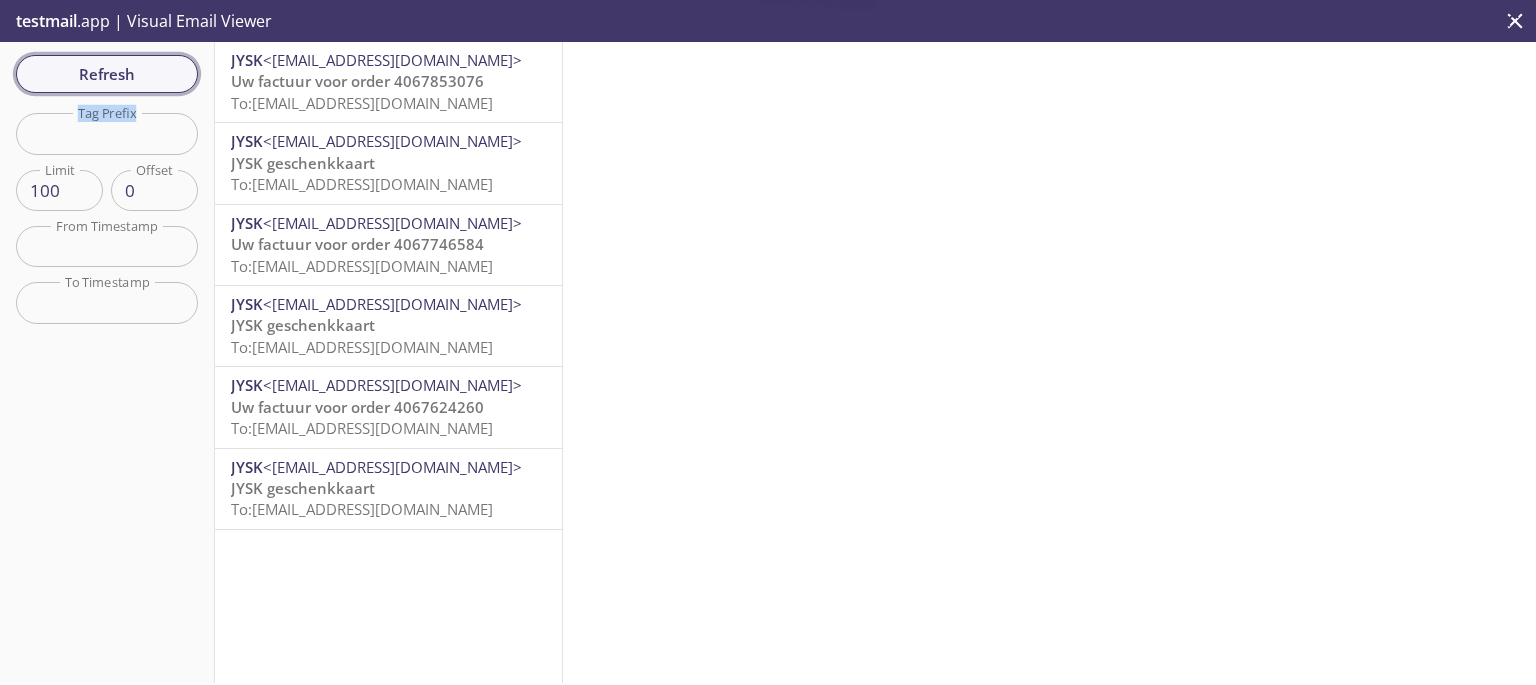 click on "Refresh" at bounding box center (107, 74) 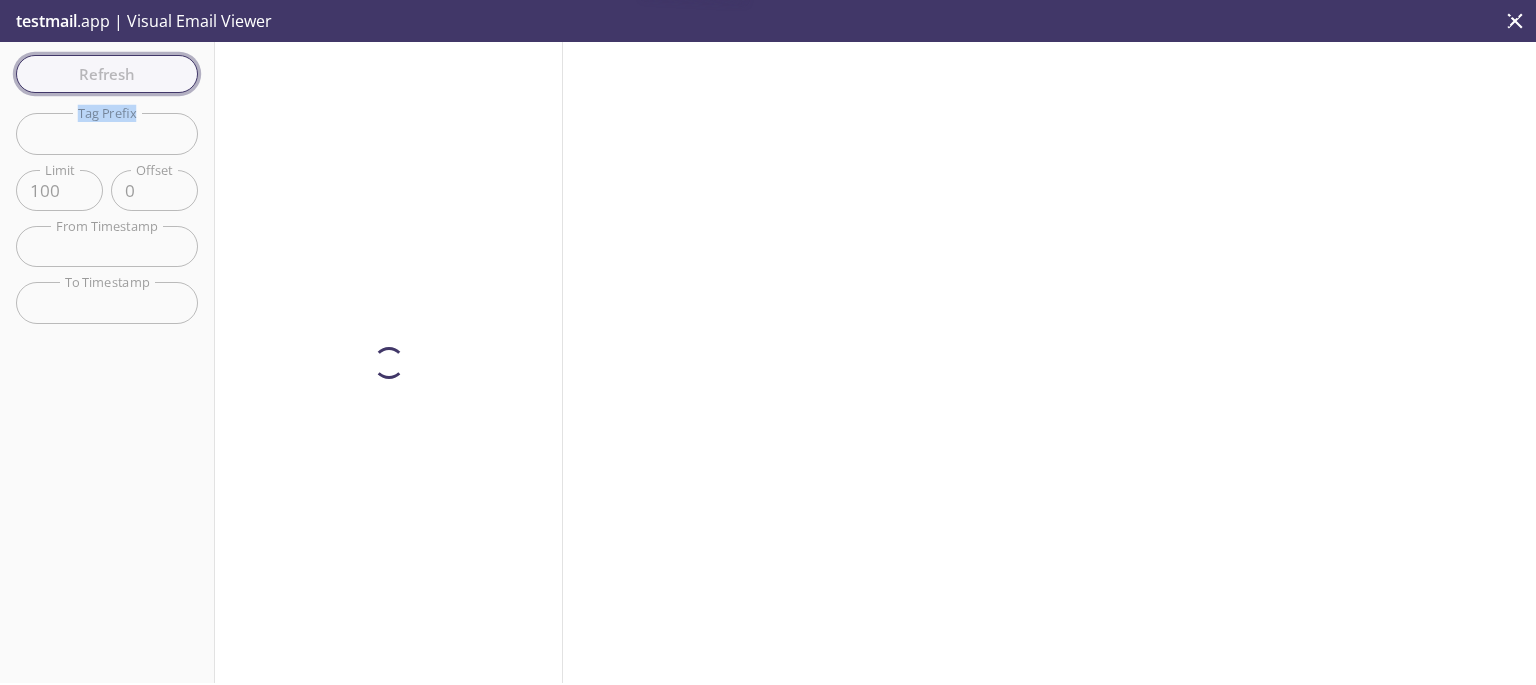 click on "Refresh Filters Tag Prefix Tag Prefix Limit 100 Limit Offset 0 Offset From Timestamp From Timestamp To Timestamp To Timestamp Reset" at bounding box center (107, 362) 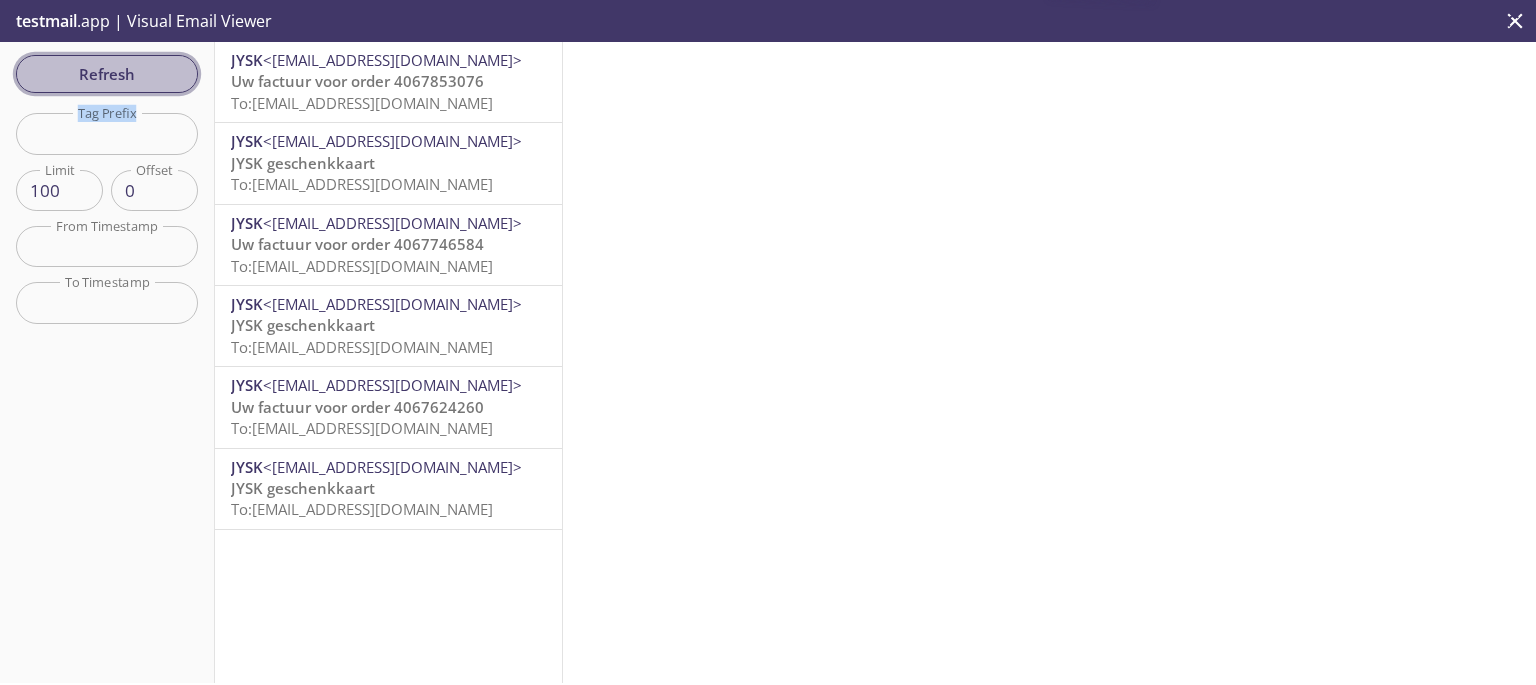 click on "Refresh" at bounding box center (107, 74) 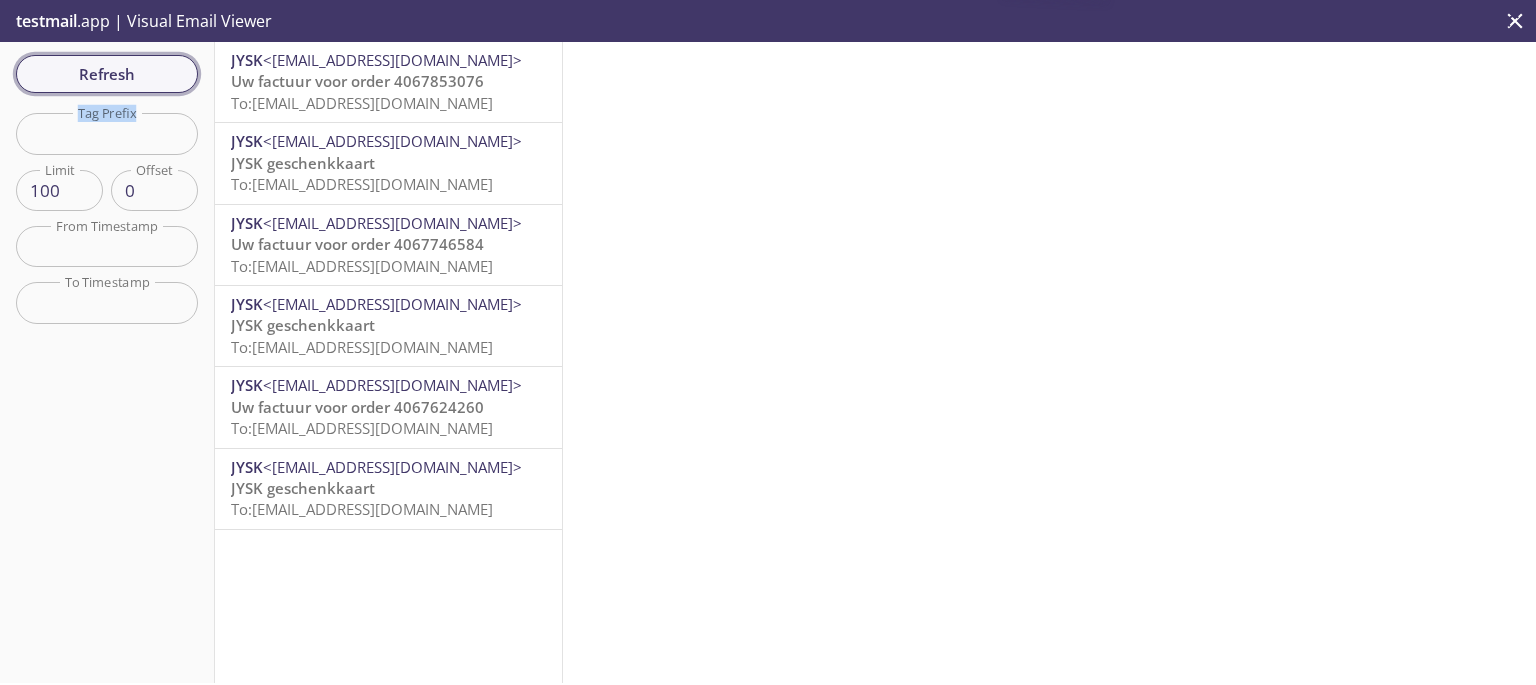 click on "Refresh Filters Tag Prefix Tag Prefix Limit 100 Limit Offset 0 Offset From Timestamp From Timestamp To Timestamp To Timestamp Reset" at bounding box center [107, 362] 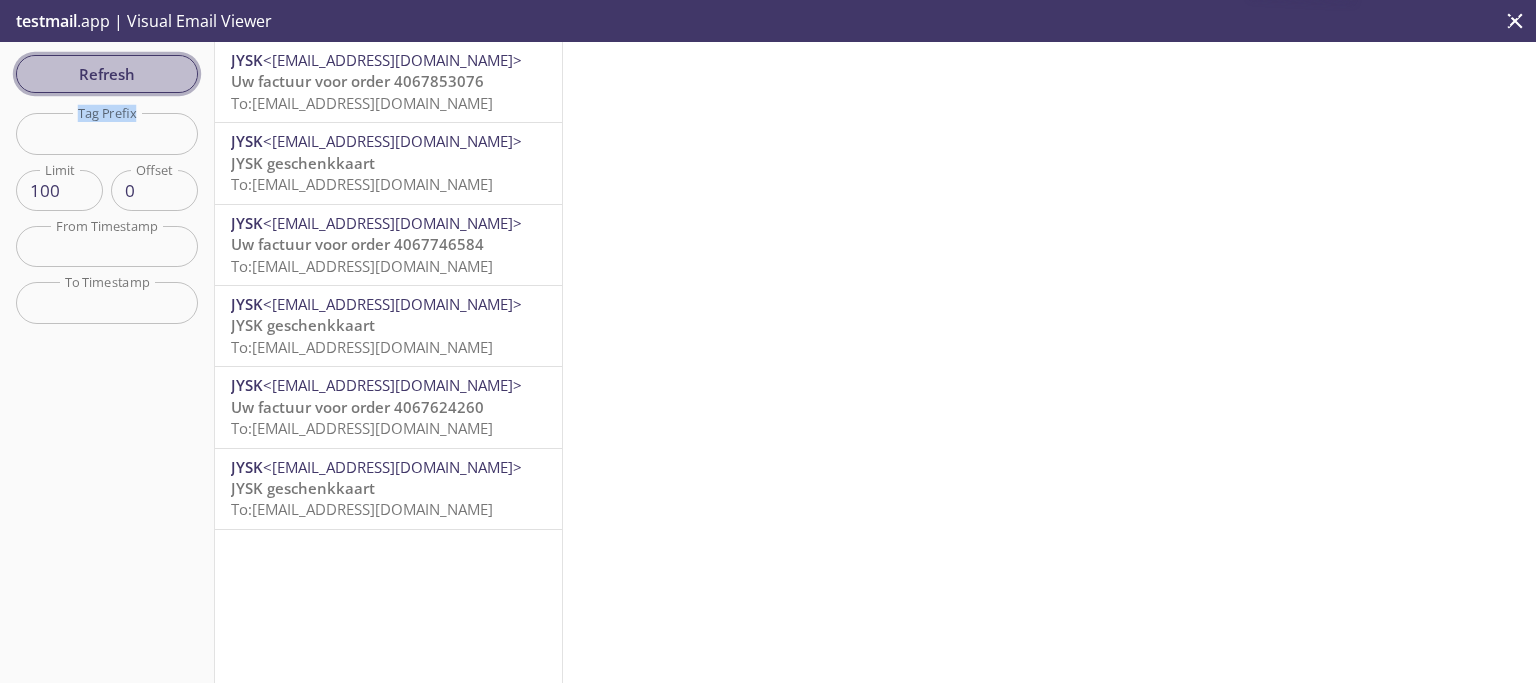 click on "Refresh" at bounding box center [107, 74] 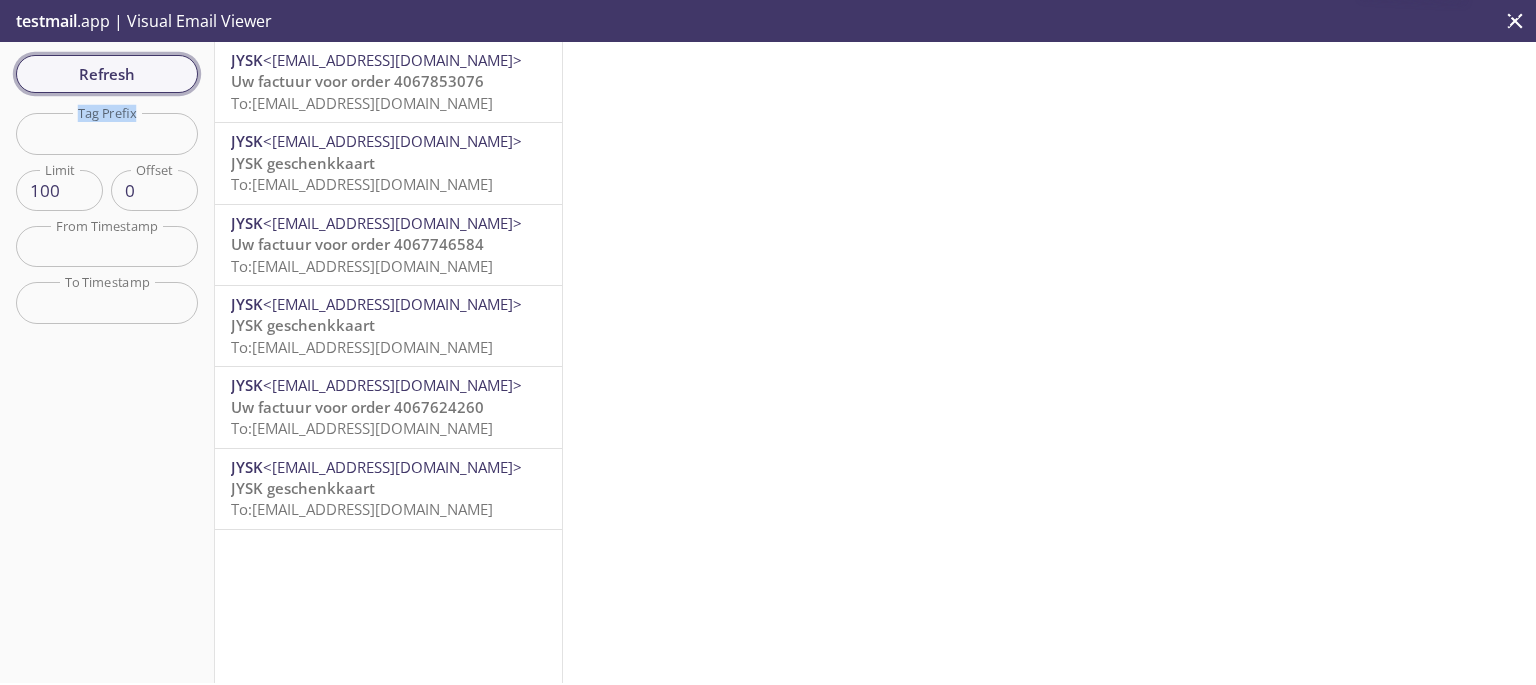 click on "Refresh" at bounding box center [107, 74] 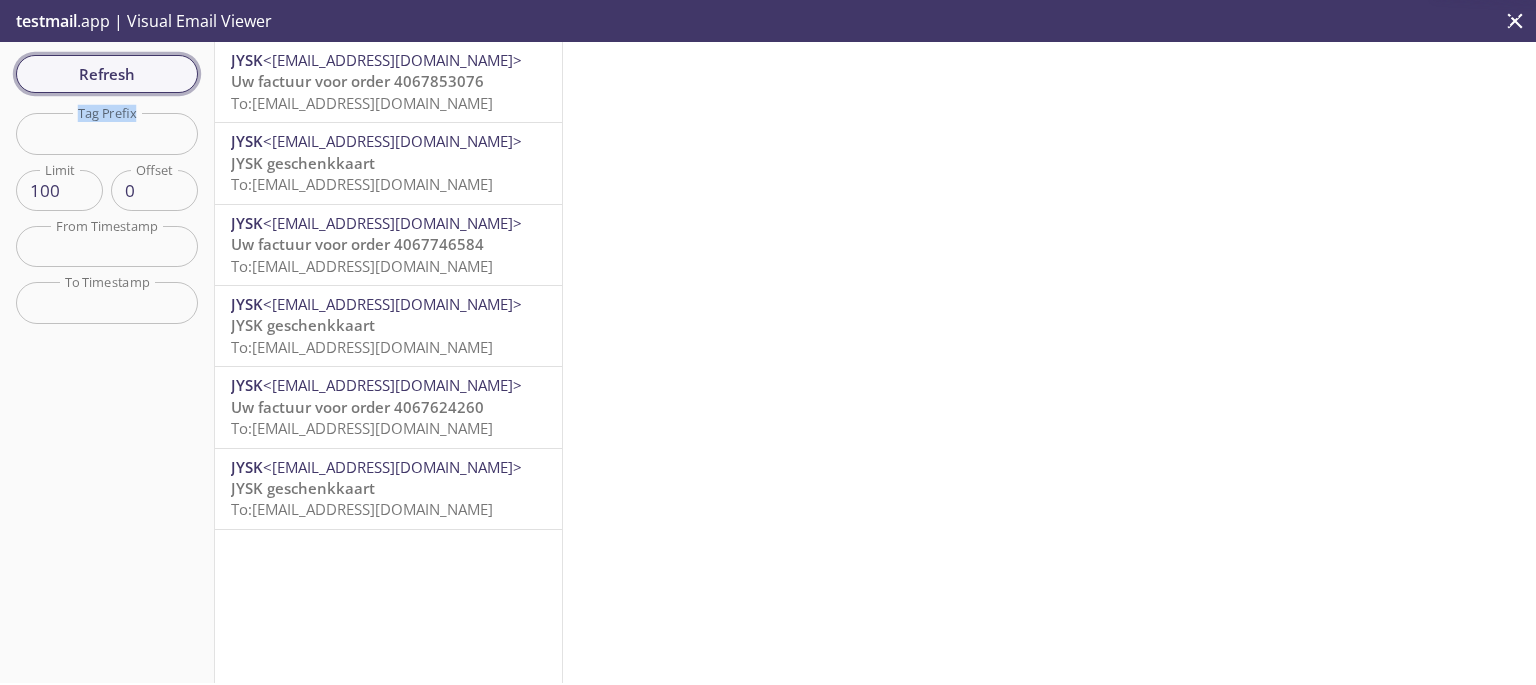 click on "Refresh" at bounding box center (107, 74) 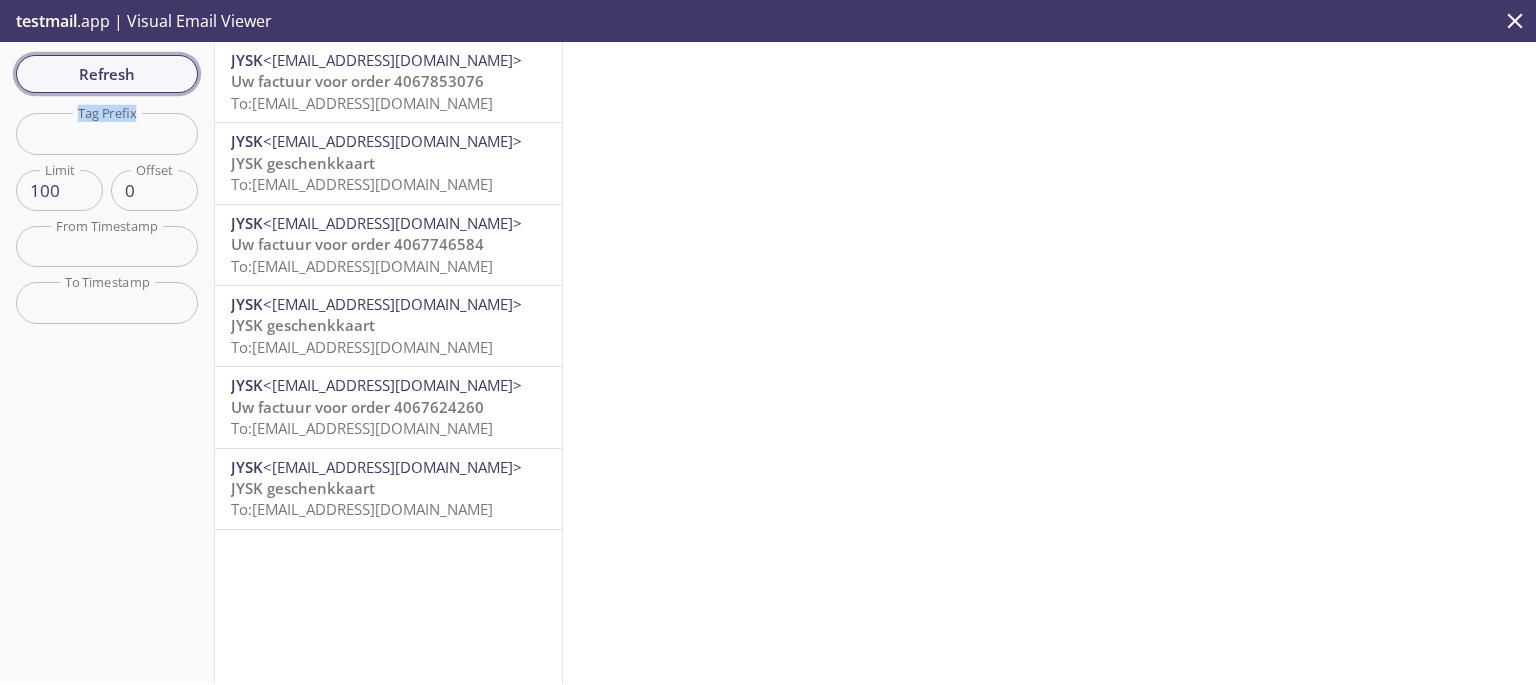 click on "Refresh" at bounding box center (107, 74) 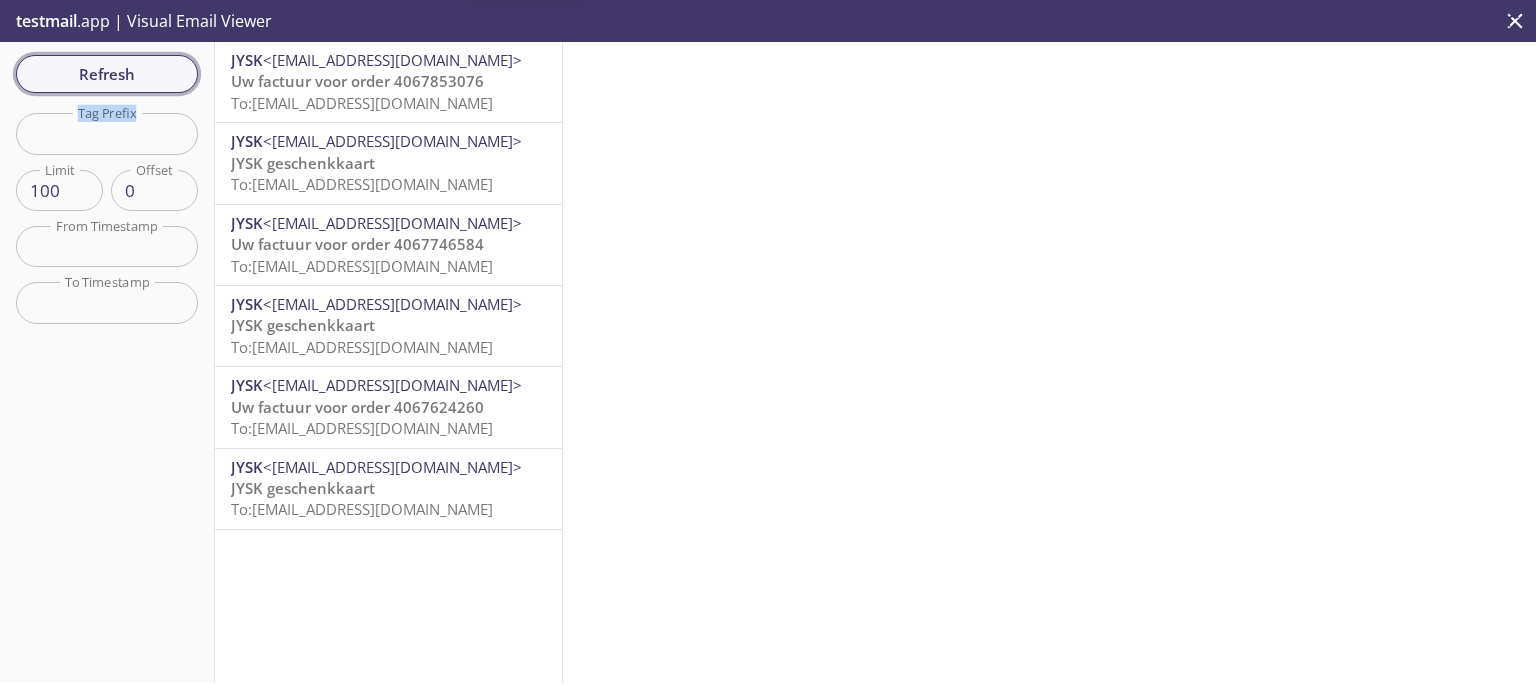 click on "Refresh" at bounding box center (107, 74) 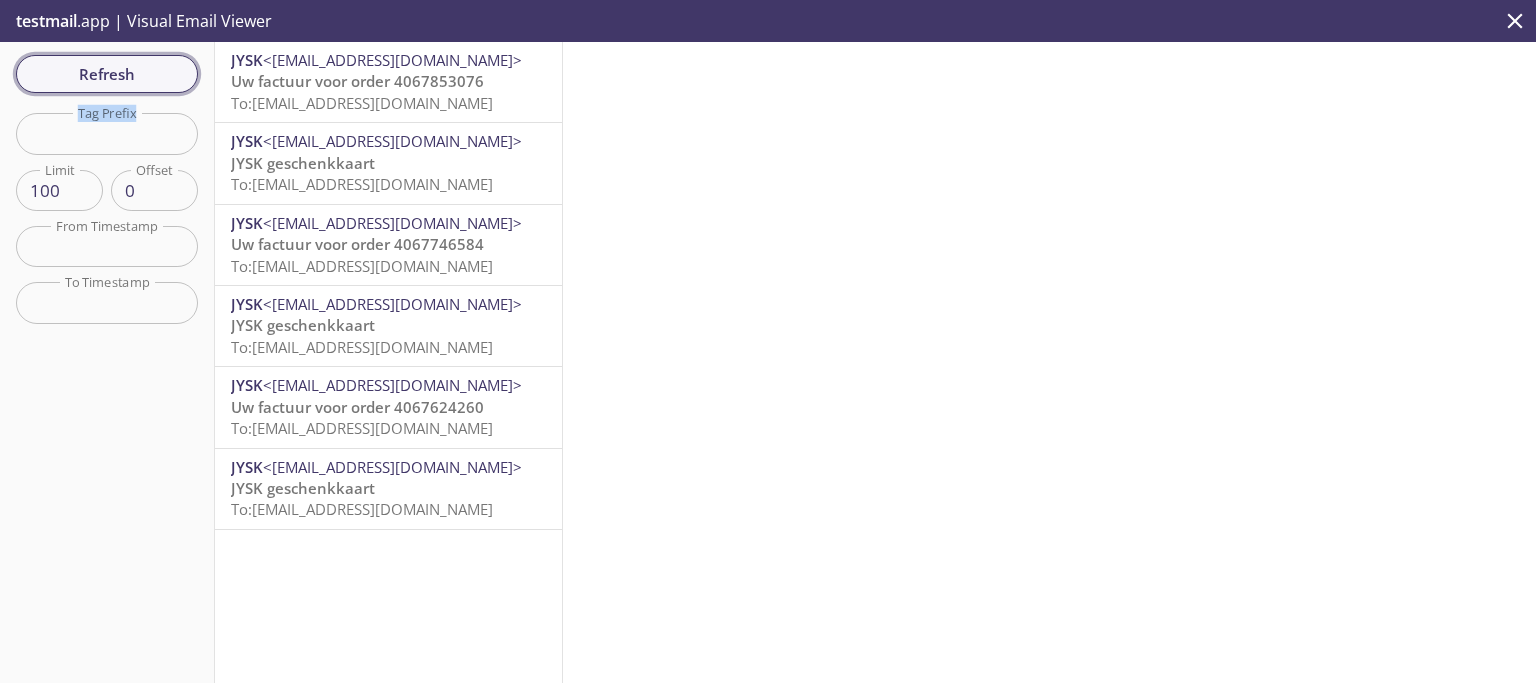 click on "Refresh" at bounding box center (107, 74) 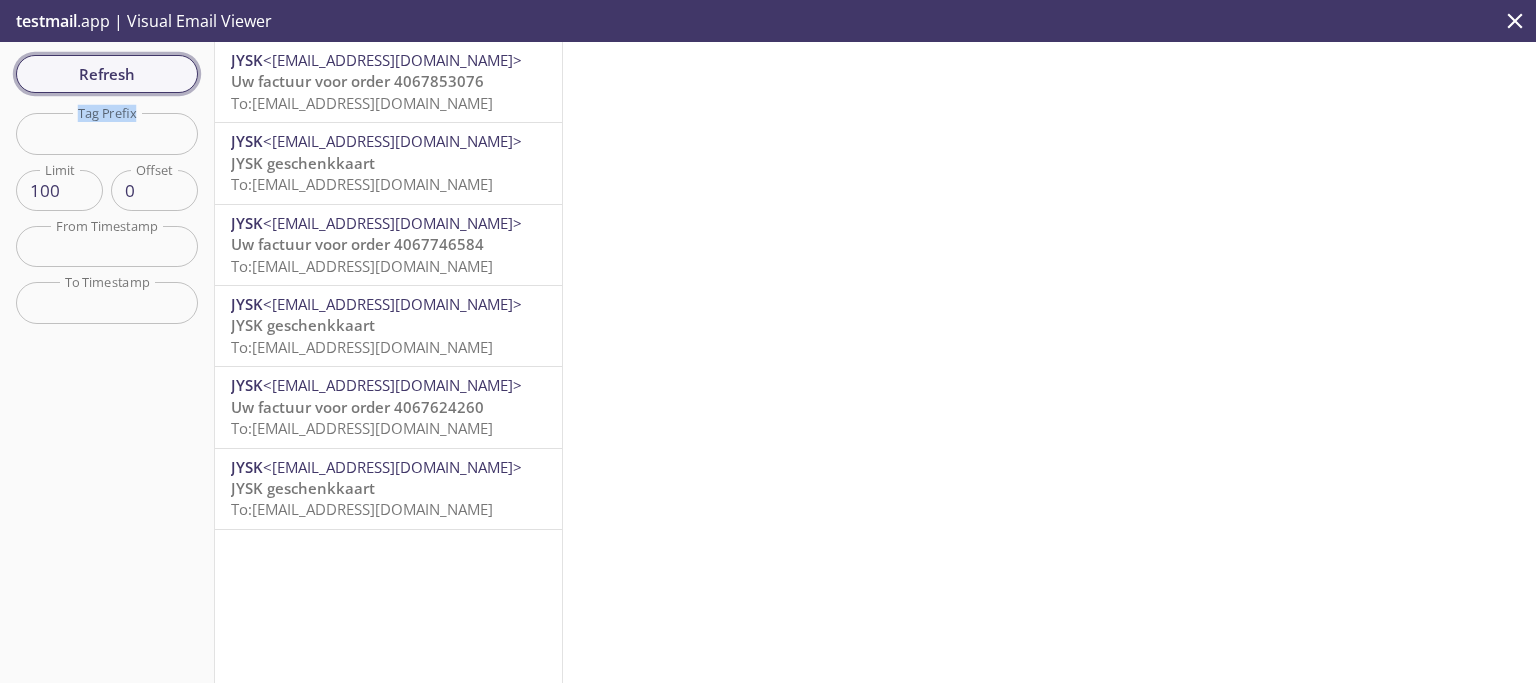 click on "Refresh" at bounding box center [107, 74] 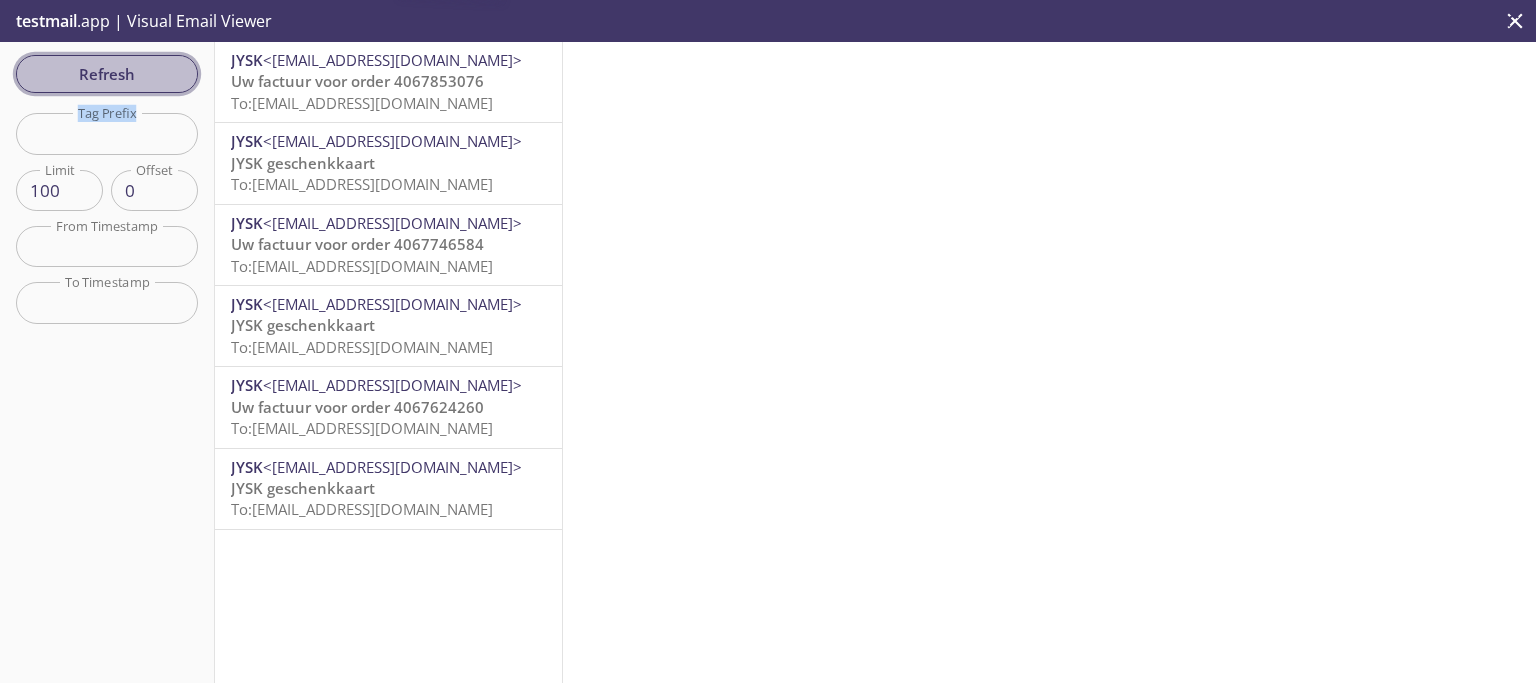 click on "Refresh" at bounding box center [107, 74] 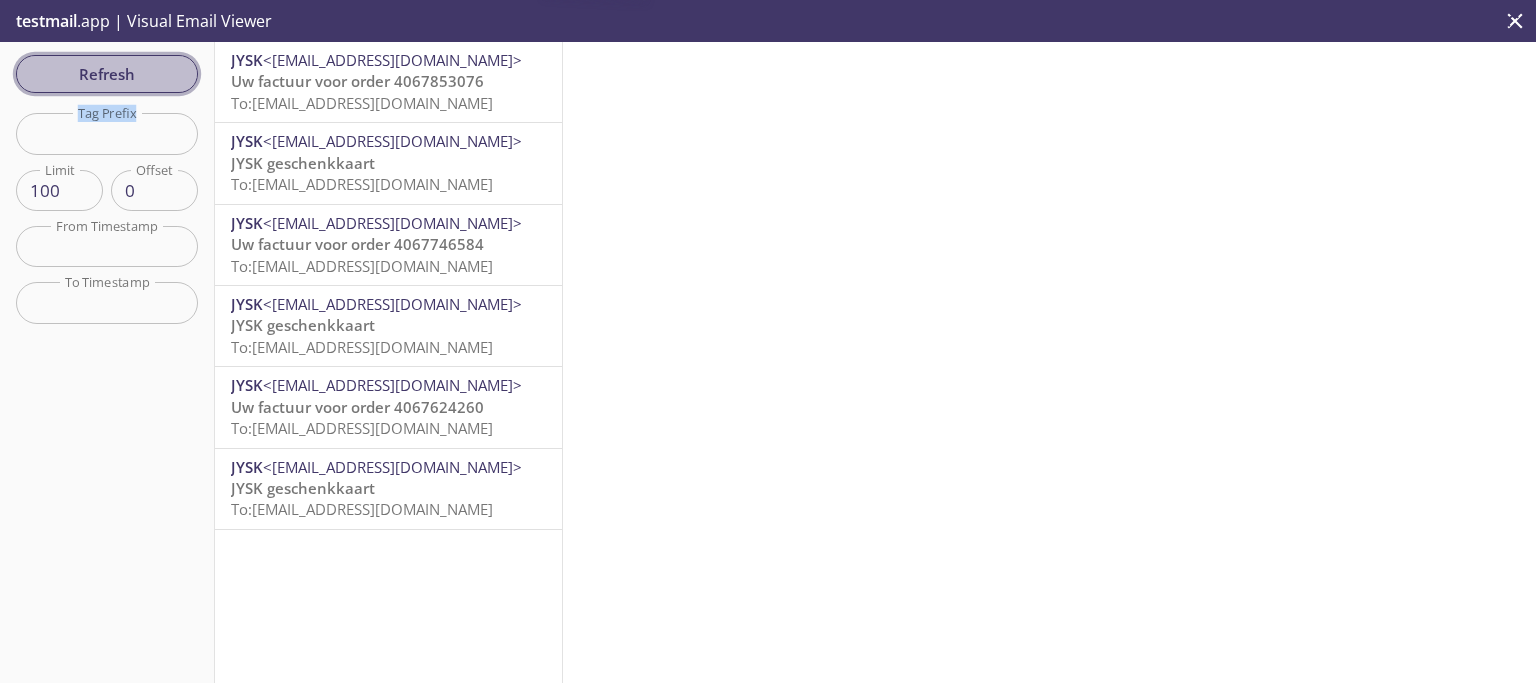 click on "Refresh" at bounding box center [107, 74] 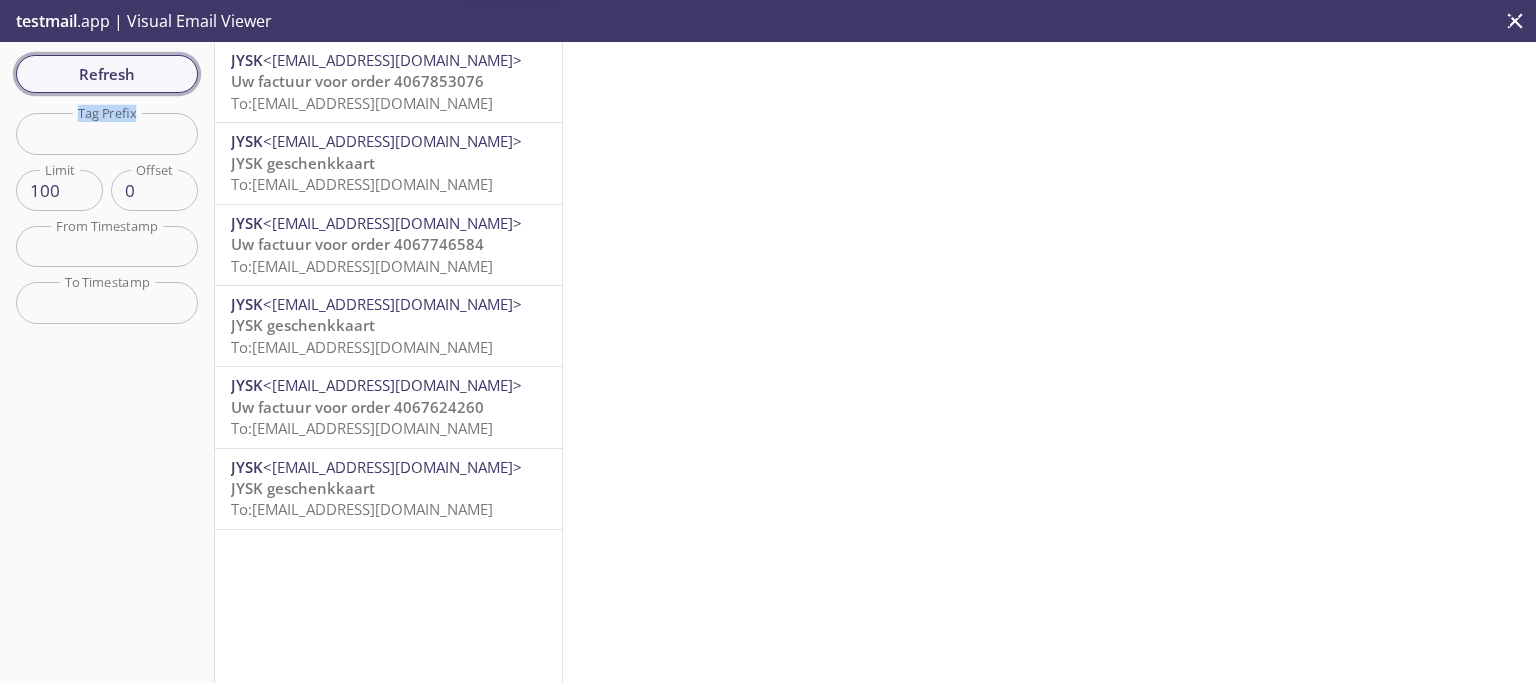 click on "Refresh Filters Tag Prefix Tag Prefix Limit 100 Limit Offset 0 Offset From Timestamp From Timestamp To Timestamp To Timestamp Reset" at bounding box center [107, 362] 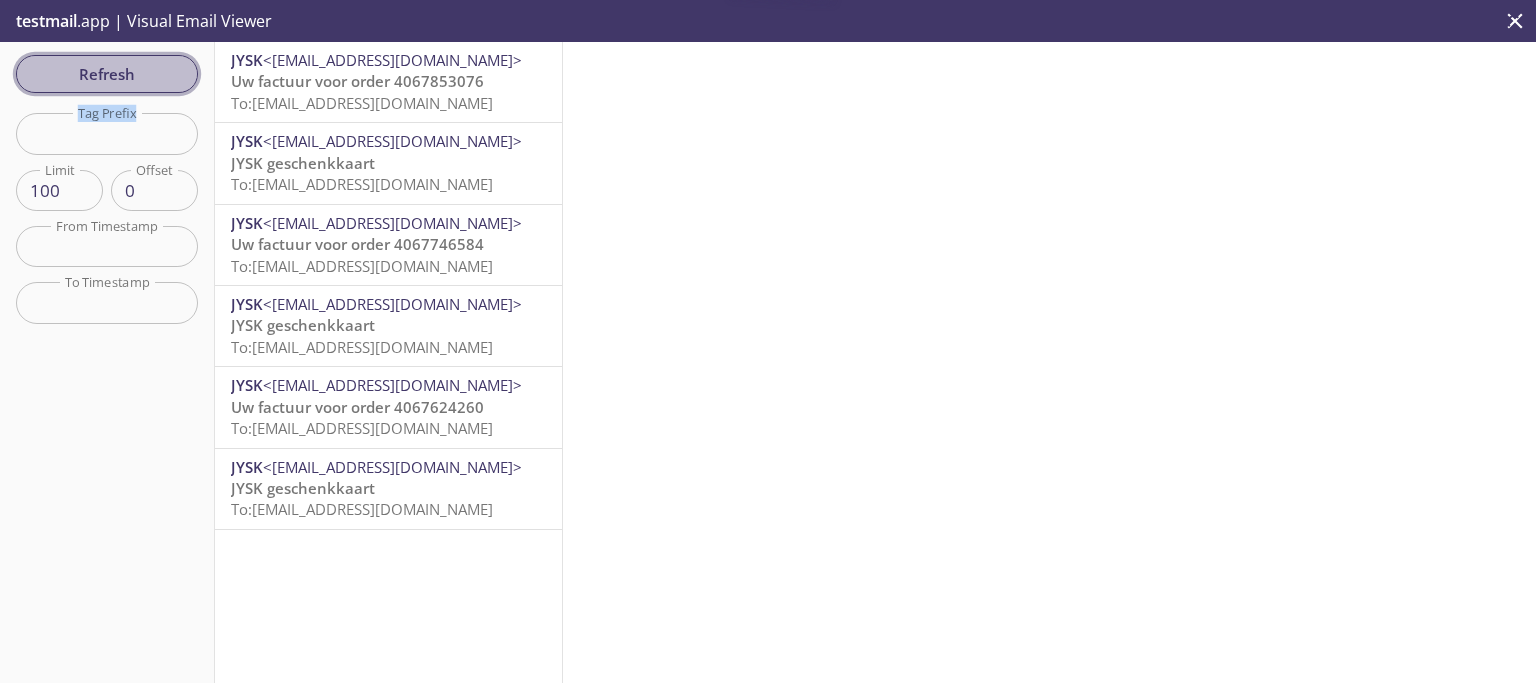 click on "Refresh" at bounding box center [107, 74] 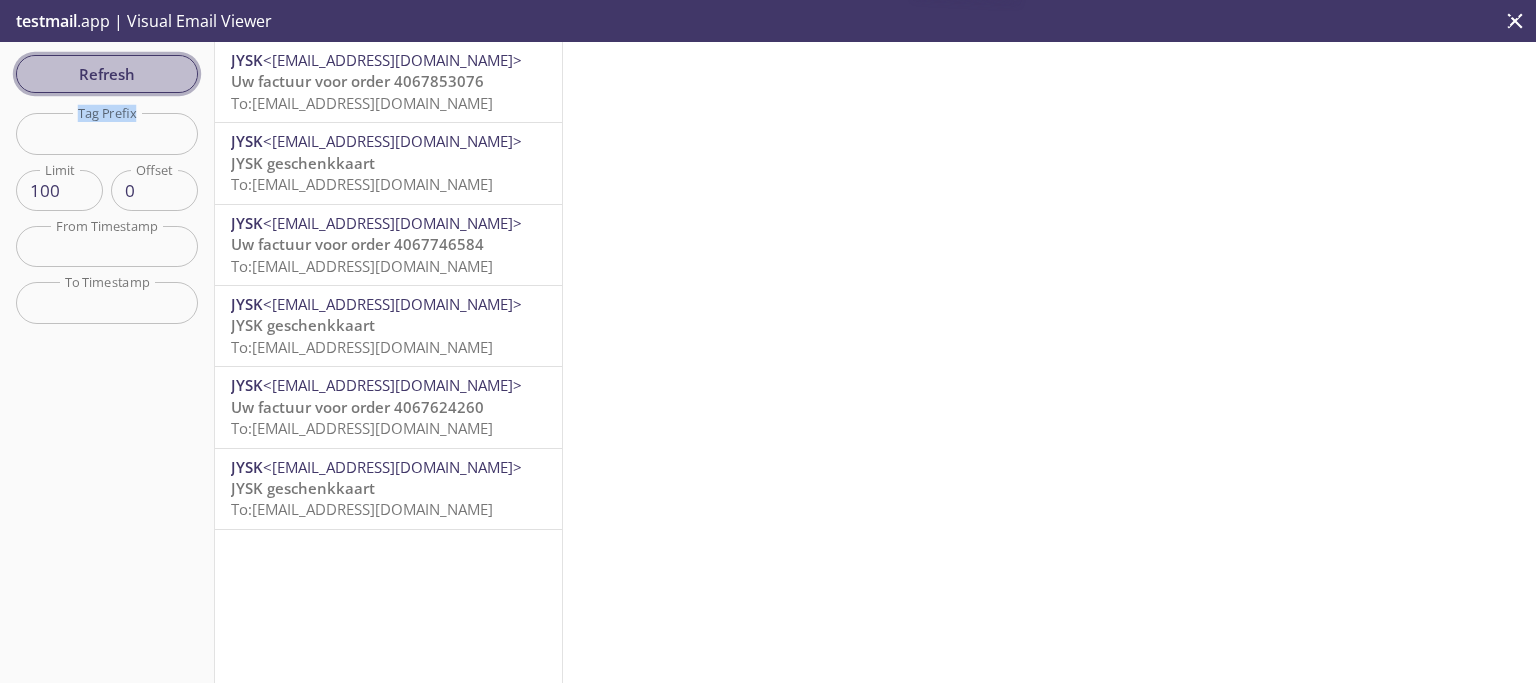 click on "Refresh" at bounding box center [107, 74] 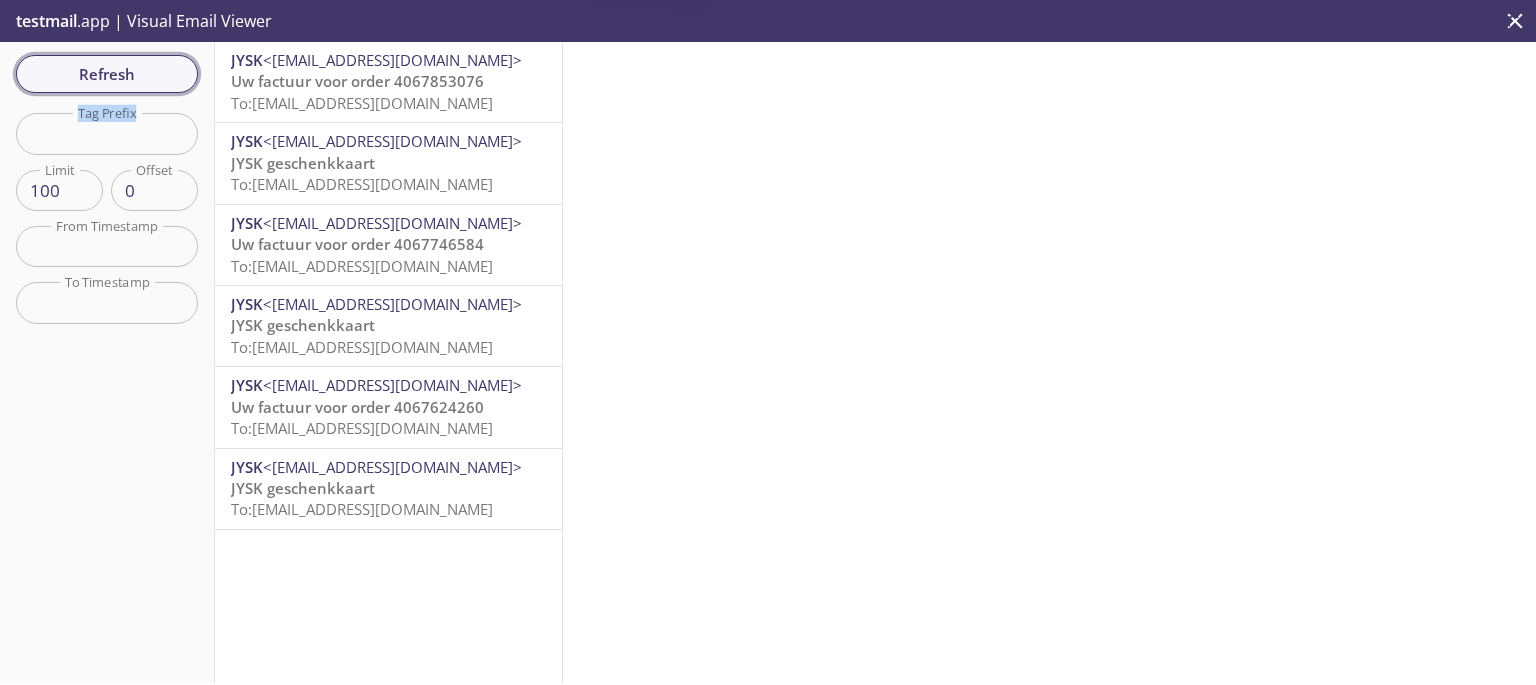 click on "Refresh" at bounding box center [107, 74] 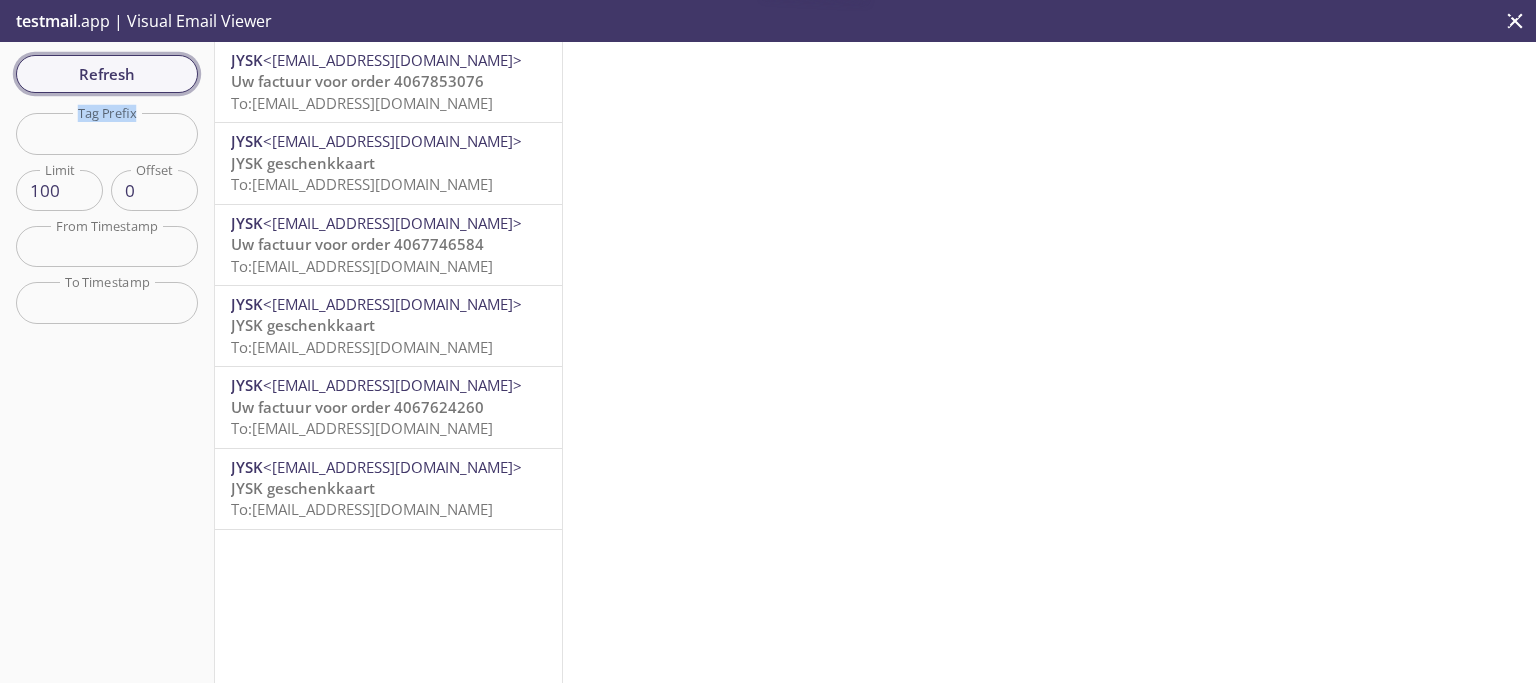 click on "Refresh" at bounding box center (107, 74) 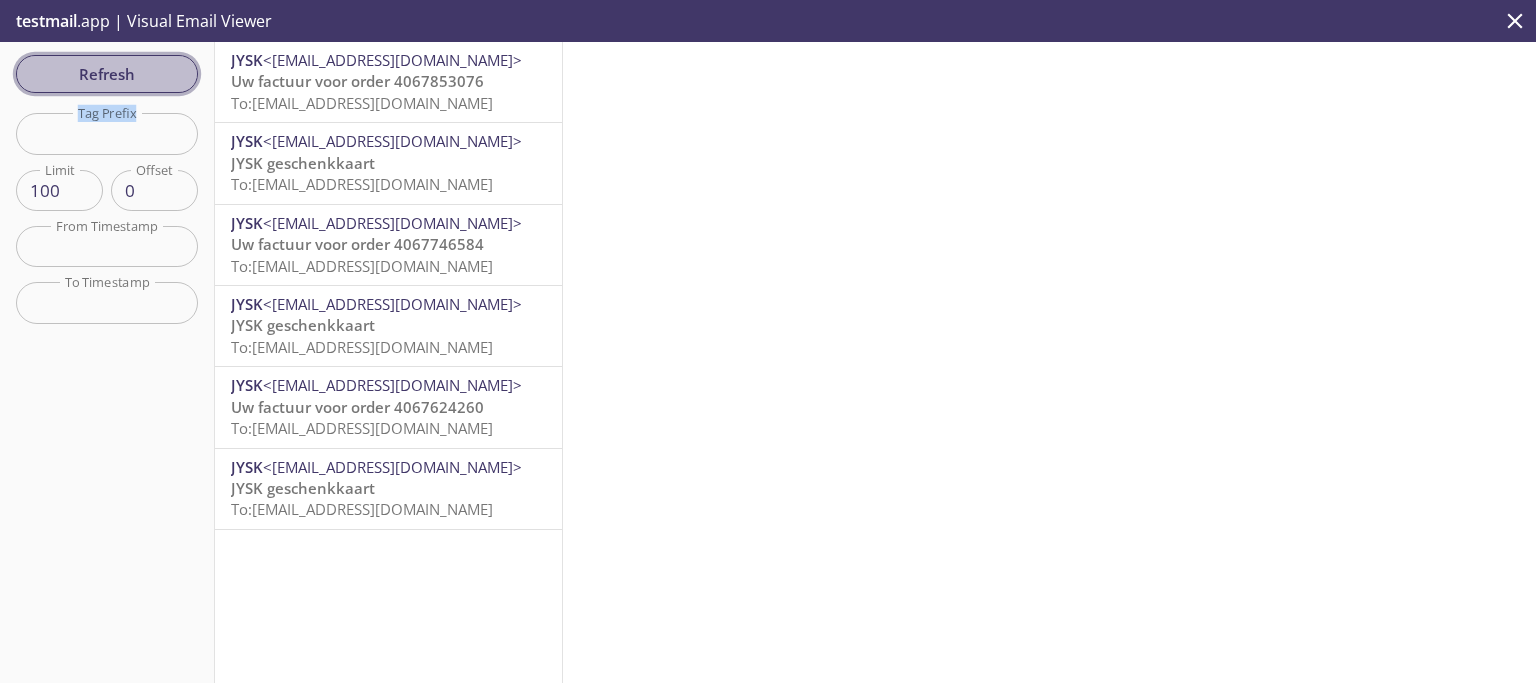 click on "Refresh" at bounding box center (107, 74) 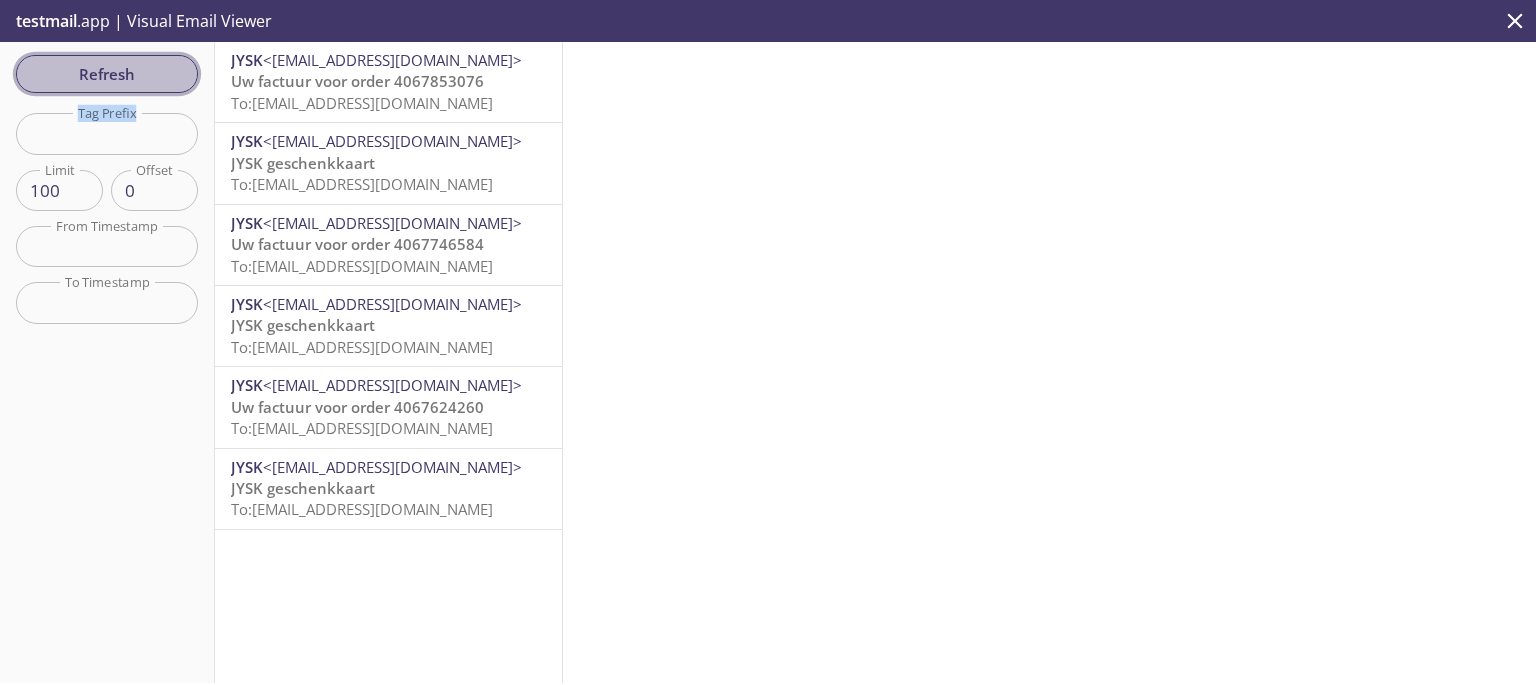 click on "Refresh" at bounding box center [107, 74] 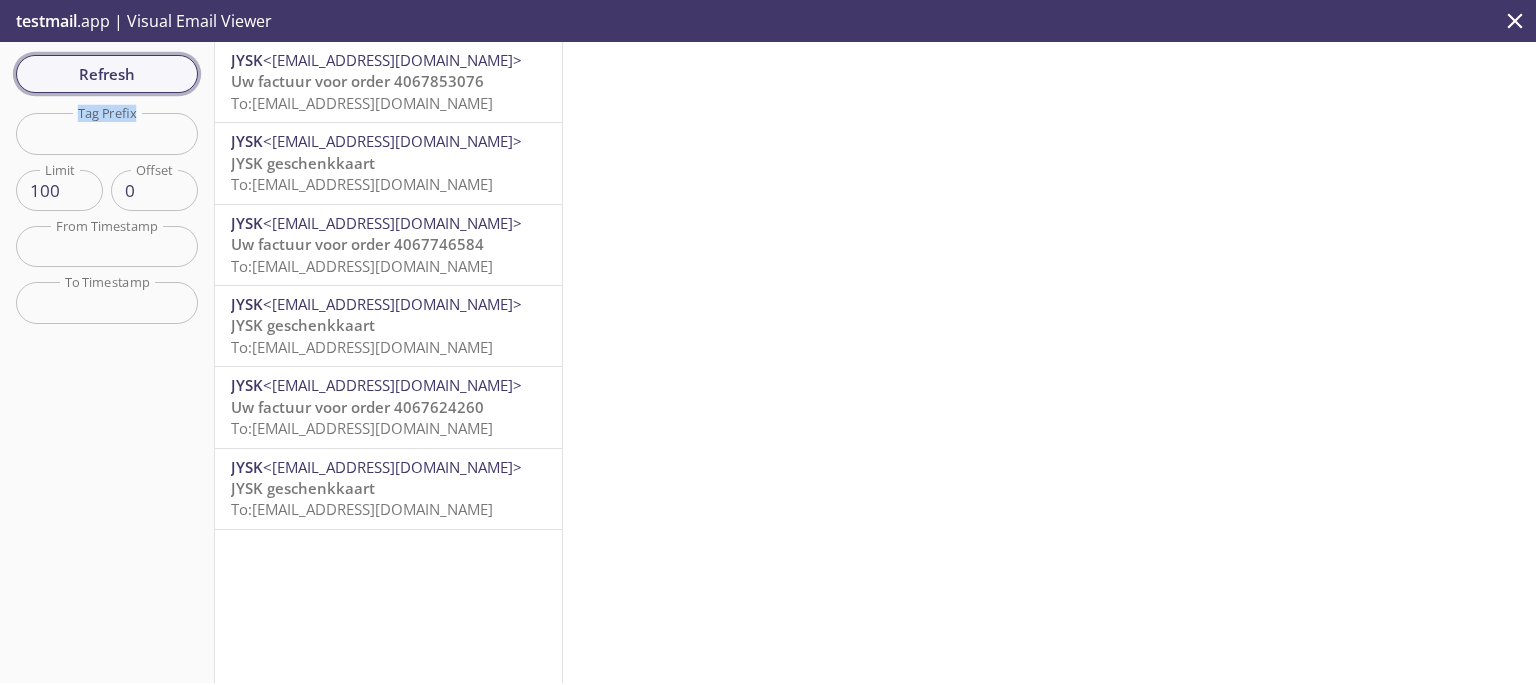 click on "Refresh" at bounding box center (107, 74) 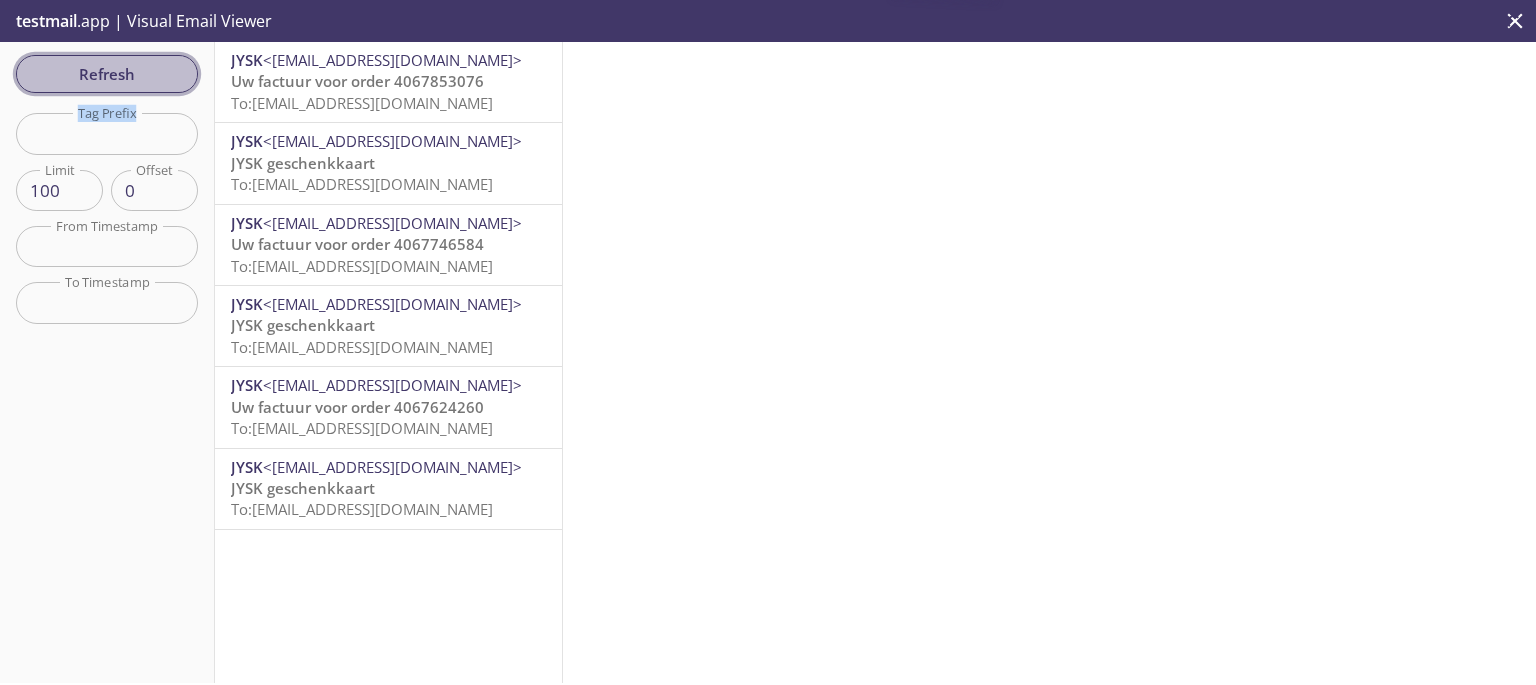 click on "Refresh" at bounding box center (107, 74) 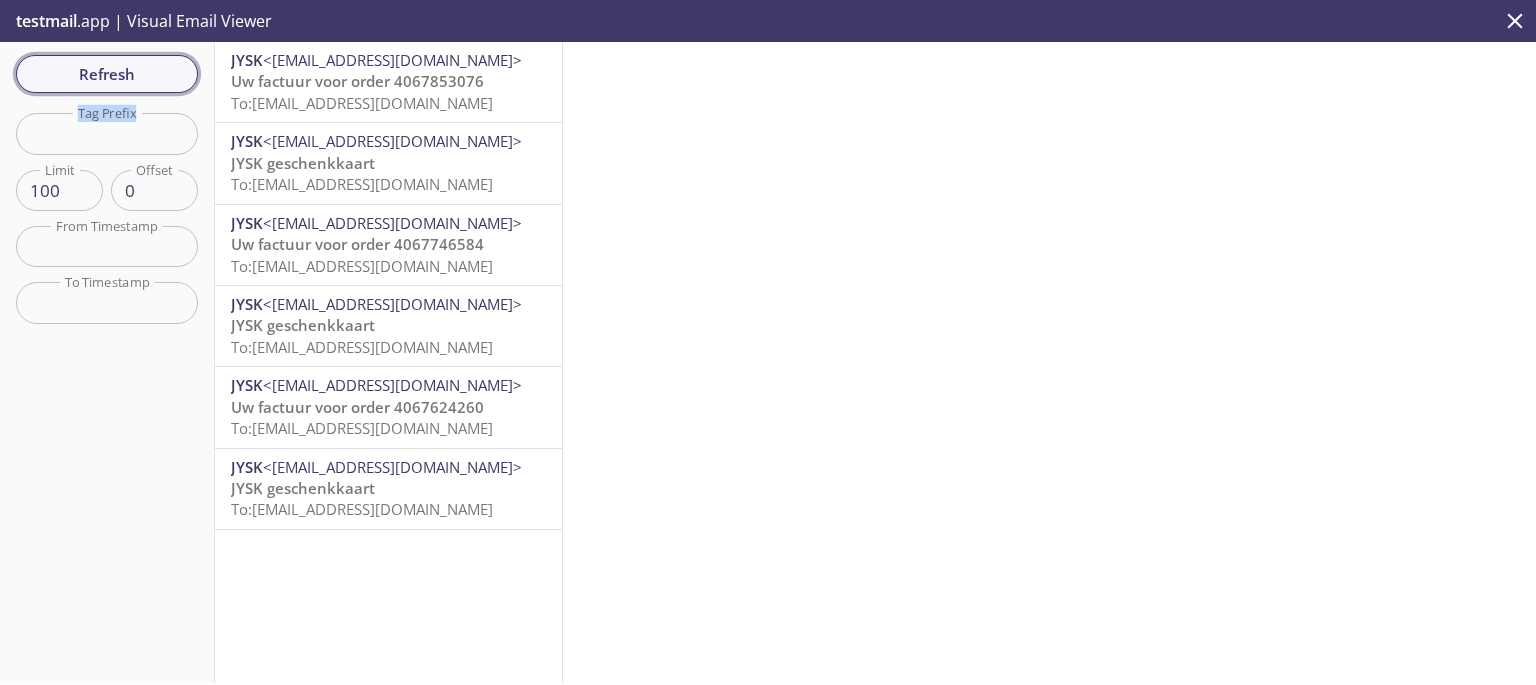 type 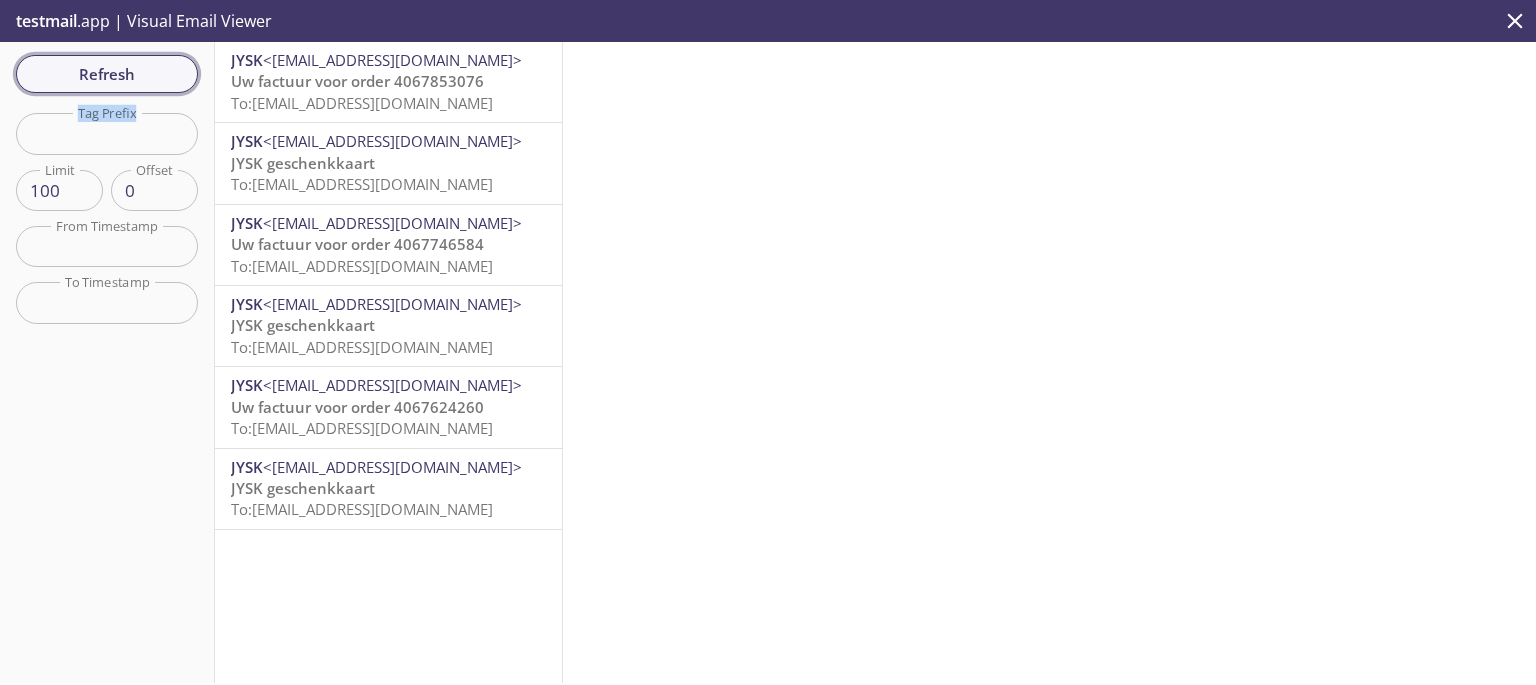 click on "Refresh" at bounding box center (107, 74) 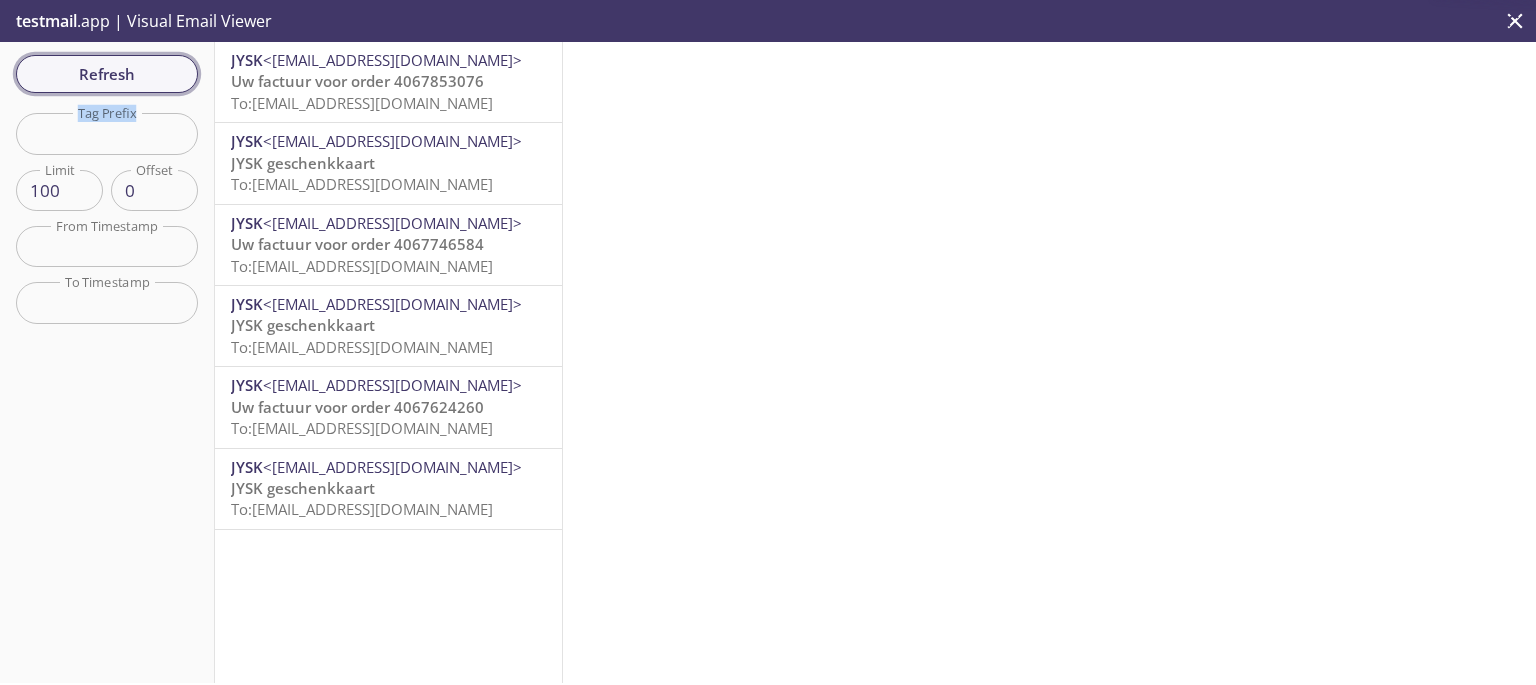 click on "Refresh" at bounding box center (107, 74) 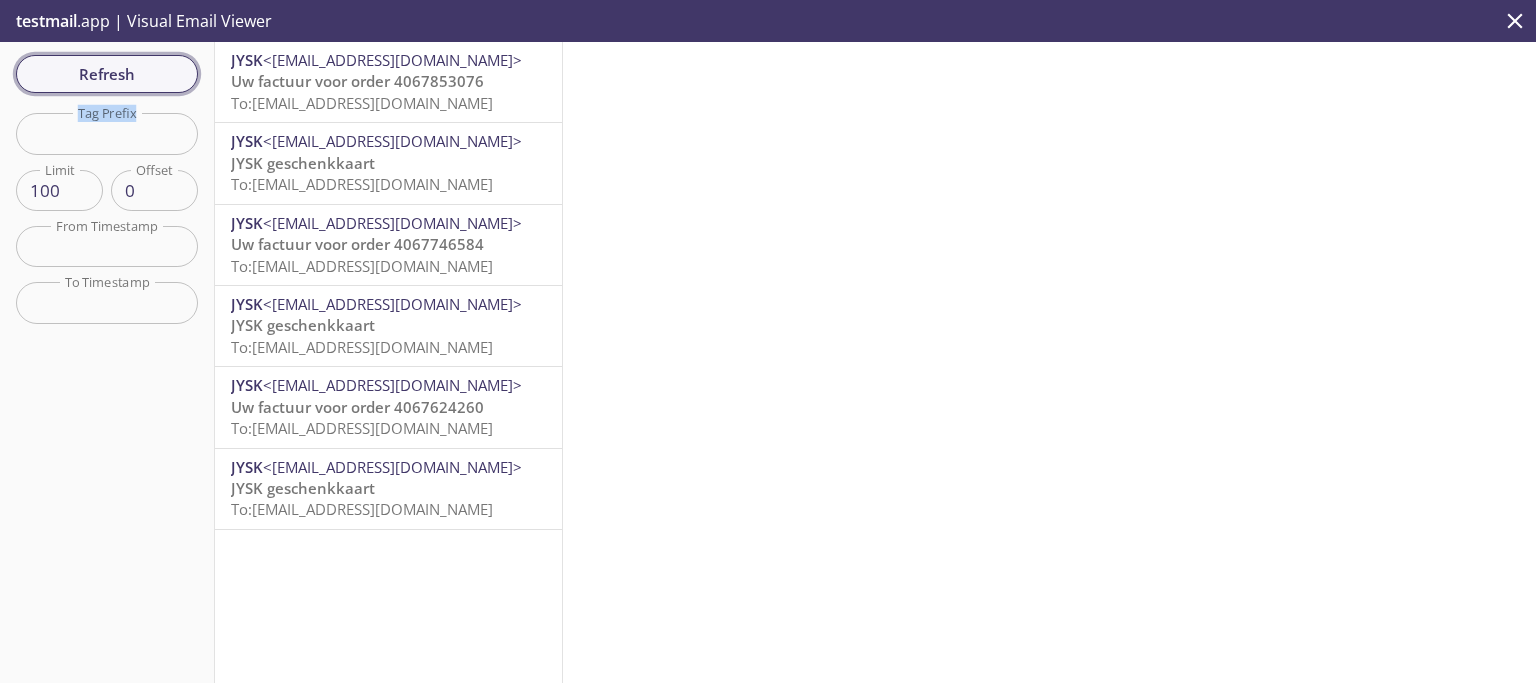 click on "Refresh" at bounding box center (107, 74) 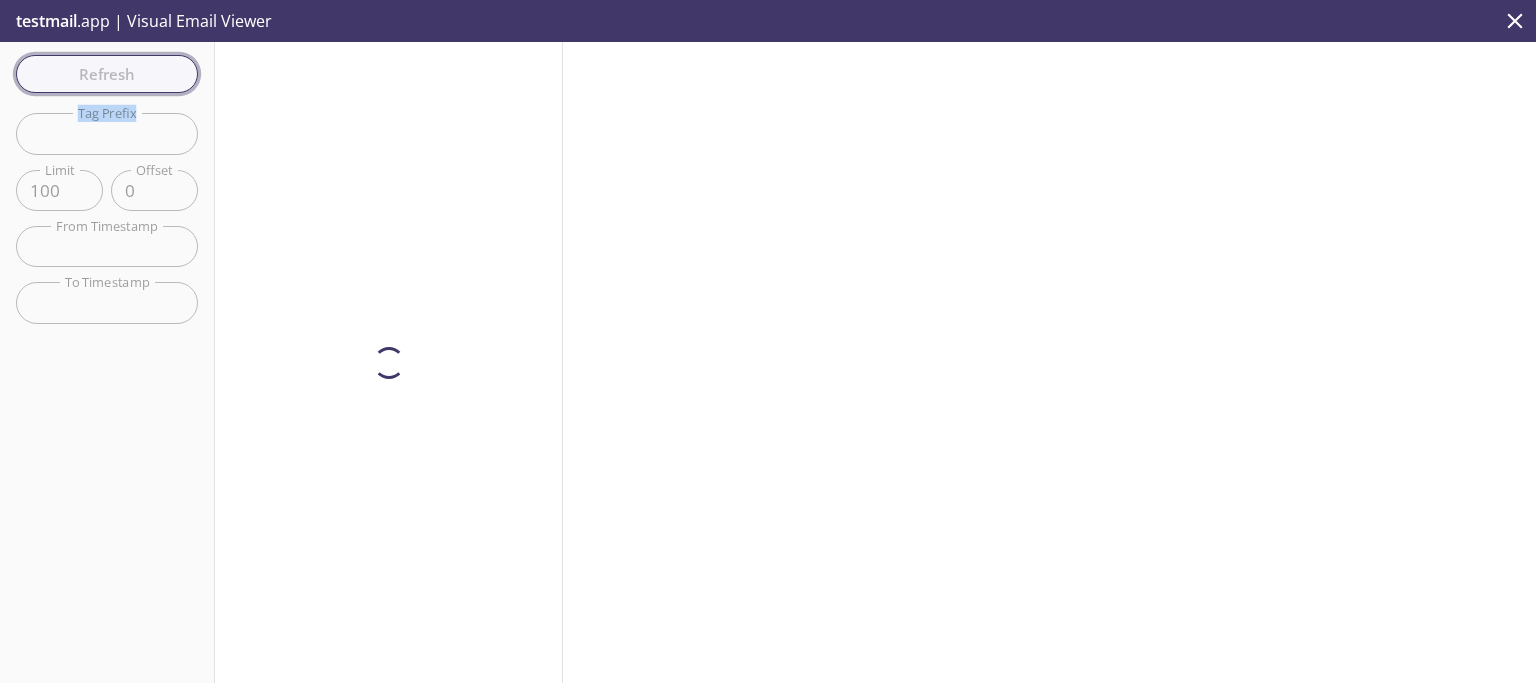 click on "Refresh Filters Tag Prefix Tag Prefix Limit 100 Limit Offset 0 Offset From Timestamp From Timestamp To Timestamp To Timestamp Reset" at bounding box center (107, 362) 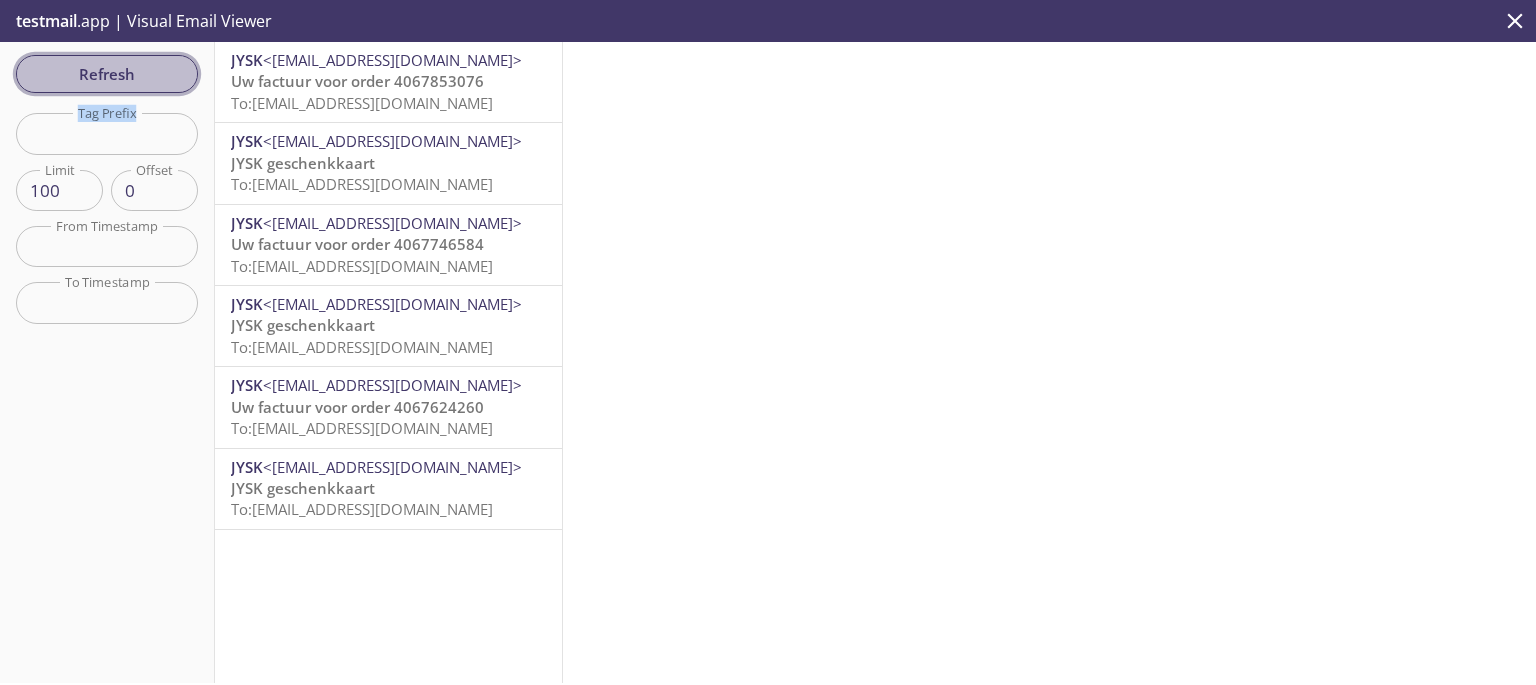 click on "Refresh" at bounding box center (107, 74) 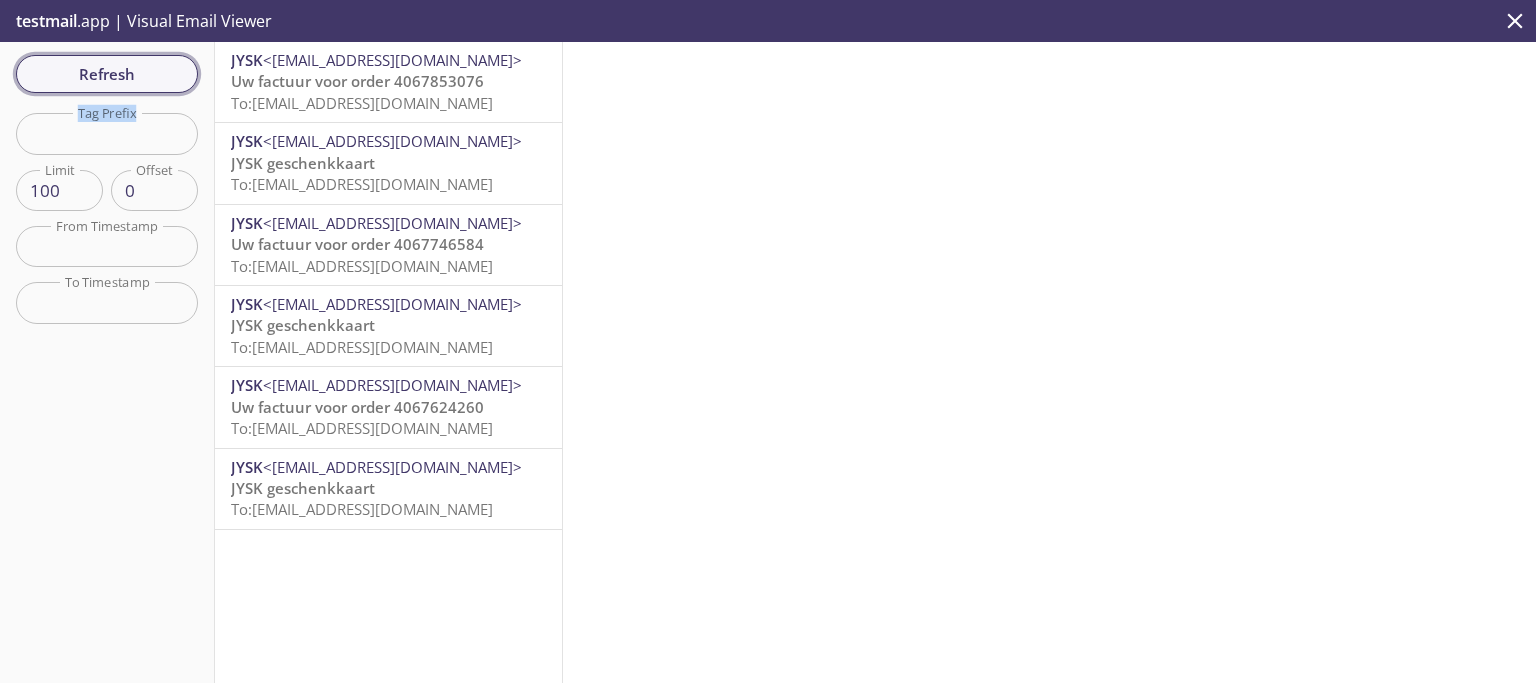 click on "Refresh" at bounding box center [107, 74] 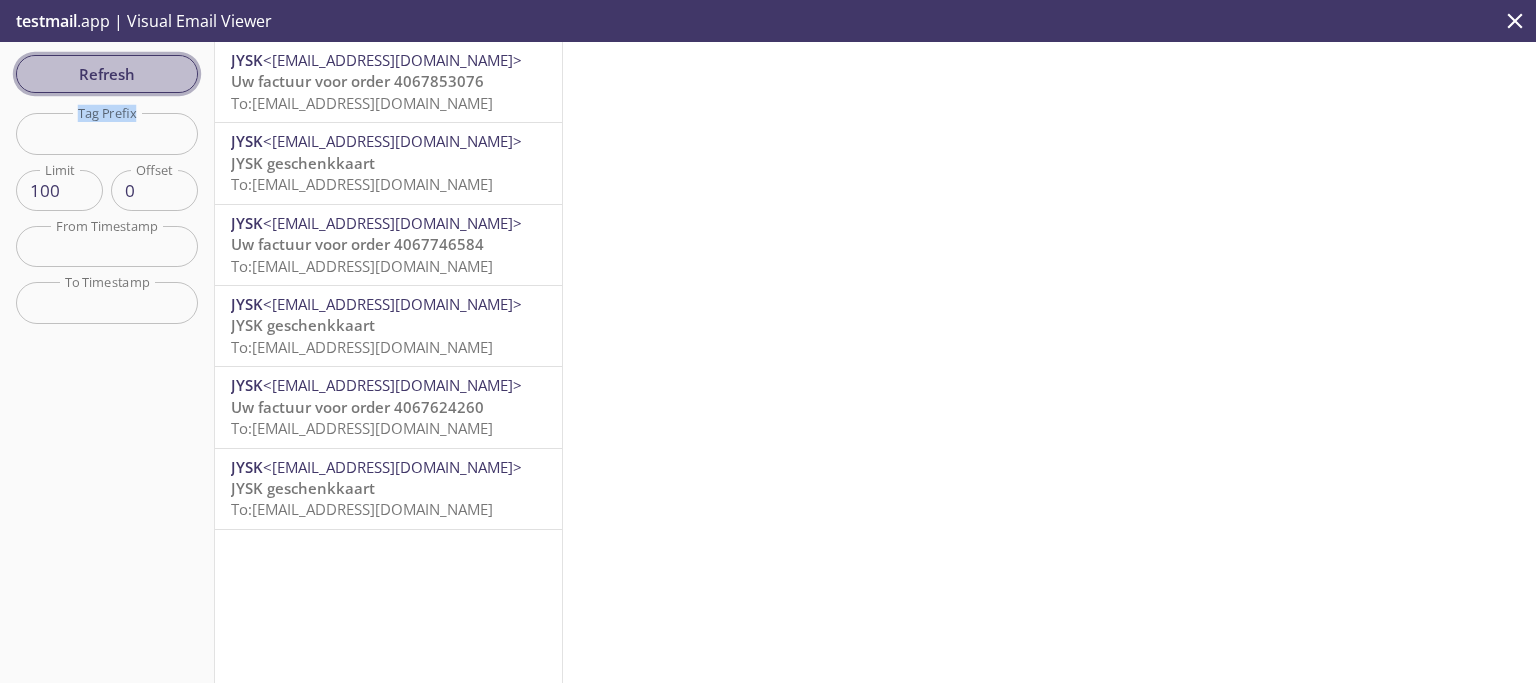 click on "Refresh" at bounding box center [107, 74] 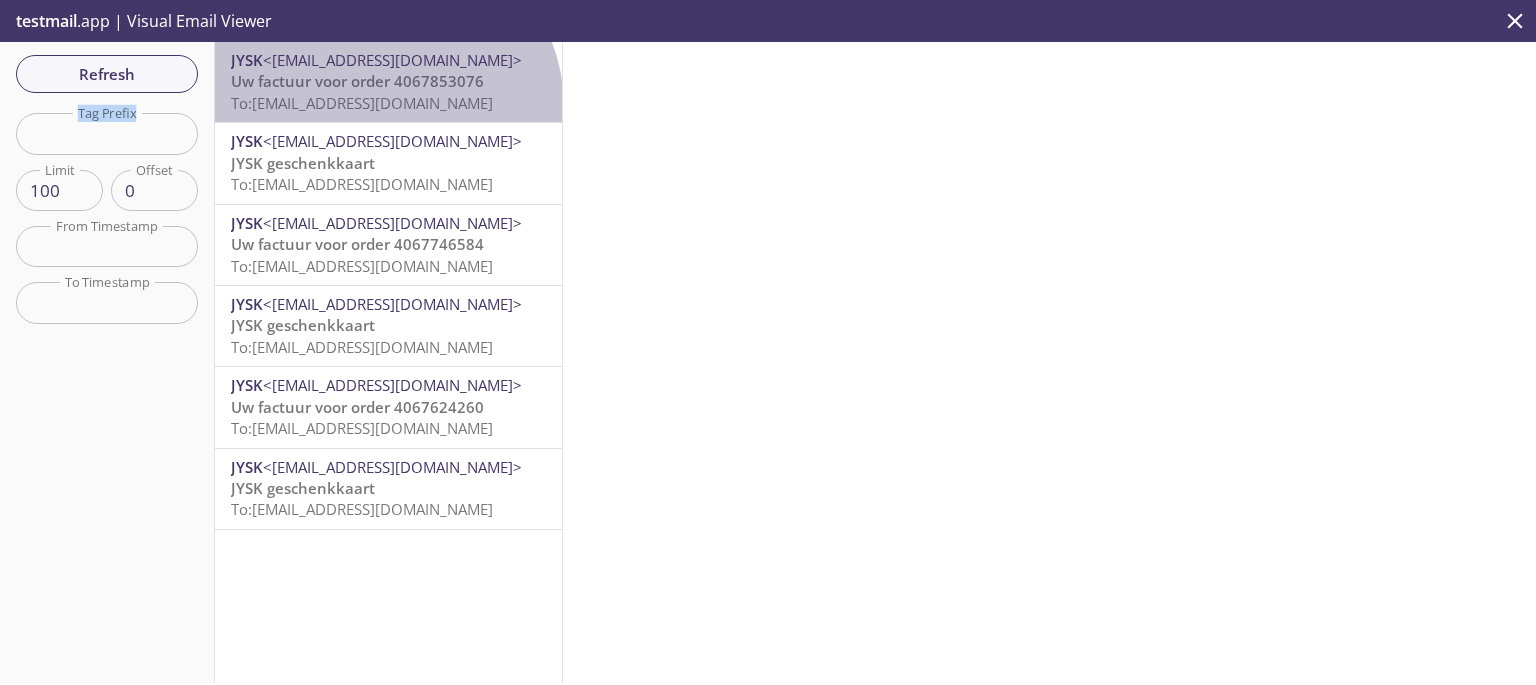 click on "To:  [EMAIL_ADDRESS][DOMAIN_NAME]" at bounding box center (362, 103) 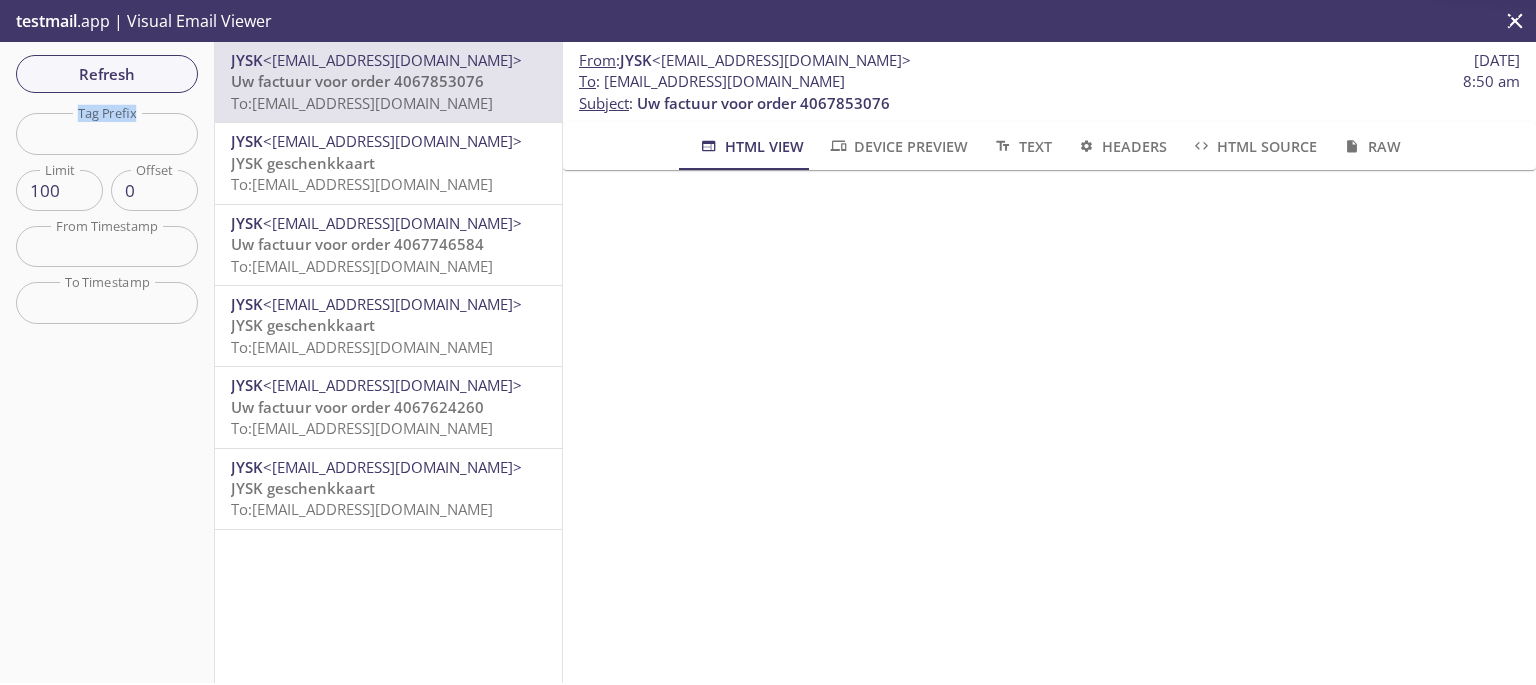 scroll, scrollTop: 200, scrollLeft: 0, axis: vertical 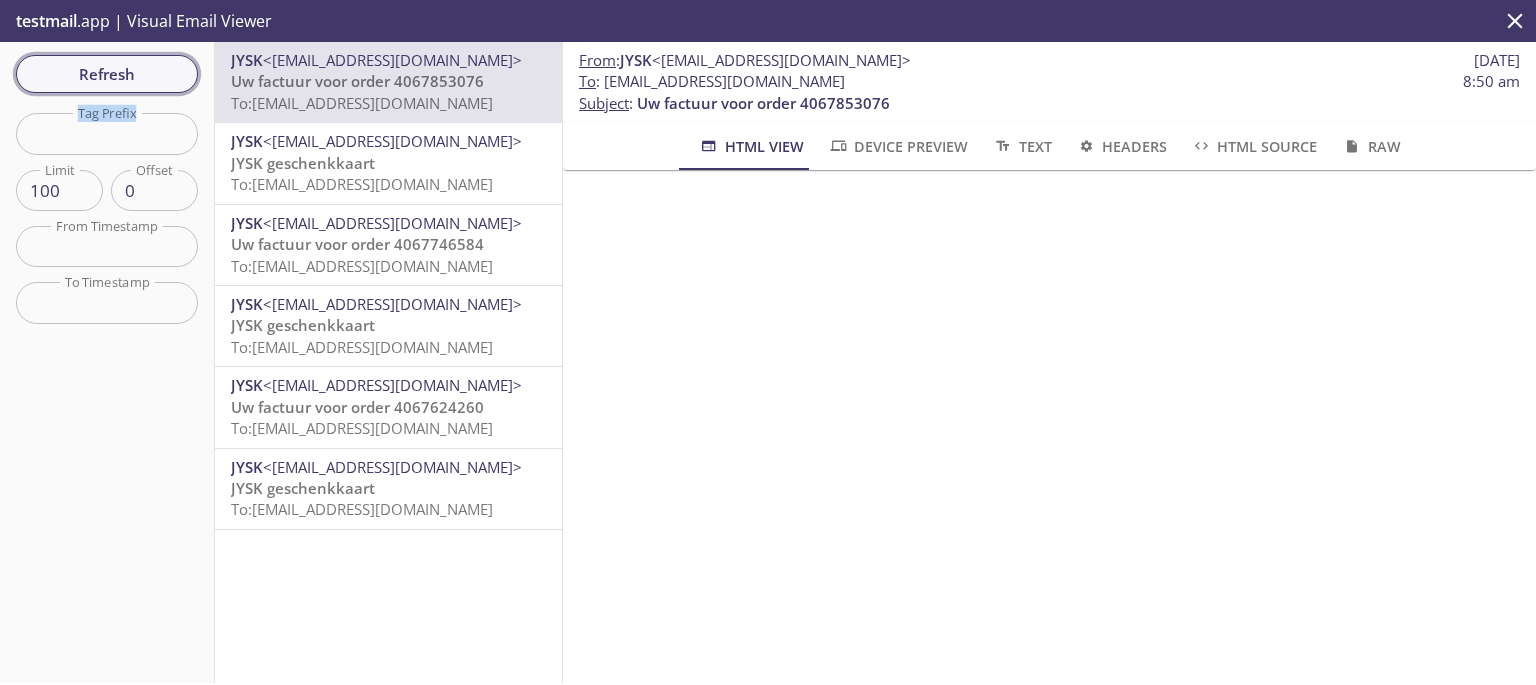 click on "Refresh" at bounding box center [107, 74] 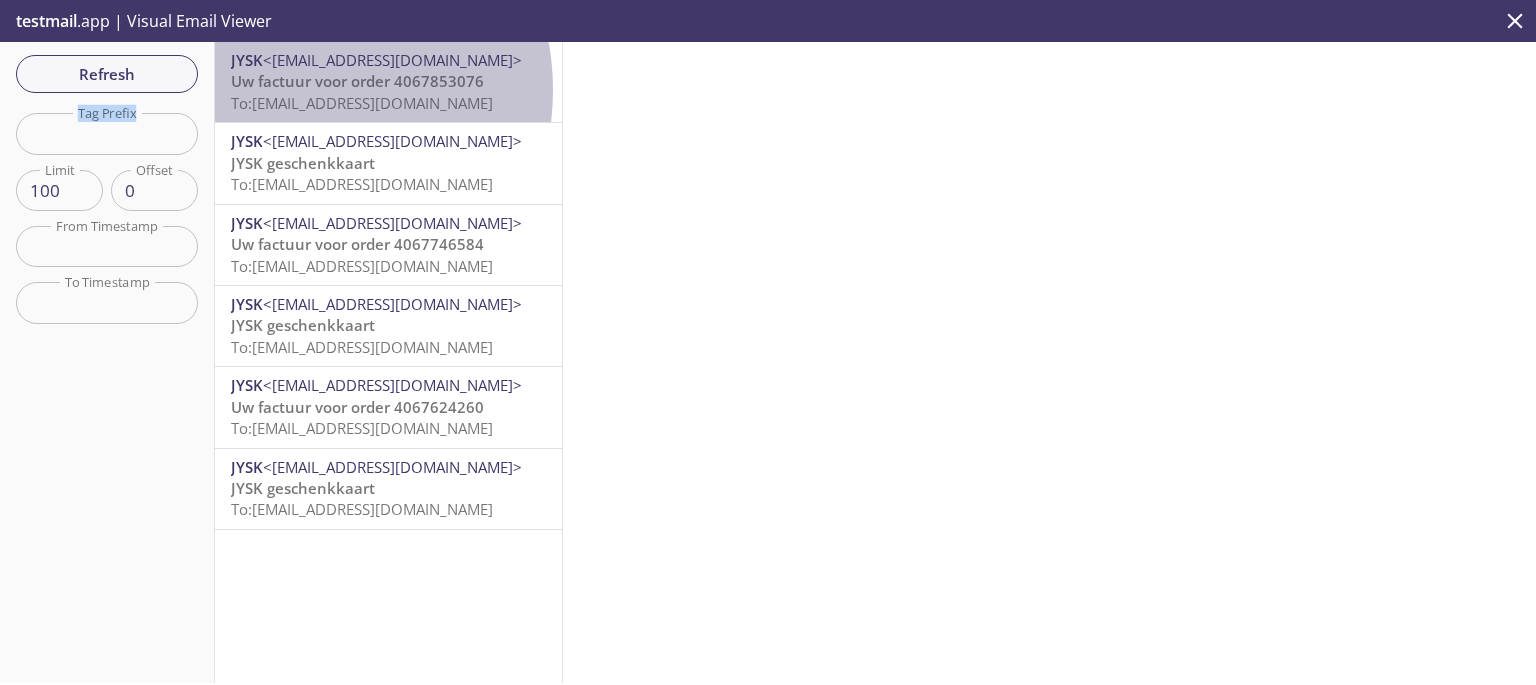 click on "Uw factuur voor order 4067853076" at bounding box center (357, 81) 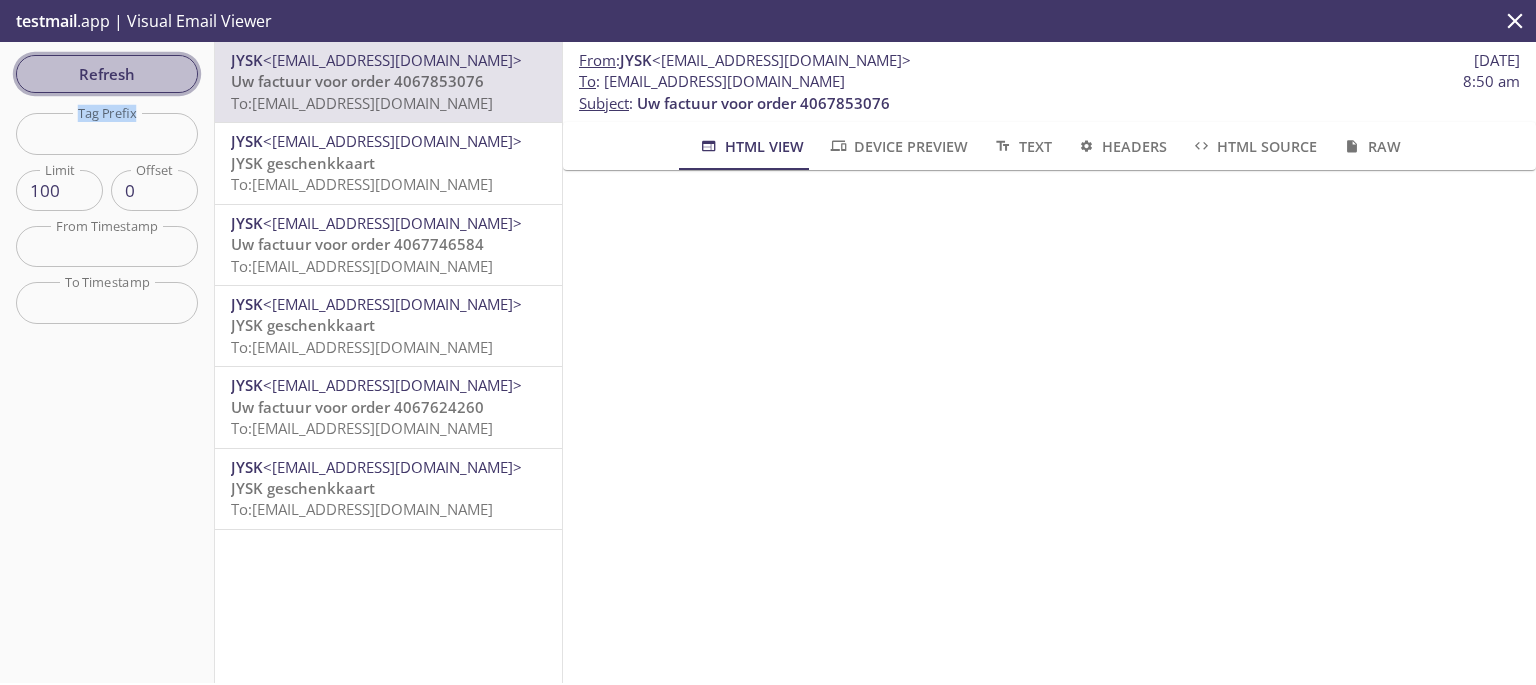 click on "Refresh" at bounding box center (107, 74) 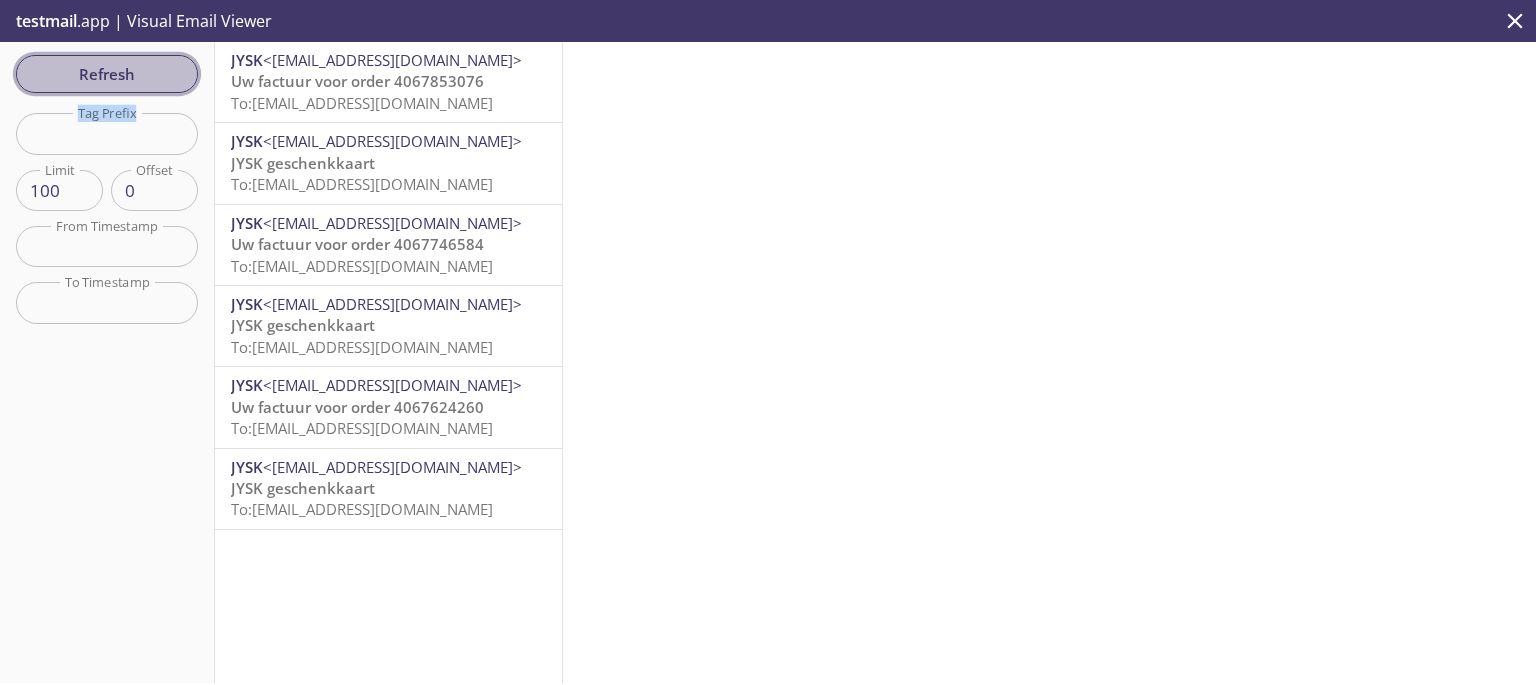 click on "Refresh" at bounding box center (107, 74) 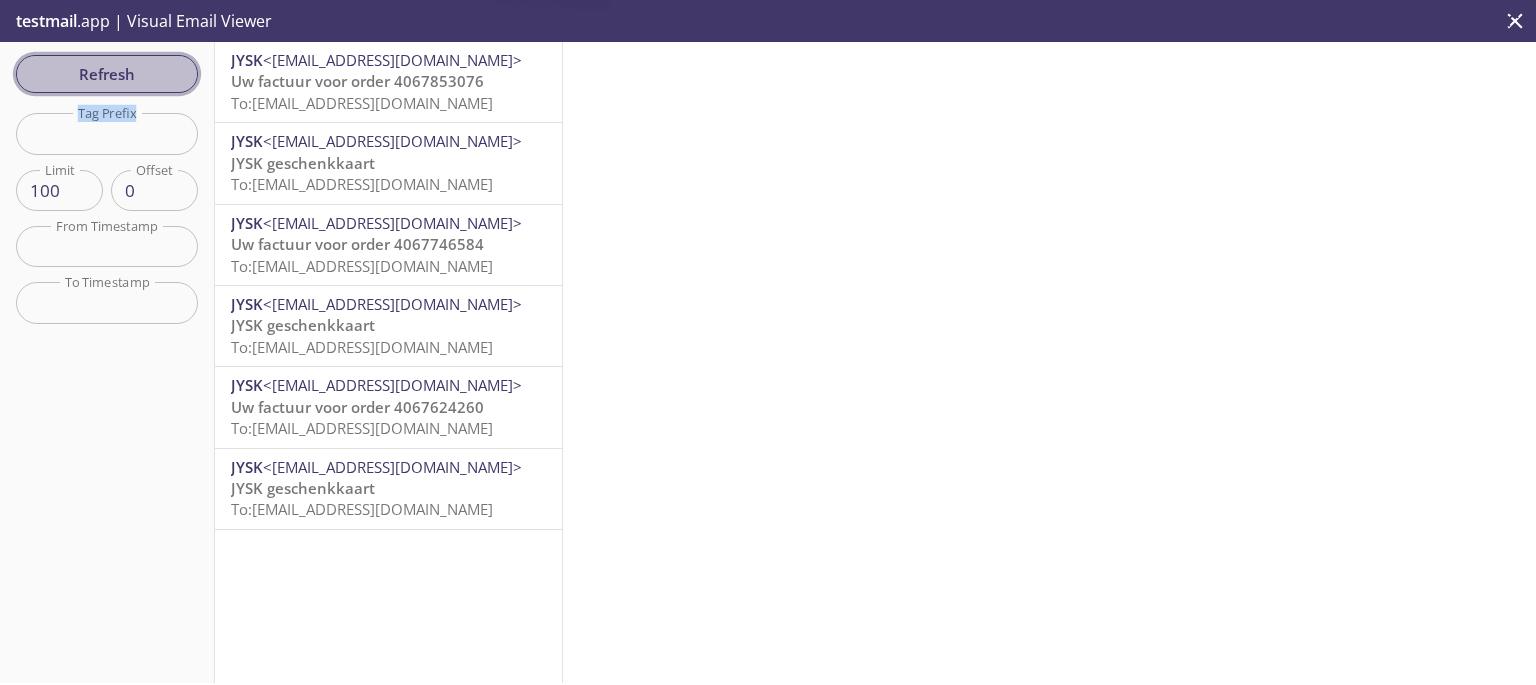 click on "Refresh" at bounding box center (107, 74) 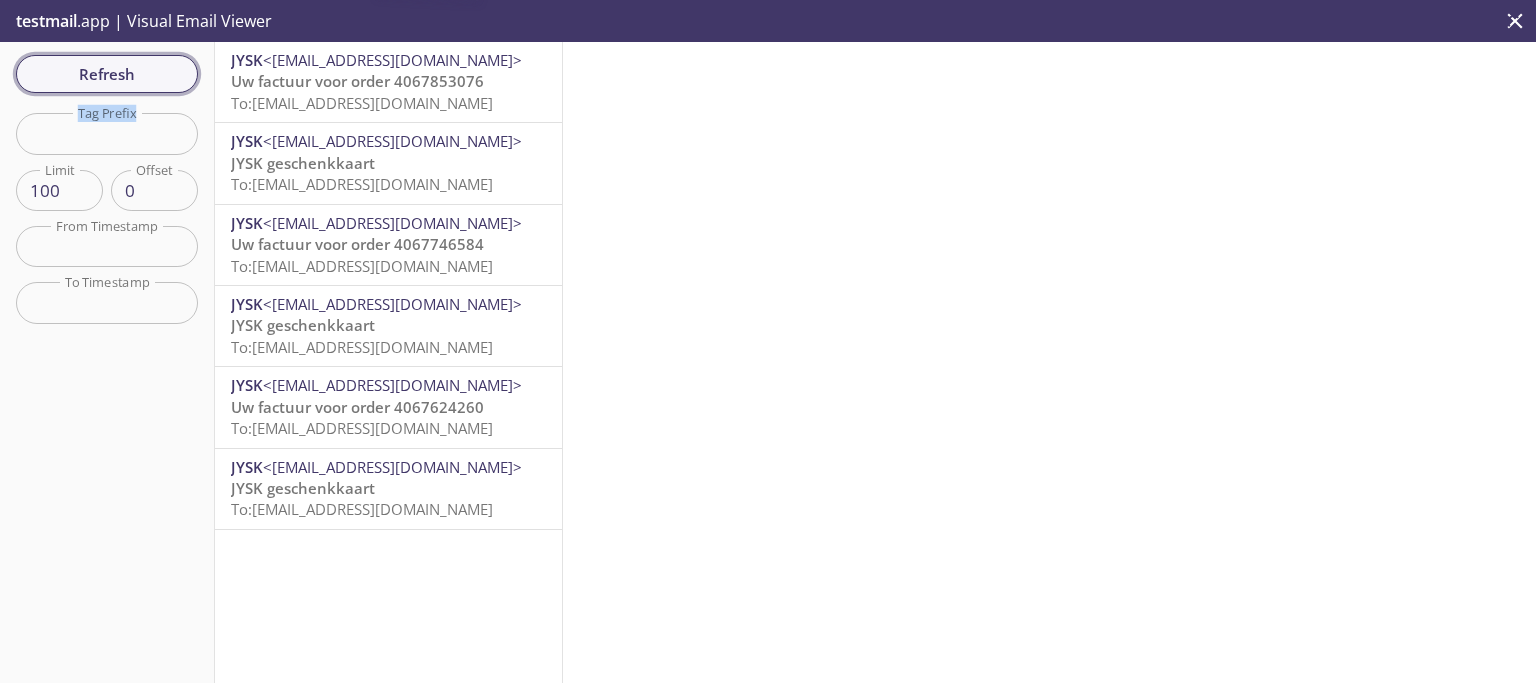 click on "Refresh" at bounding box center (107, 74) 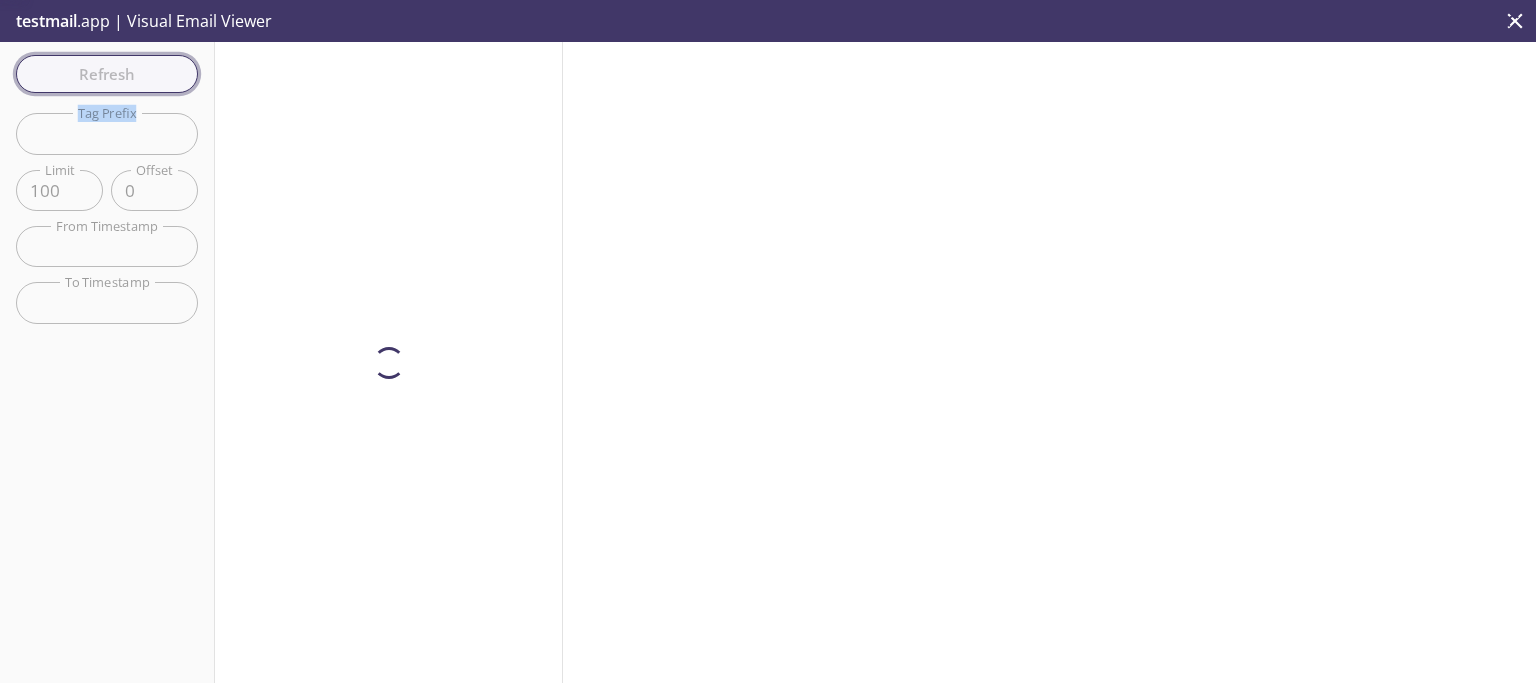 click on "Refresh Filters Tag Prefix Tag Prefix Limit 100 Limit Offset 0 Offset From Timestamp From Timestamp To Timestamp To Timestamp Reset" at bounding box center [107, 362] 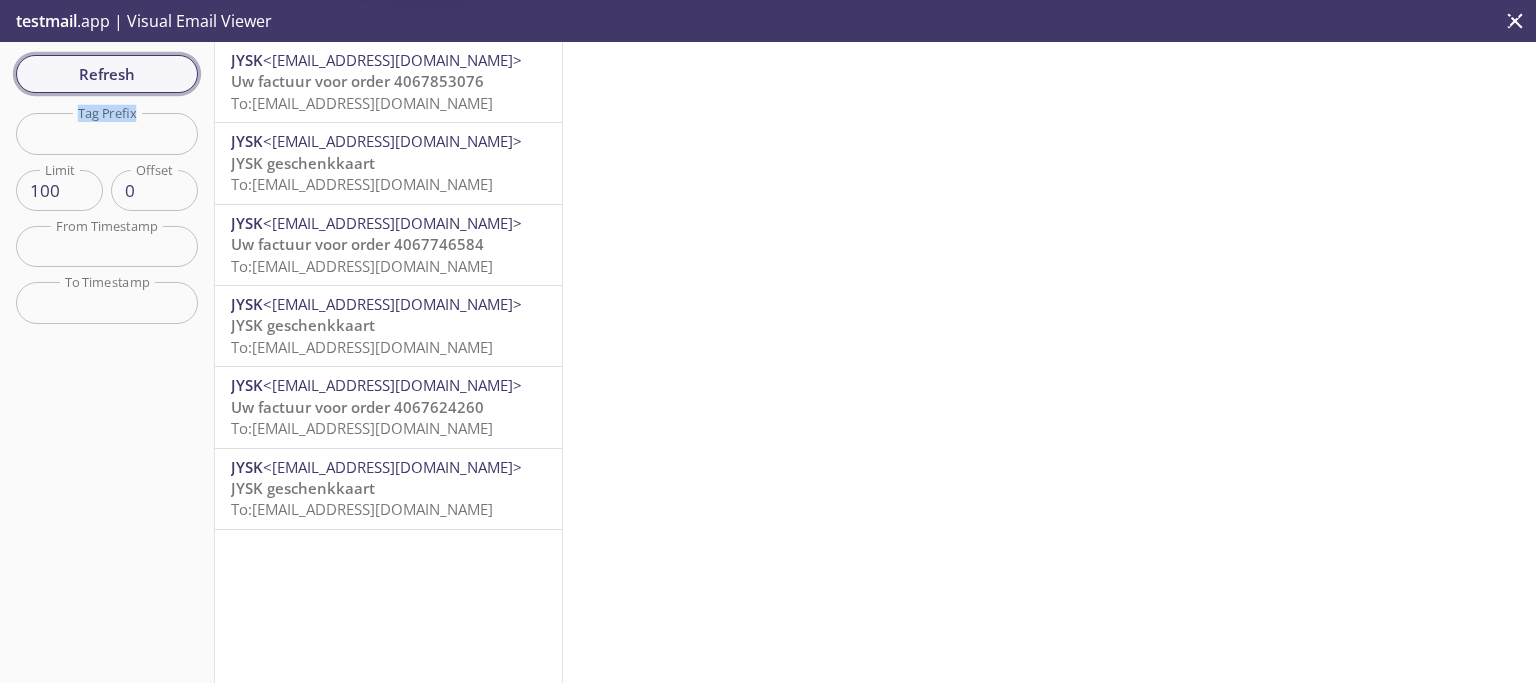 click on "Refresh" at bounding box center (107, 74) 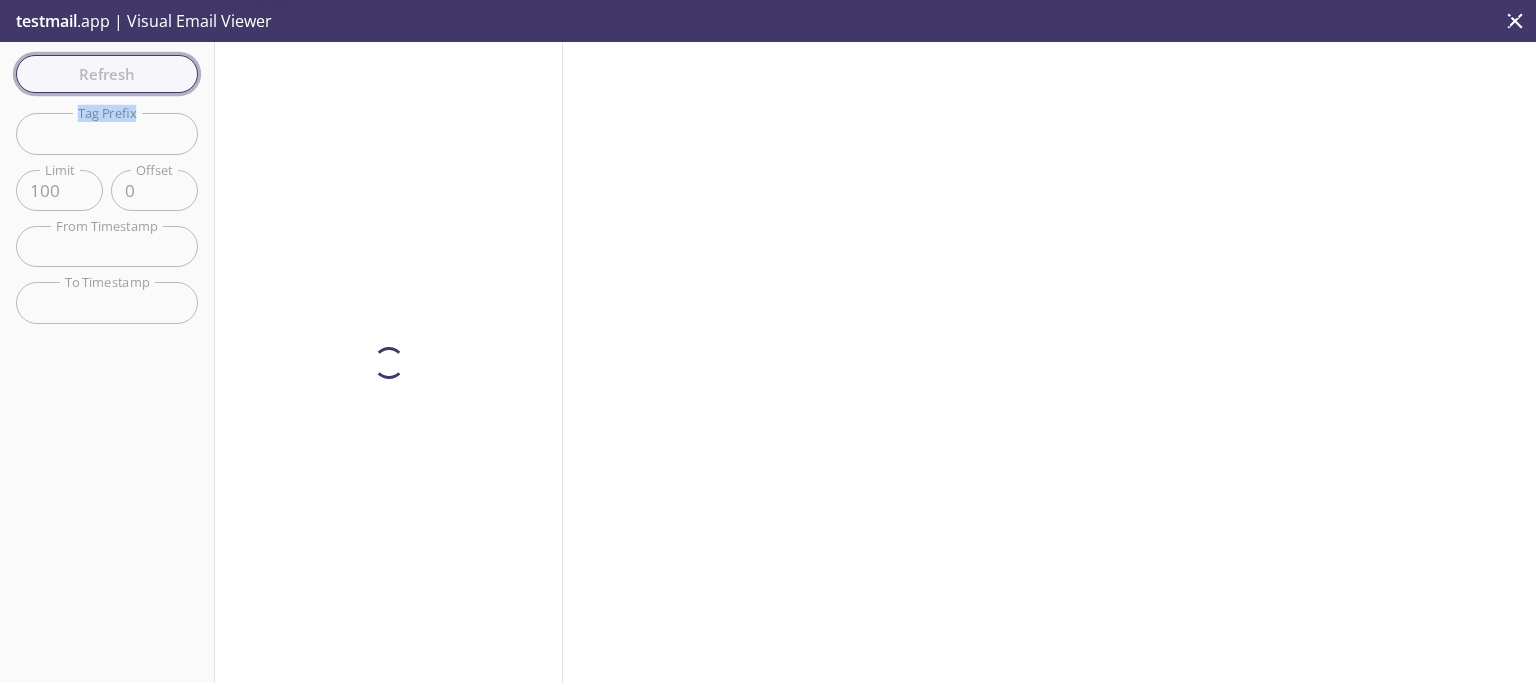 click on "Refresh Filters Tag Prefix Tag Prefix Limit 100 Limit Offset 0 Offset From Timestamp From Timestamp To Timestamp To Timestamp Reset" at bounding box center [107, 362] 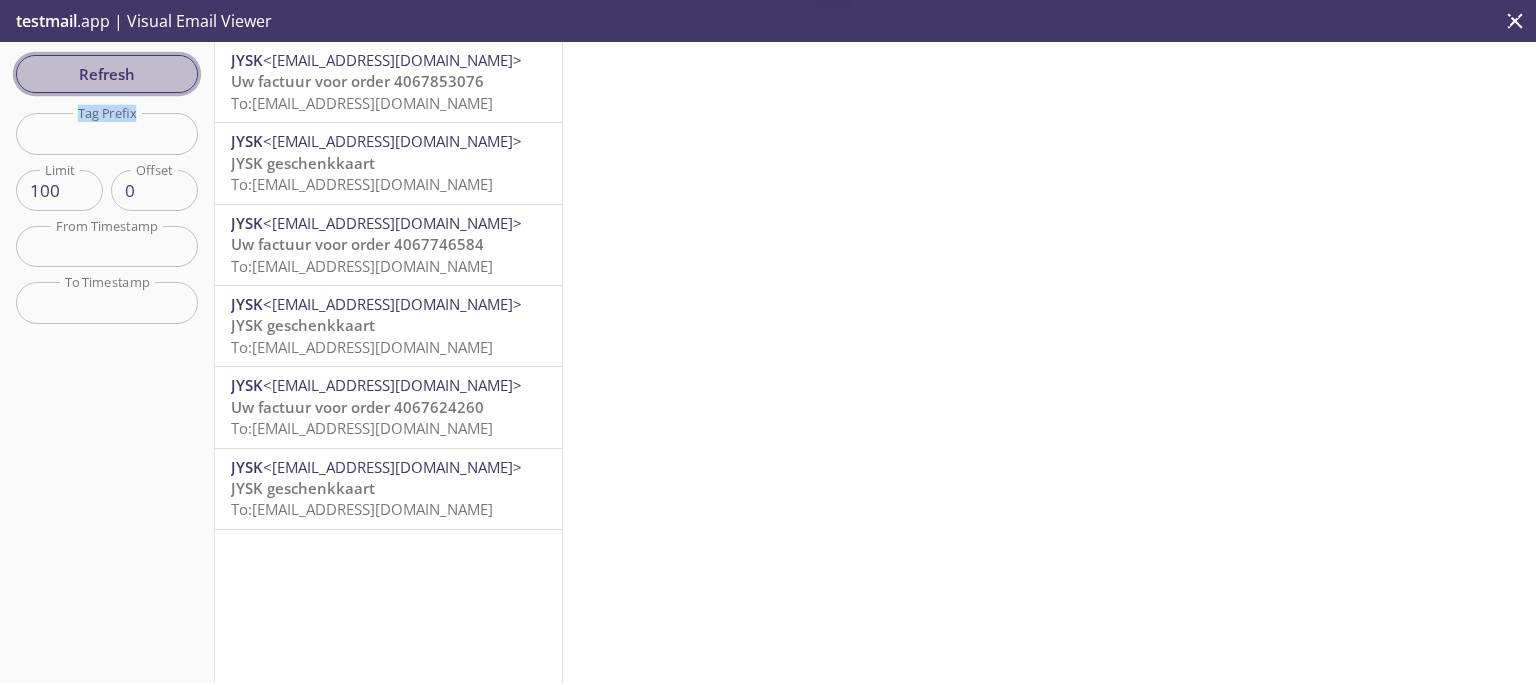 click on "Refresh" at bounding box center [107, 74] 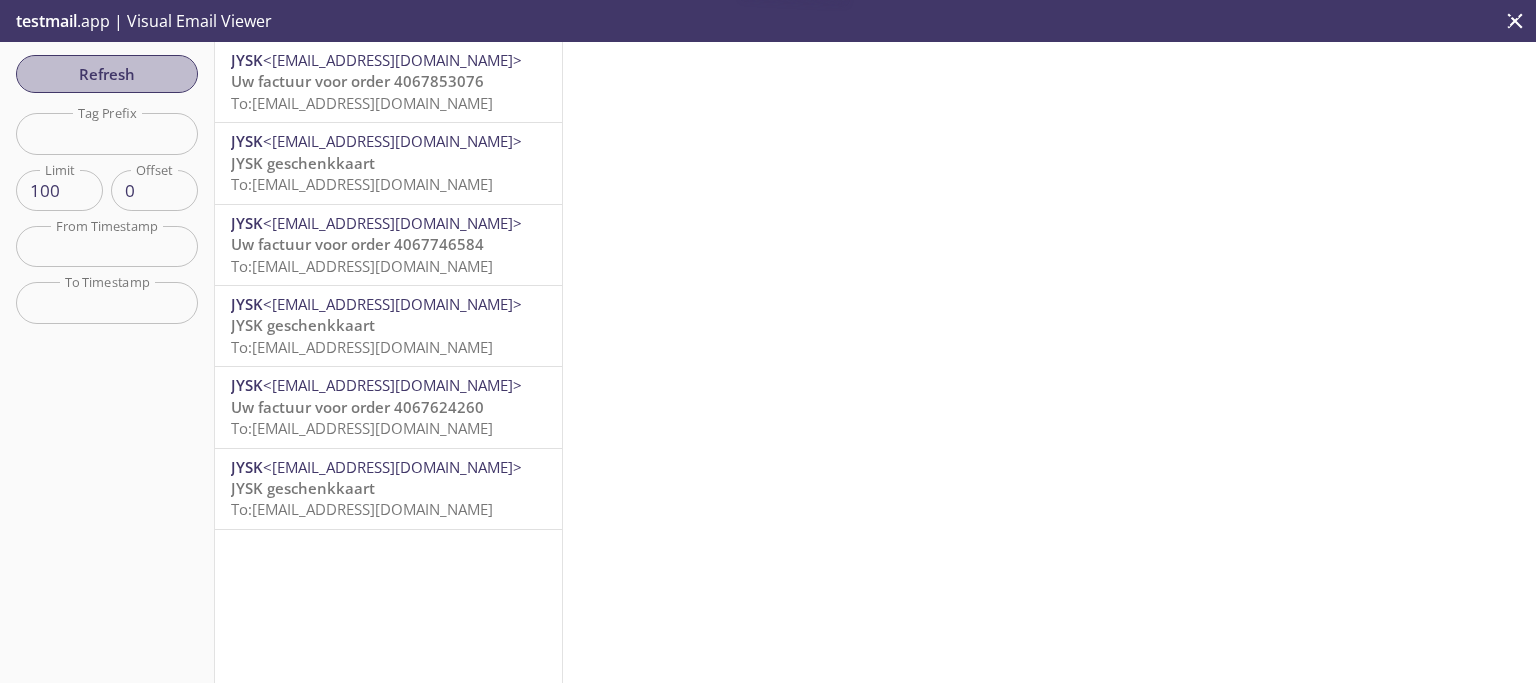 click on "Refresh Filters Tag Prefix Tag Prefix Limit 100 Limit Offset 0 Offset From Timestamp From Timestamp To Timestamp To Timestamp Reset" at bounding box center [107, 362] 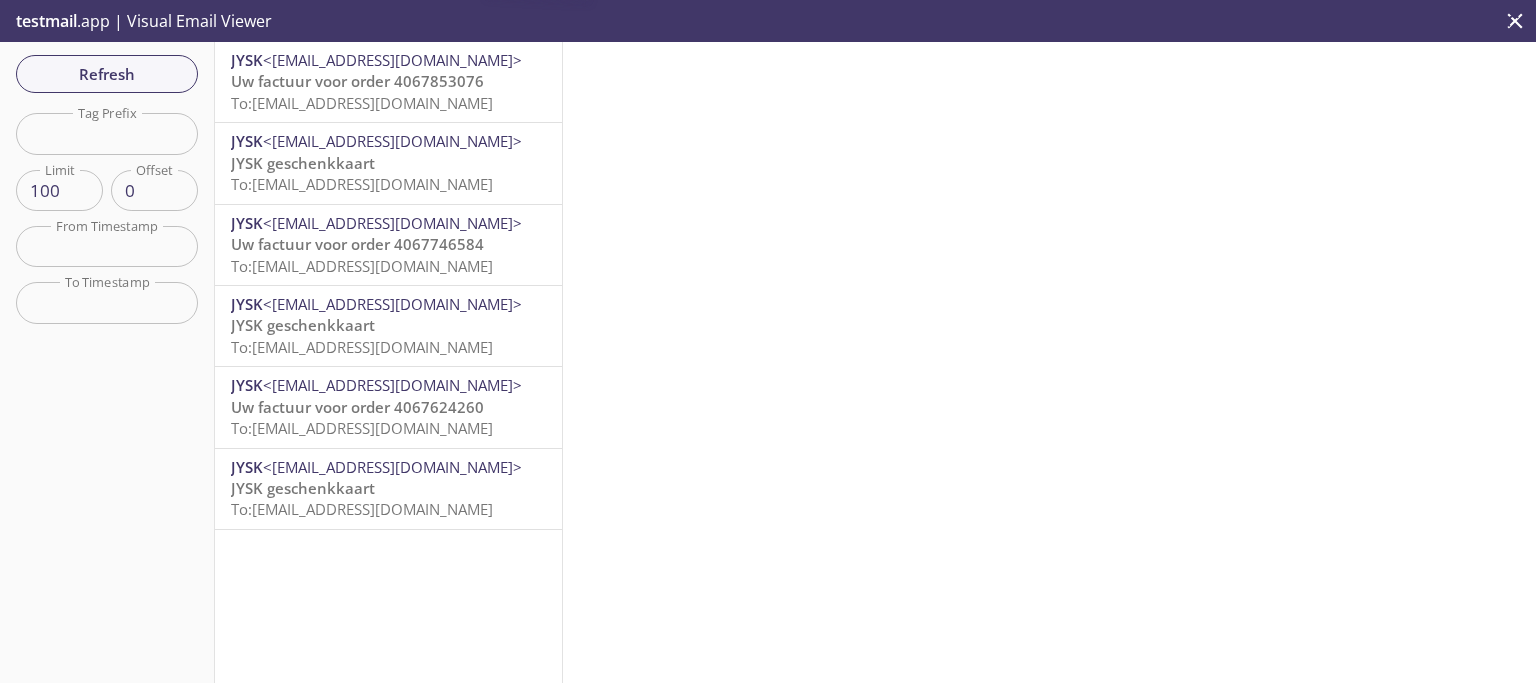 click on "Refresh" at bounding box center (107, 74) 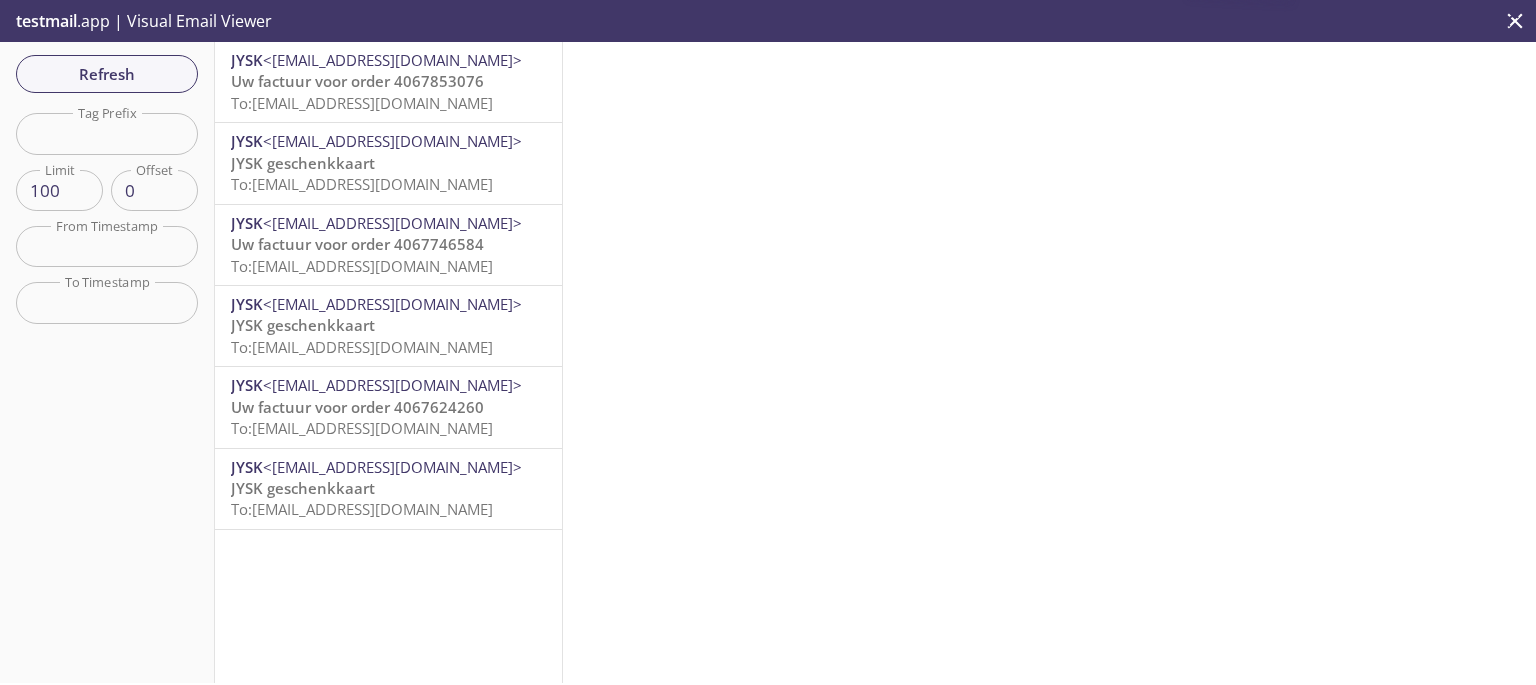 click on "Refresh" at bounding box center [107, 74] 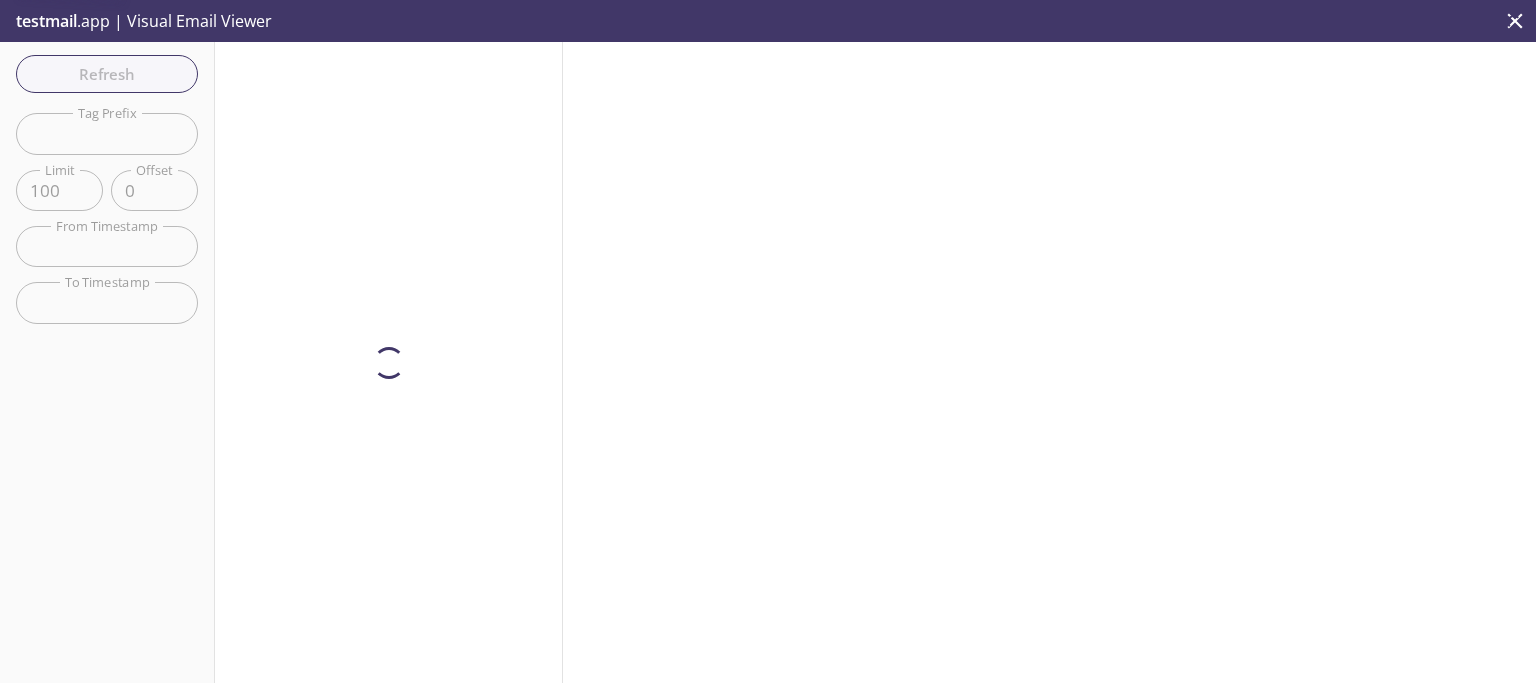 click on "Refresh Filters Tag Prefix Tag Prefix Limit 100 Limit Offset 0 Offset From Timestamp From Timestamp To Timestamp To Timestamp Reset" at bounding box center (107, 362) 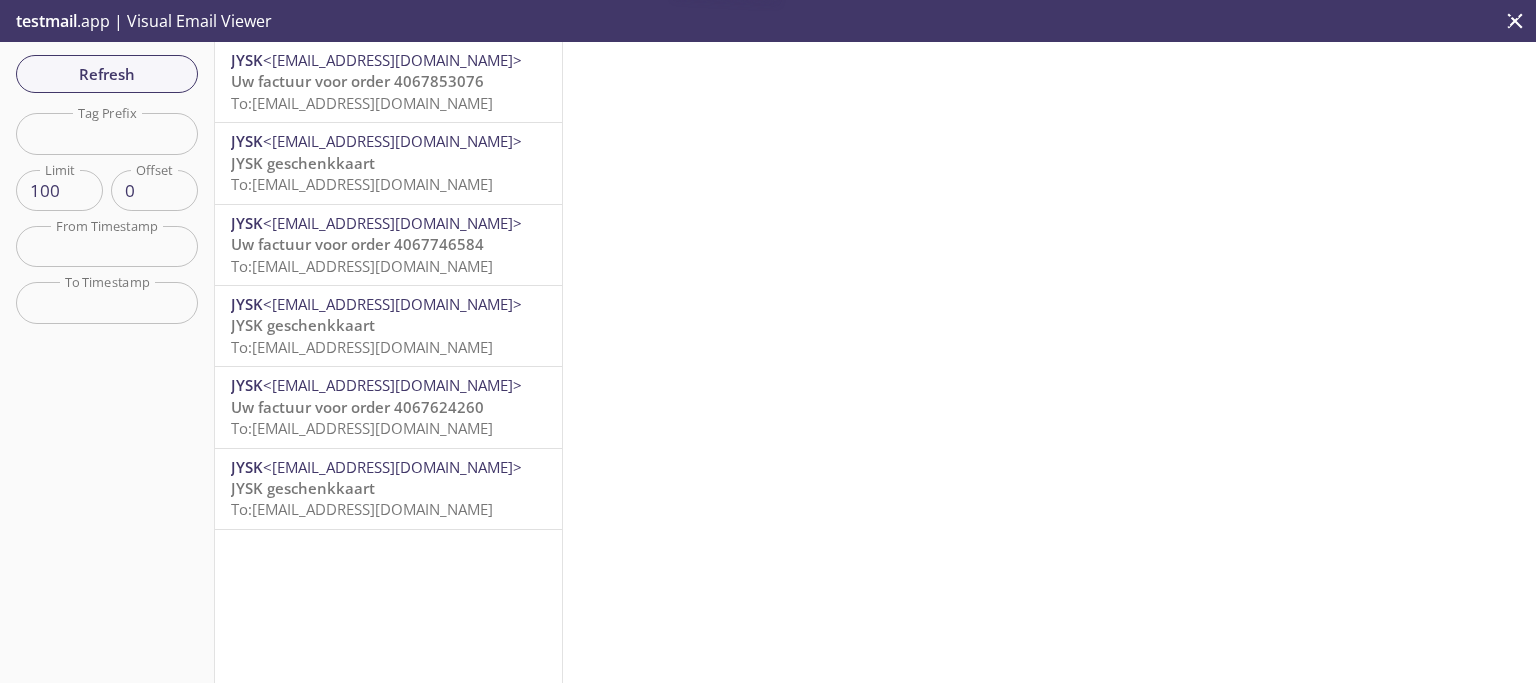 click on "Refresh" at bounding box center [107, 74] 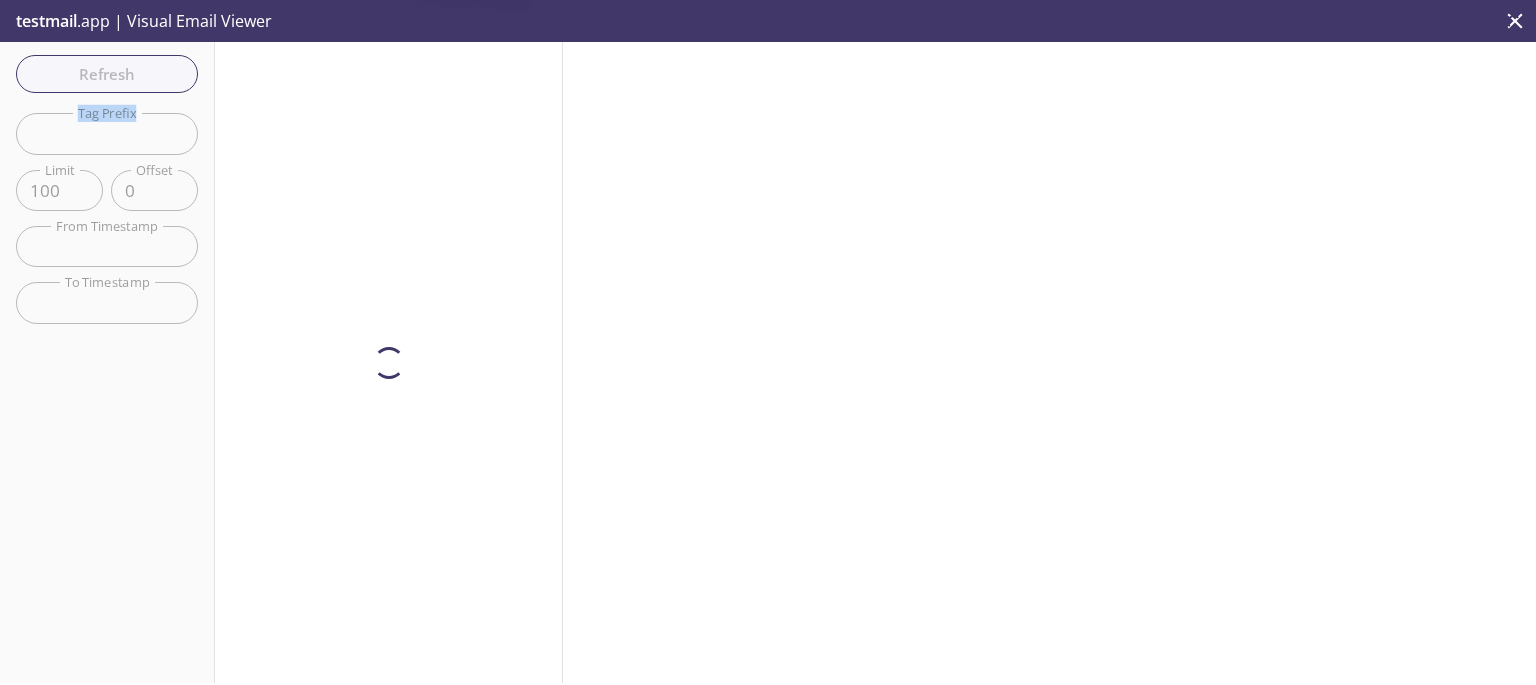 click on "Refresh Filters Tag Prefix Tag Prefix Limit 100 Limit Offset 0 Offset From Timestamp From Timestamp To Timestamp To Timestamp Reset" at bounding box center (107, 362) 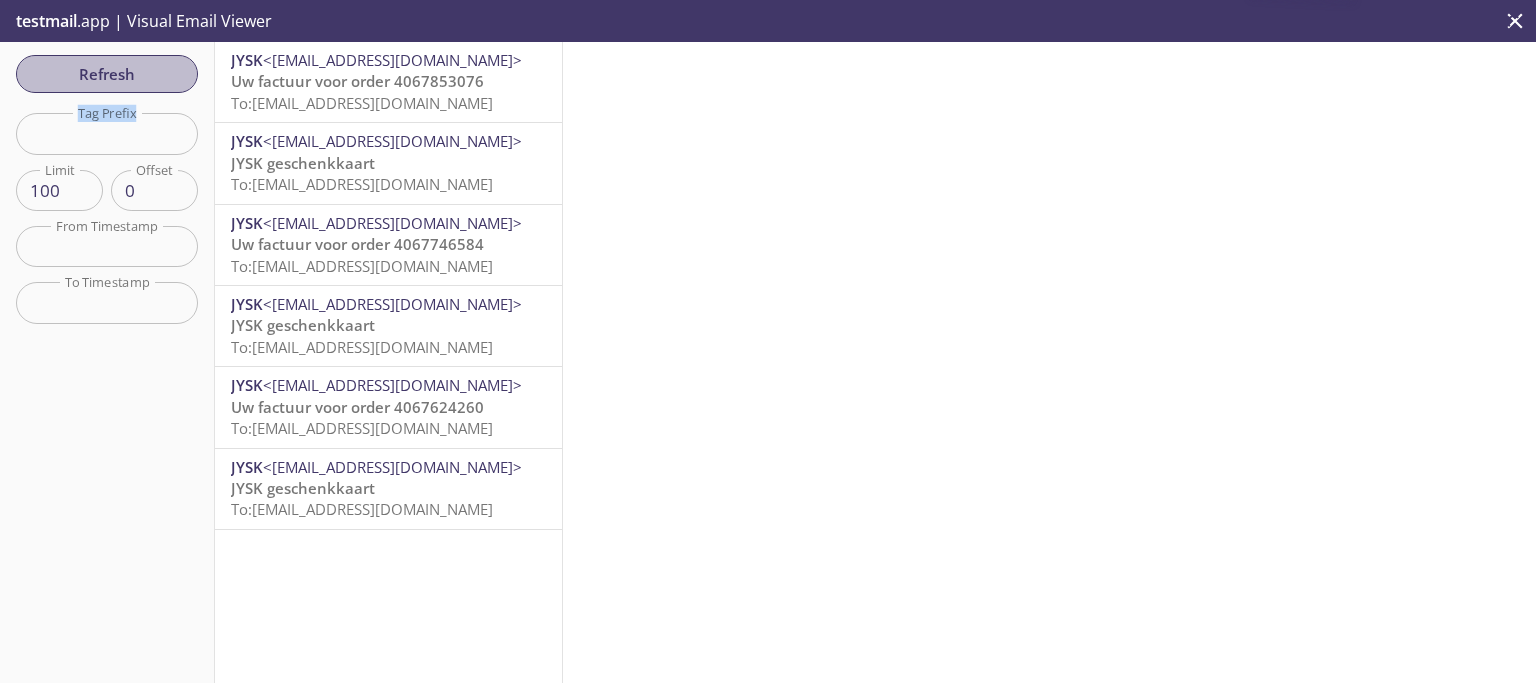 click on "Refresh" at bounding box center (107, 74) 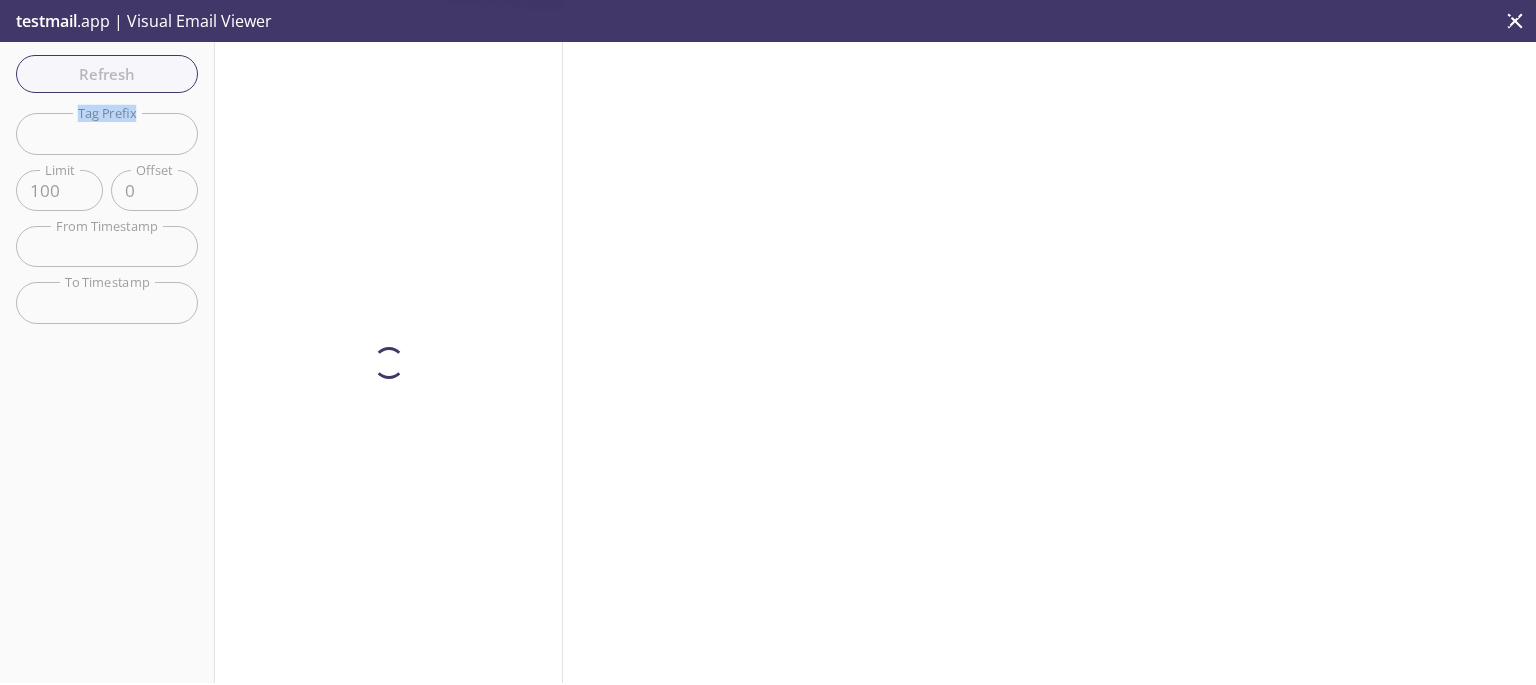 click on "Refresh Filters Tag Prefix Tag Prefix Limit 100 Limit Offset 0 Offset From Timestamp From Timestamp To Timestamp To Timestamp Reset" at bounding box center [107, 362] 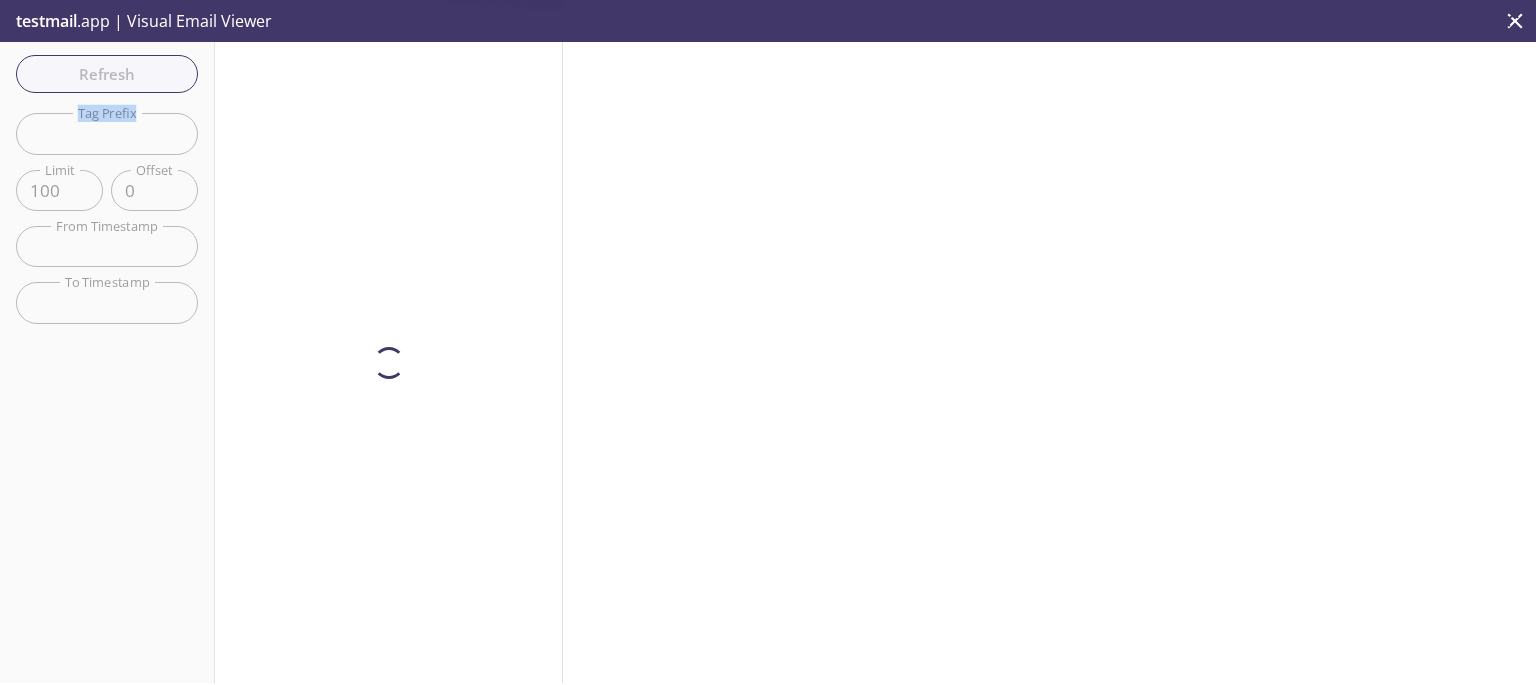 click on "Refresh" at bounding box center [107, 74] 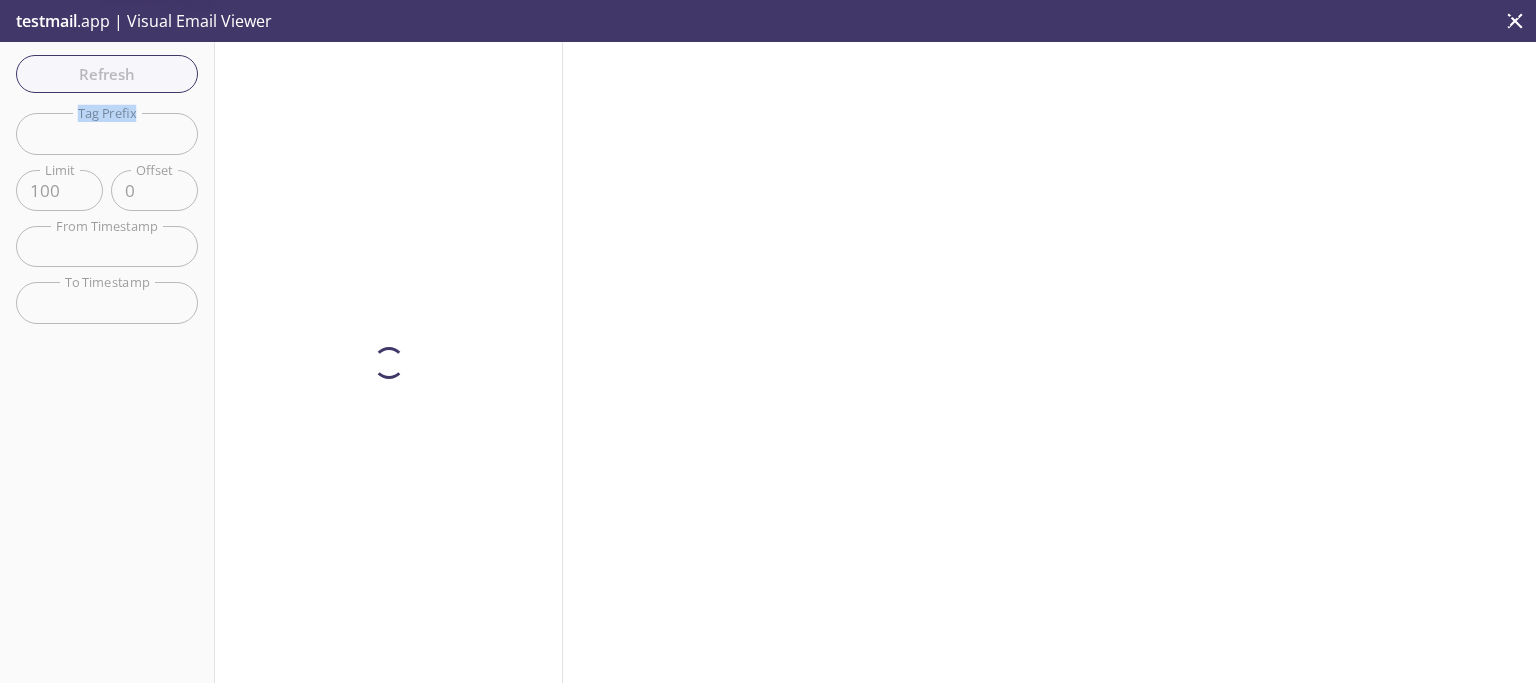 click on "Refresh Filters Tag Prefix Tag Prefix Limit 100 Limit Offset 0 Offset From Timestamp From Timestamp To Timestamp To Timestamp Reset" at bounding box center [107, 362] 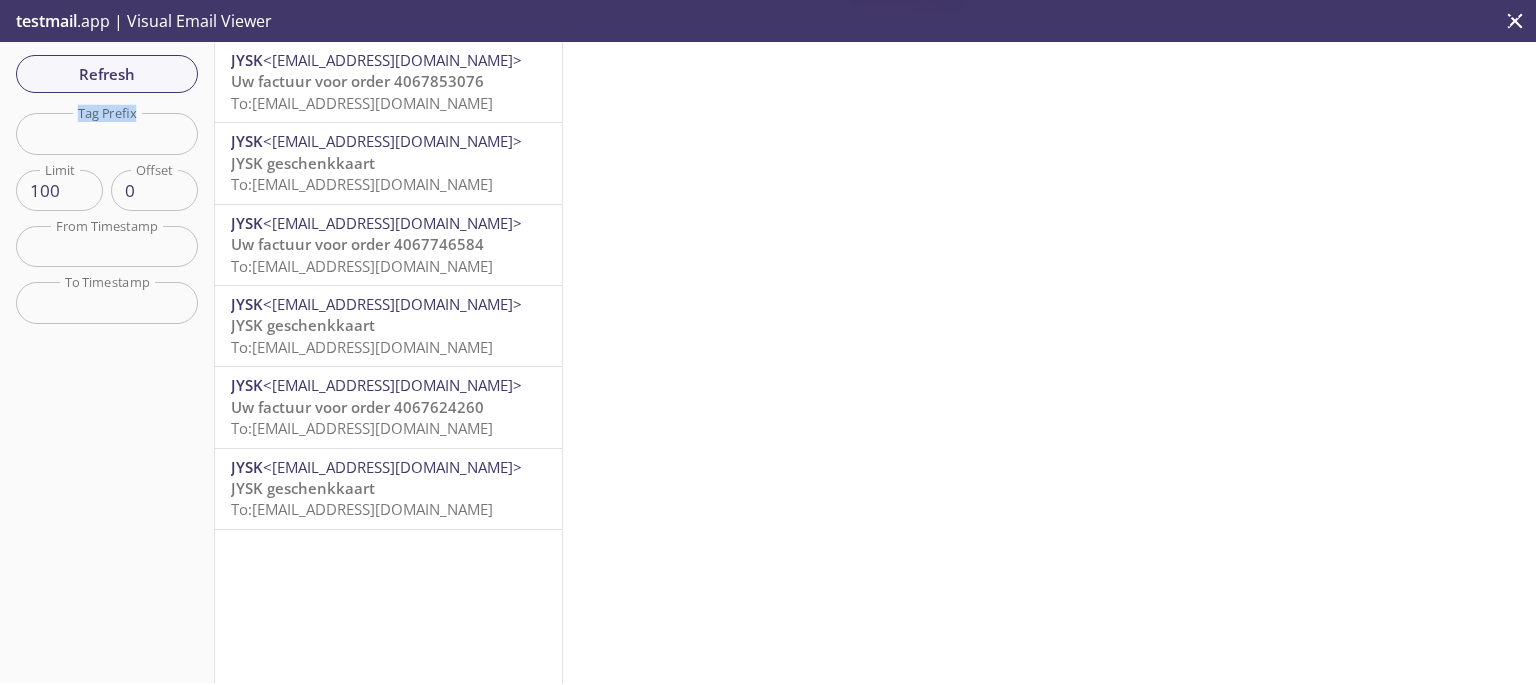 click on "Refresh" at bounding box center [107, 74] 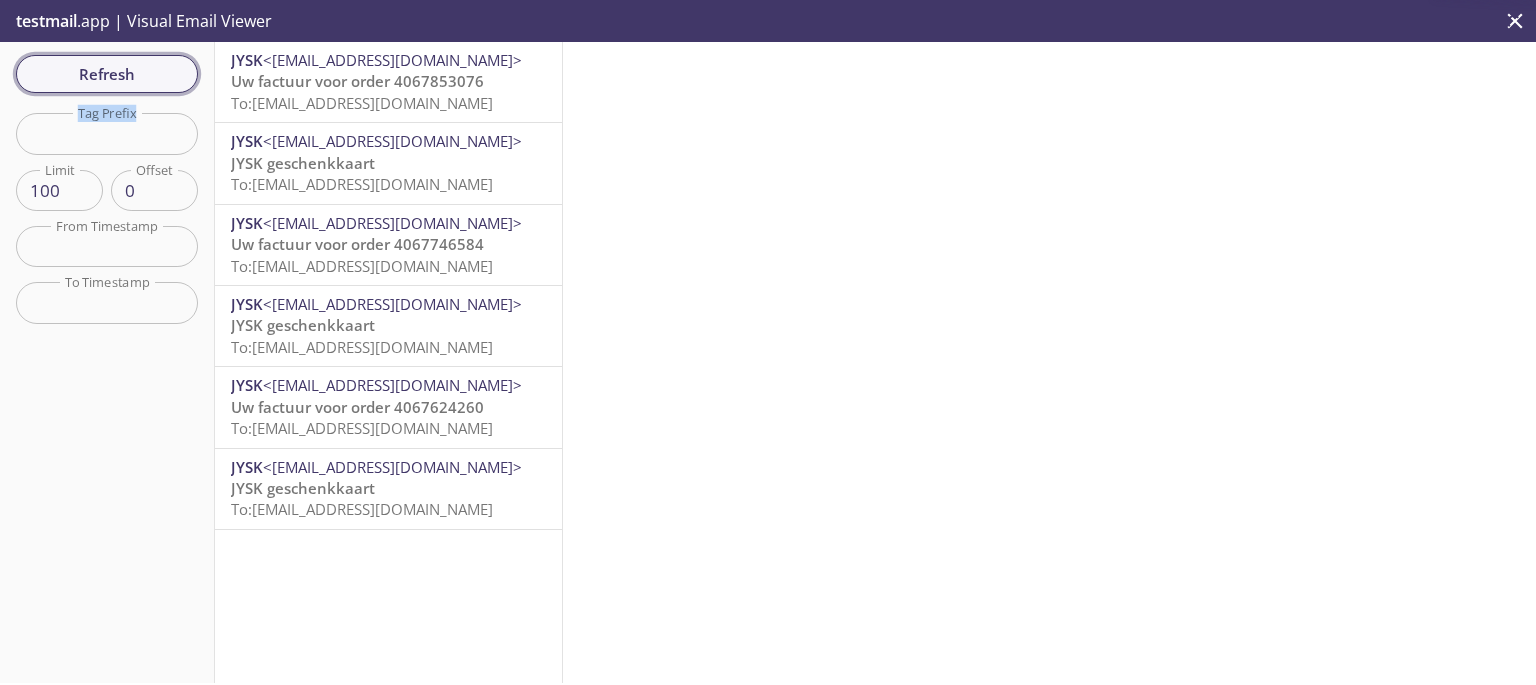 click on "Refresh" at bounding box center (107, 74) 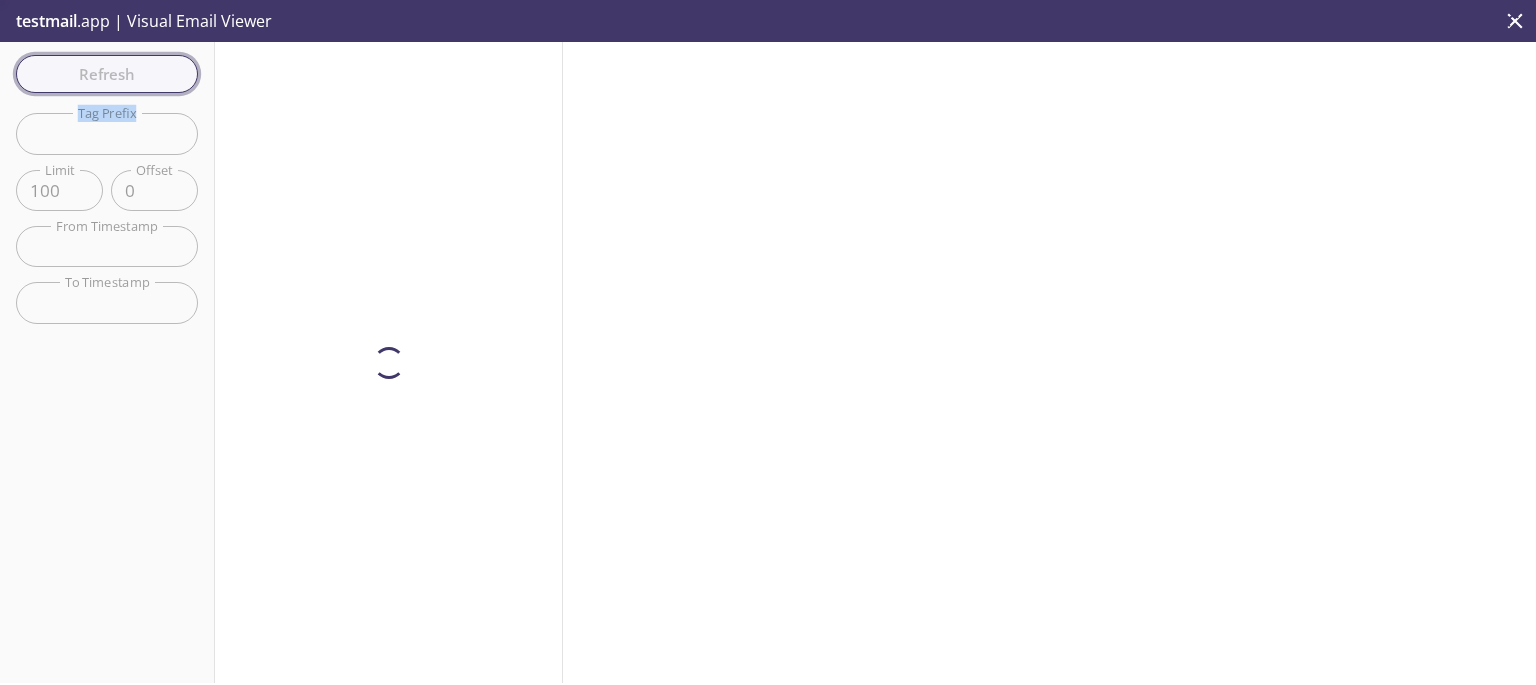 click on "Refresh Filters Tag Prefix Tag Prefix Limit 100 Limit Offset 0 Offset From Timestamp From Timestamp To Timestamp To Timestamp Reset" at bounding box center (107, 362) 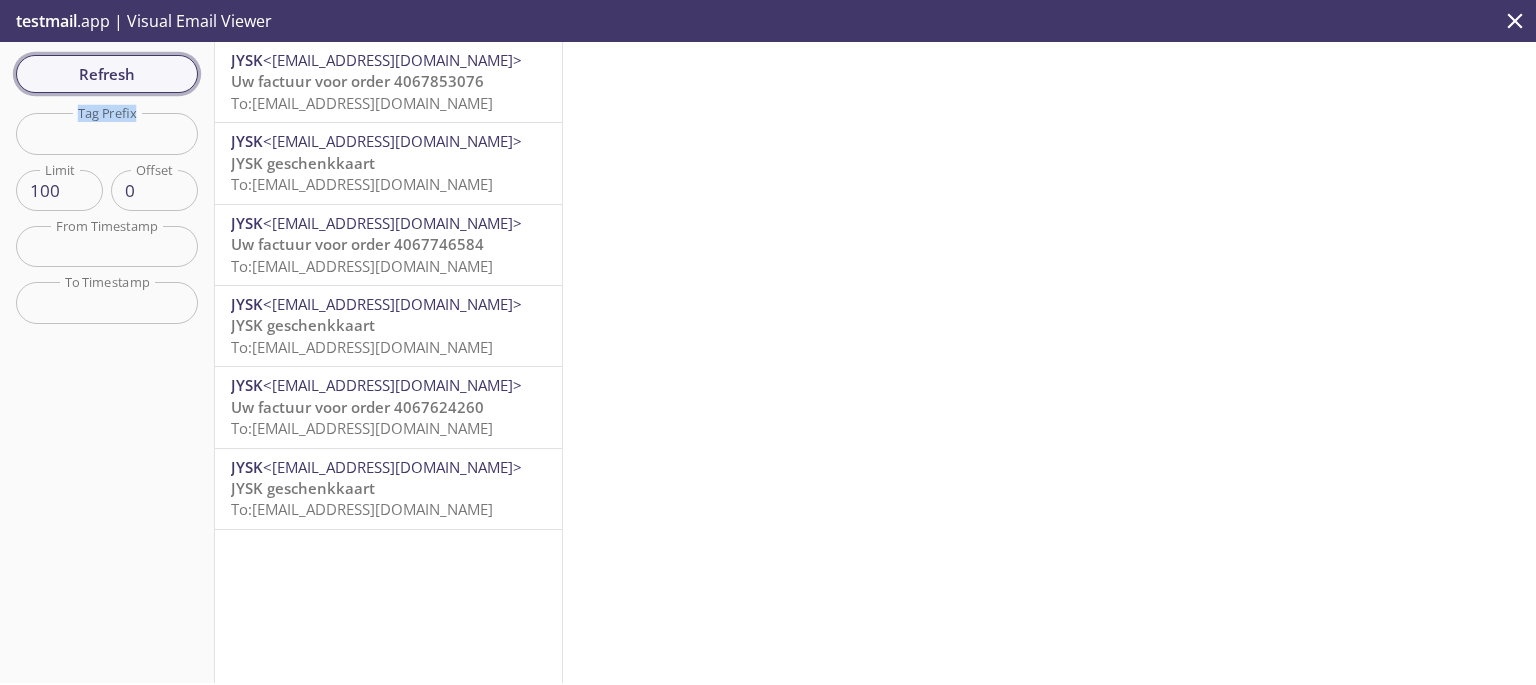 click on "Refresh" at bounding box center (107, 74) 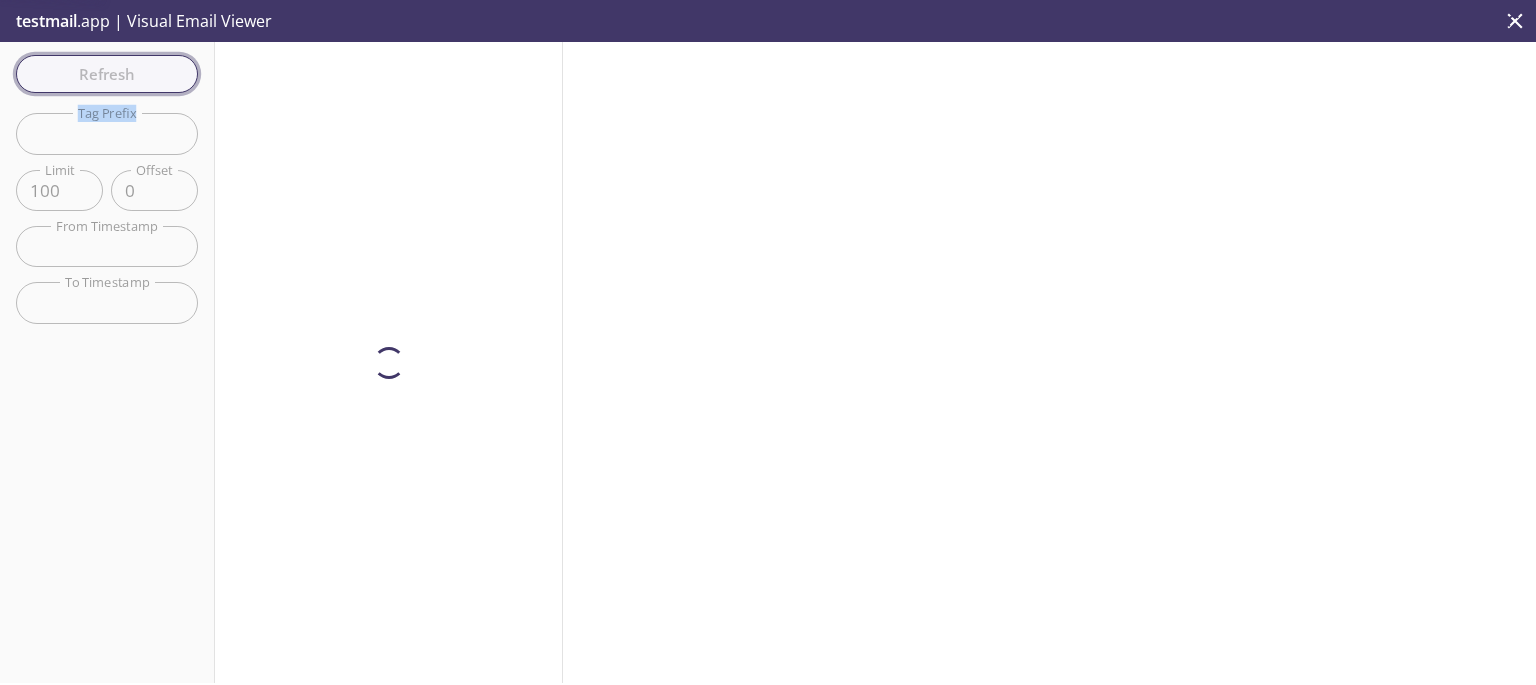 click on "Refresh" at bounding box center [107, 74] 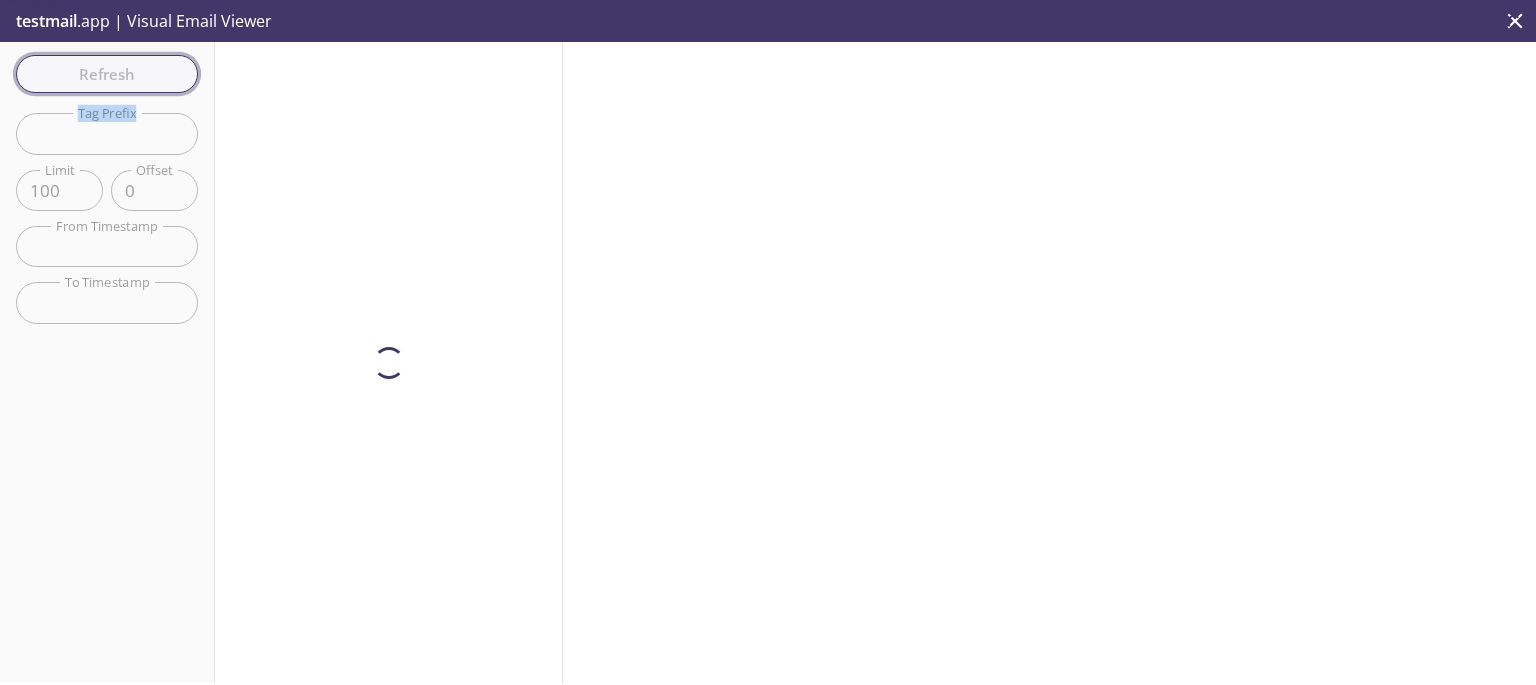 click on "Refresh Filters Tag Prefix Tag Prefix Limit 100 Limit Offset 0 Offset From Timestamp From Timestamp To Timestamp To Timestamp Reset" at bounding box center (107, 362) 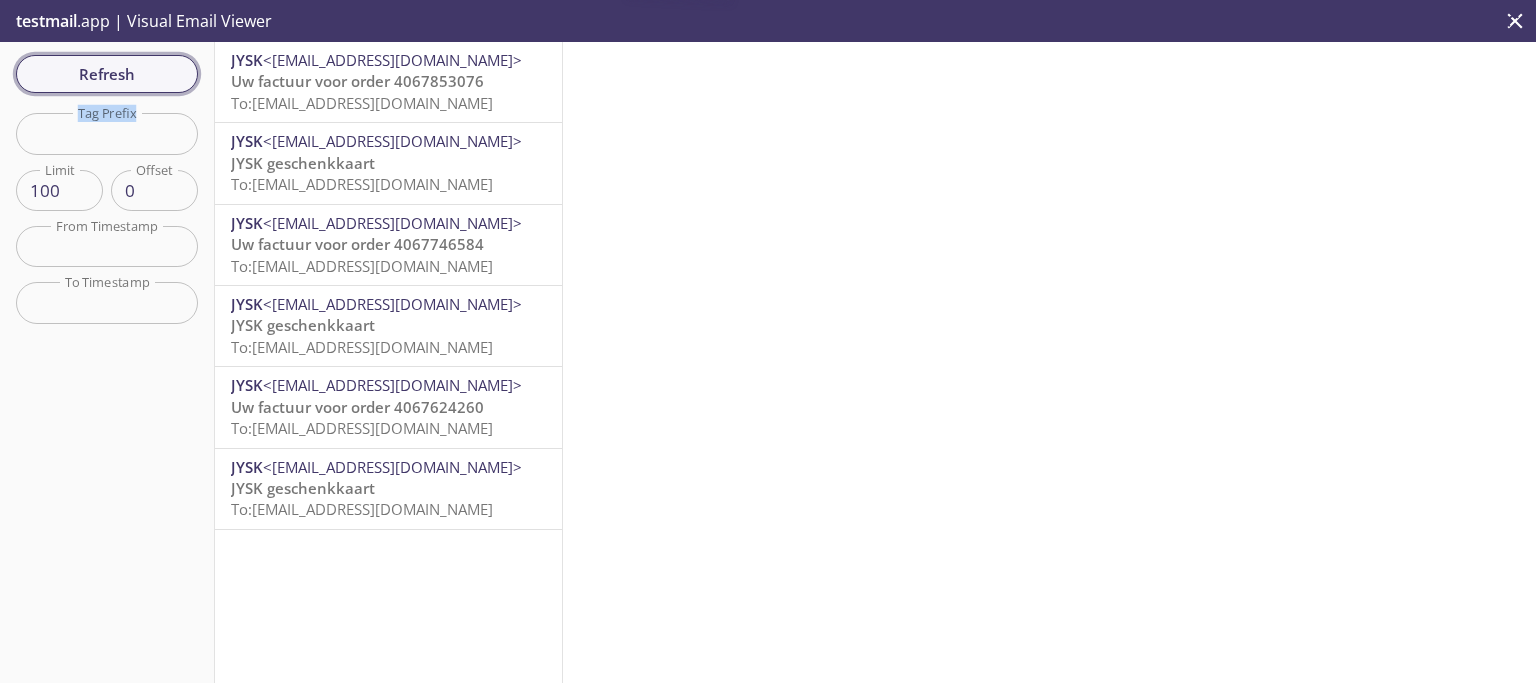 click on "Refresh" at bounding box center (107, 74) 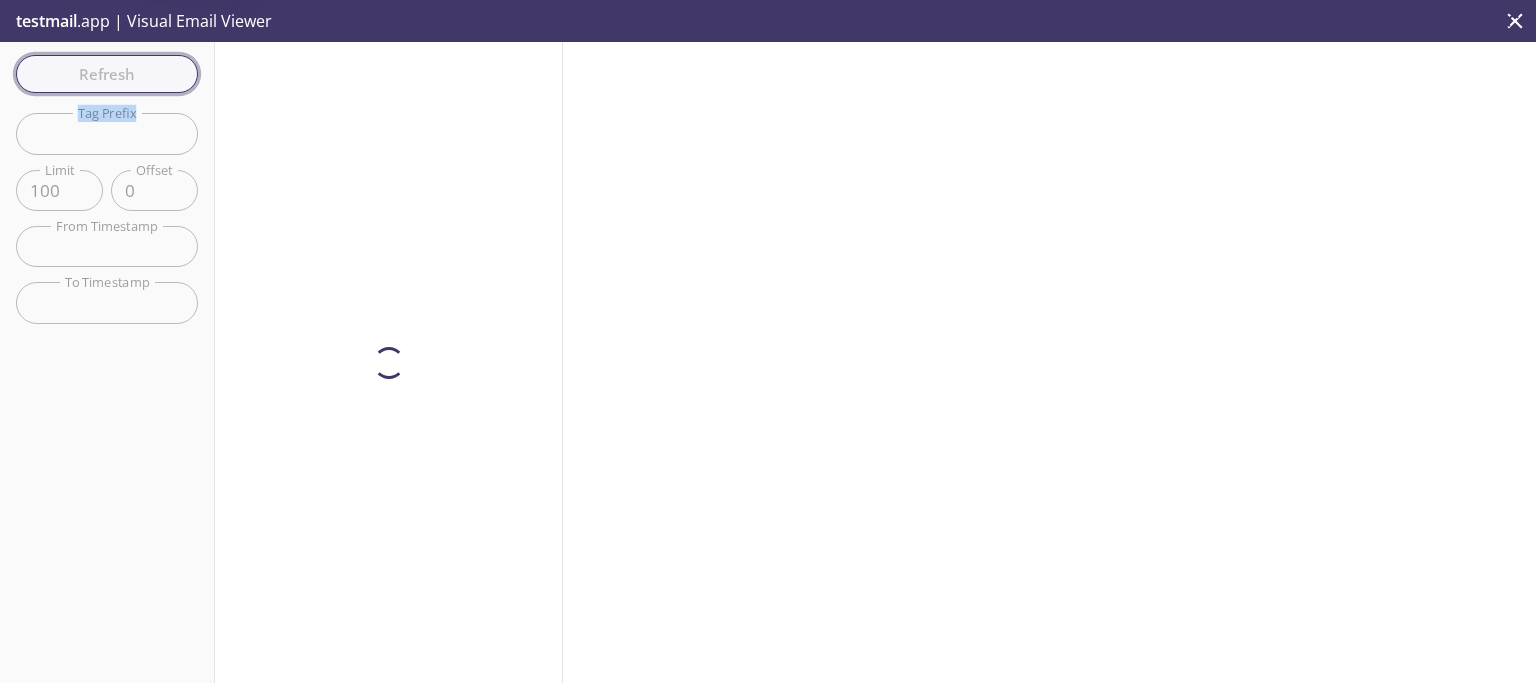 click on "Refresh Filters Tag Prefix Tag Prefix Limit 100 Limit Offset 0 Offset From Timestamp From Timestamp To Timestamp To Timestamp Reset" at bounding box center [107, 362] 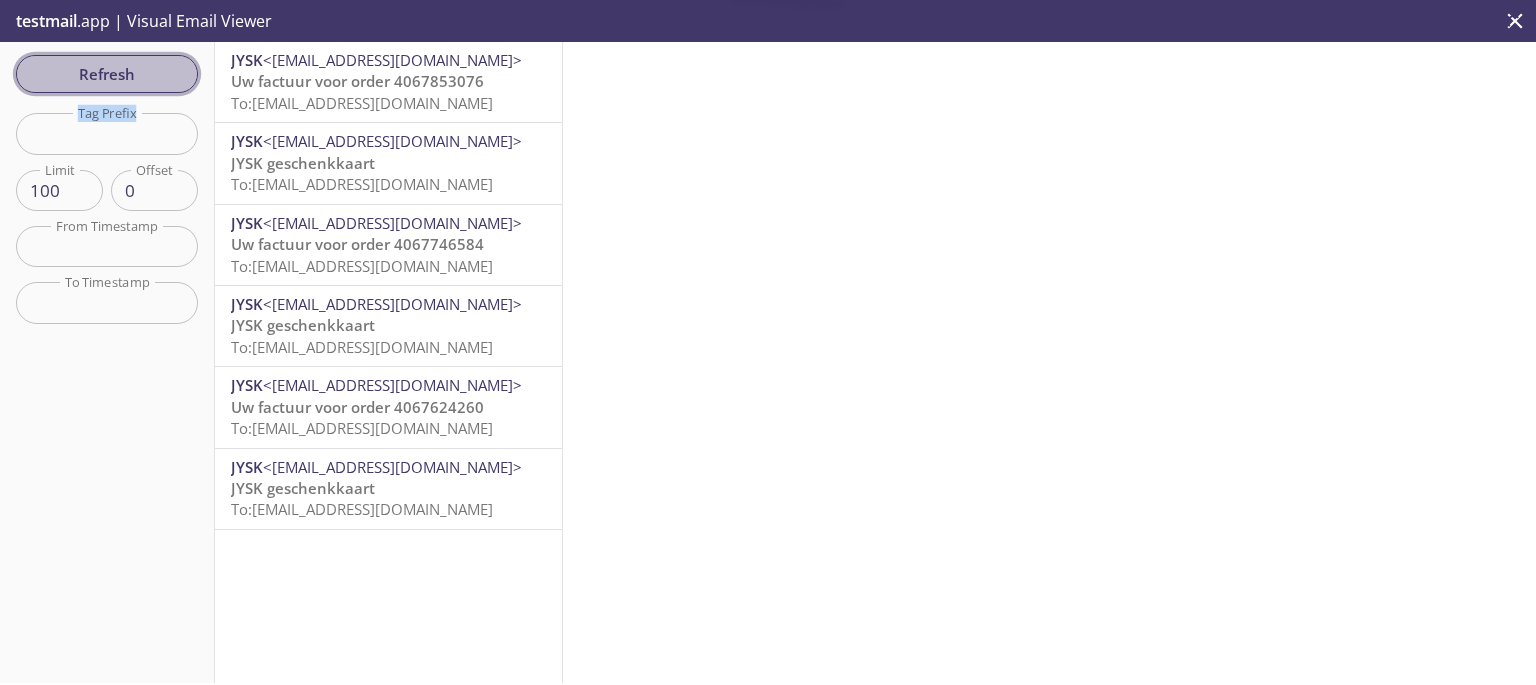 click on "Refresh" at bounding box center (107, 74) 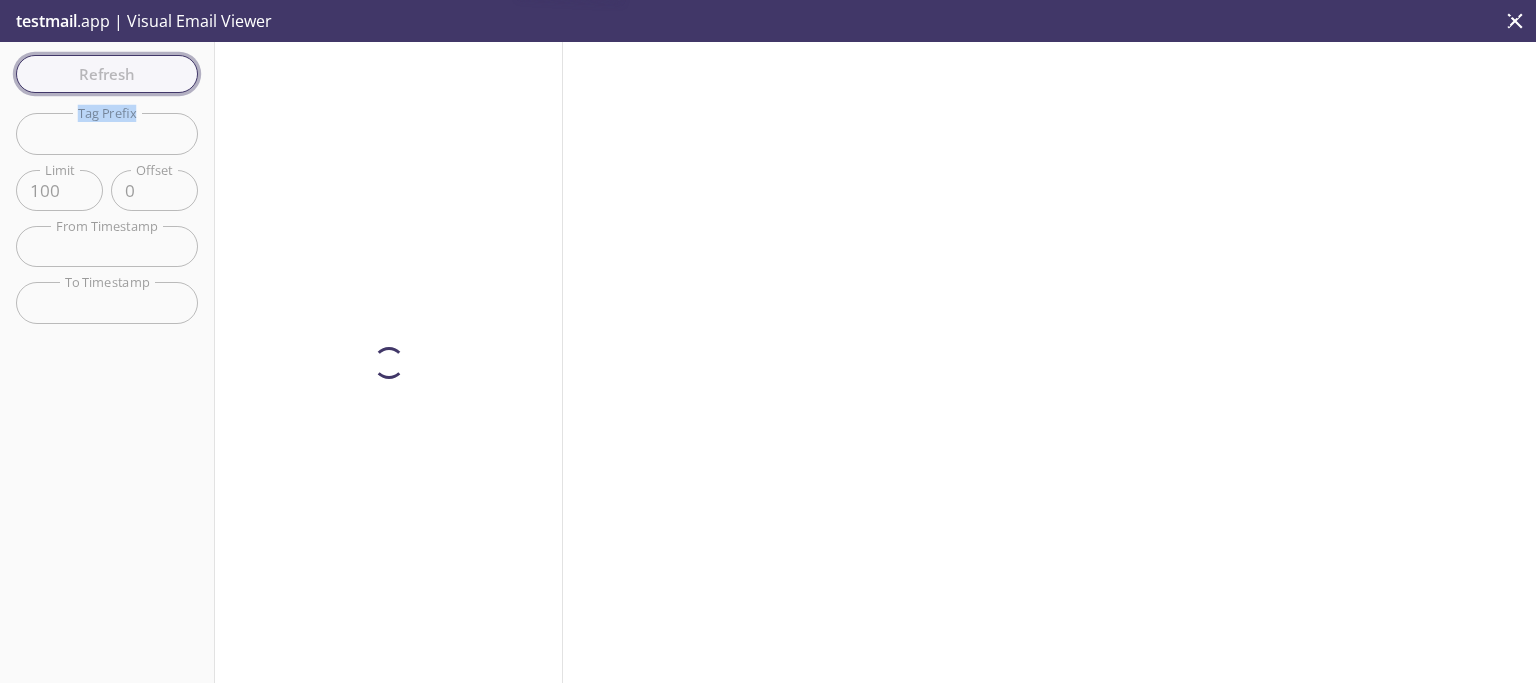 click on "Refresh Filters Tag Prefix Tag Prefix Limit 100 Limit Offset 0 Offset From Timestamp From Timestamp To Timestamp To Timestamp Reset" at bounding box center (107, 362) 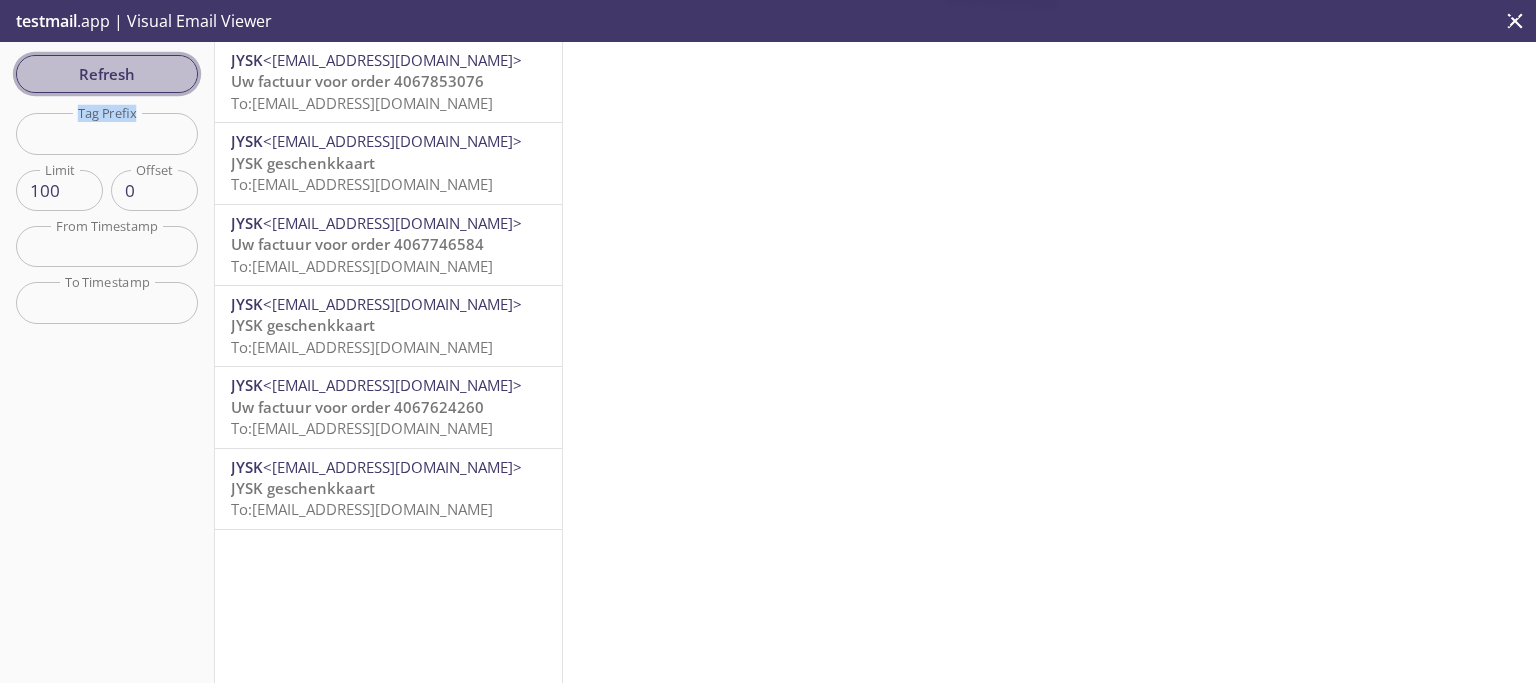 click on "Refresh" at bounding box center [107, 74] 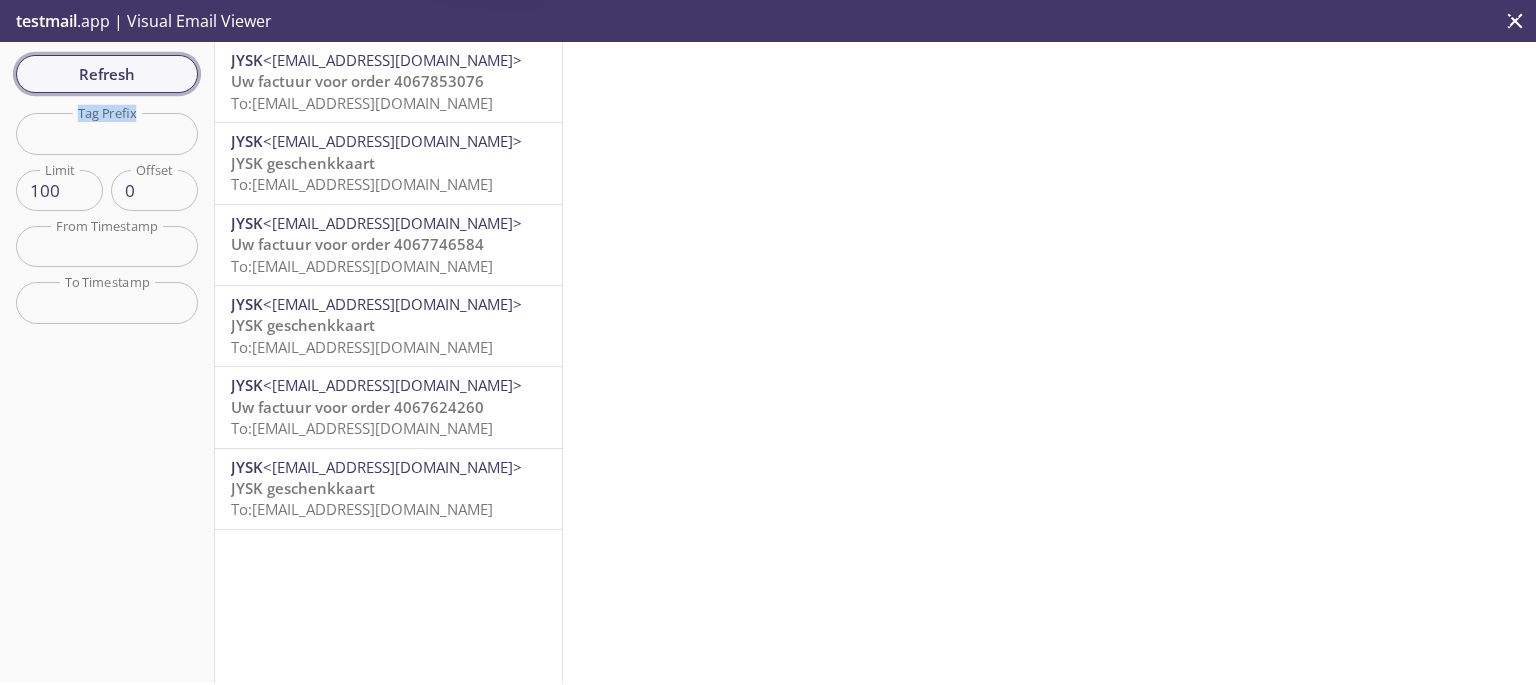 click on "Refresh Filters Tag Prefix Tag Prefix Limit 100 Limit Offset 0 Offset From Timestamp From Timestamp To Timestamp To Timestamp Reset" at bounding box center [107, 362] 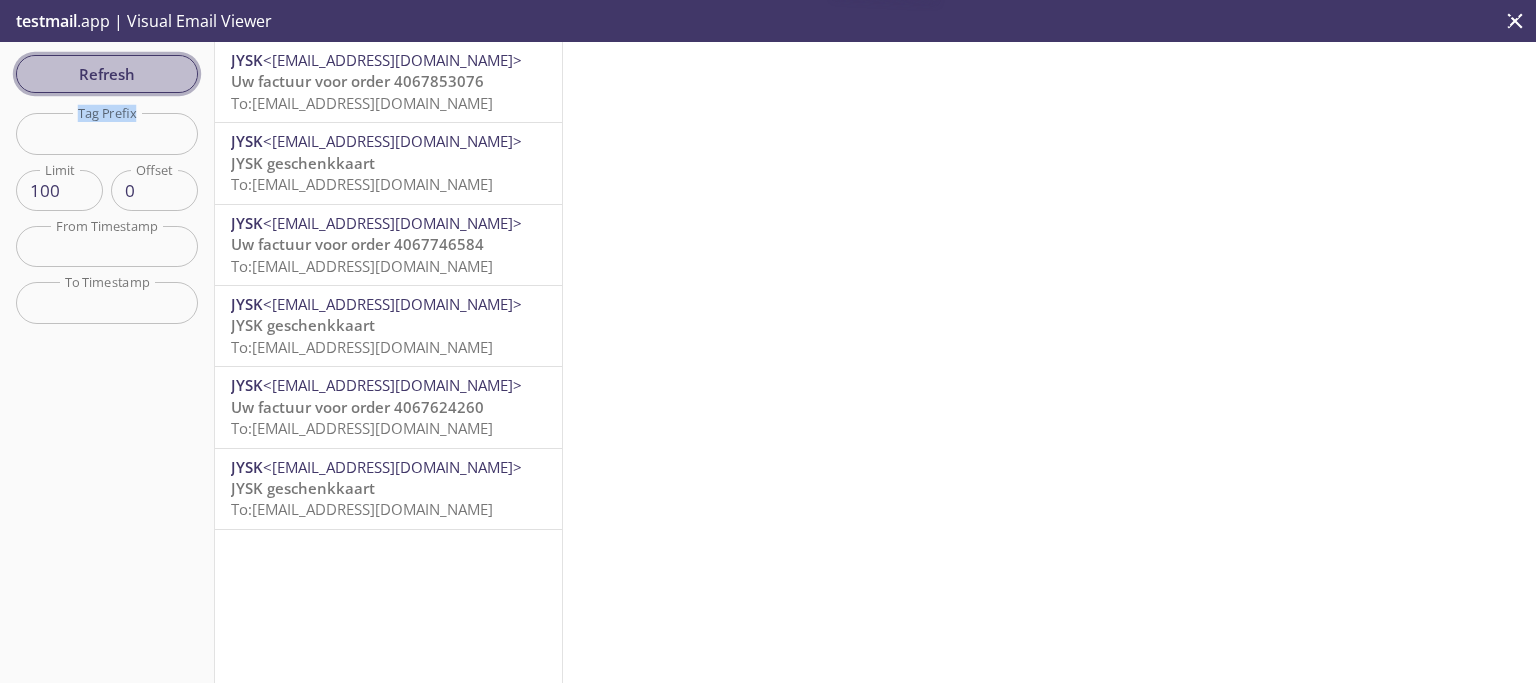 click on "Refresh" at bounding box center (107, 74) 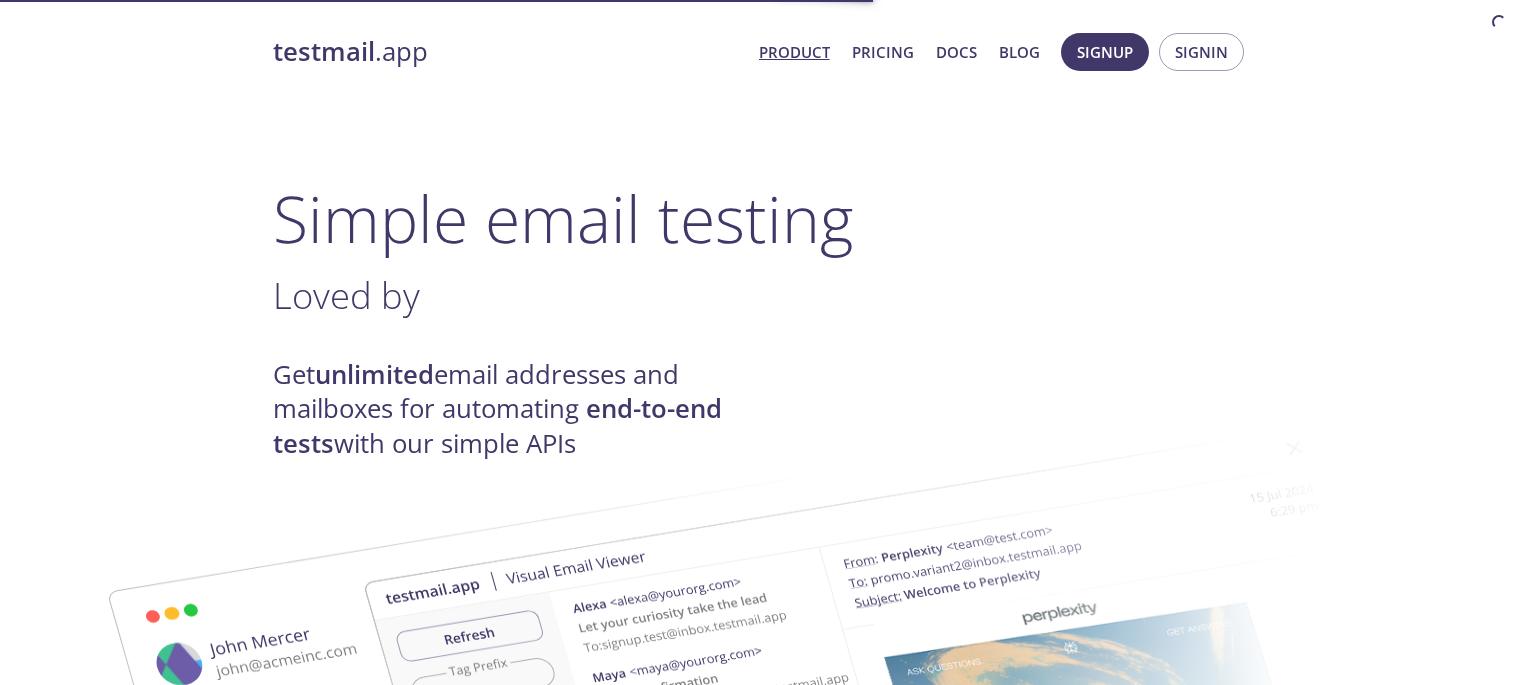 scroll, scrollTop: 0, scrollLeft: 0, axis: both 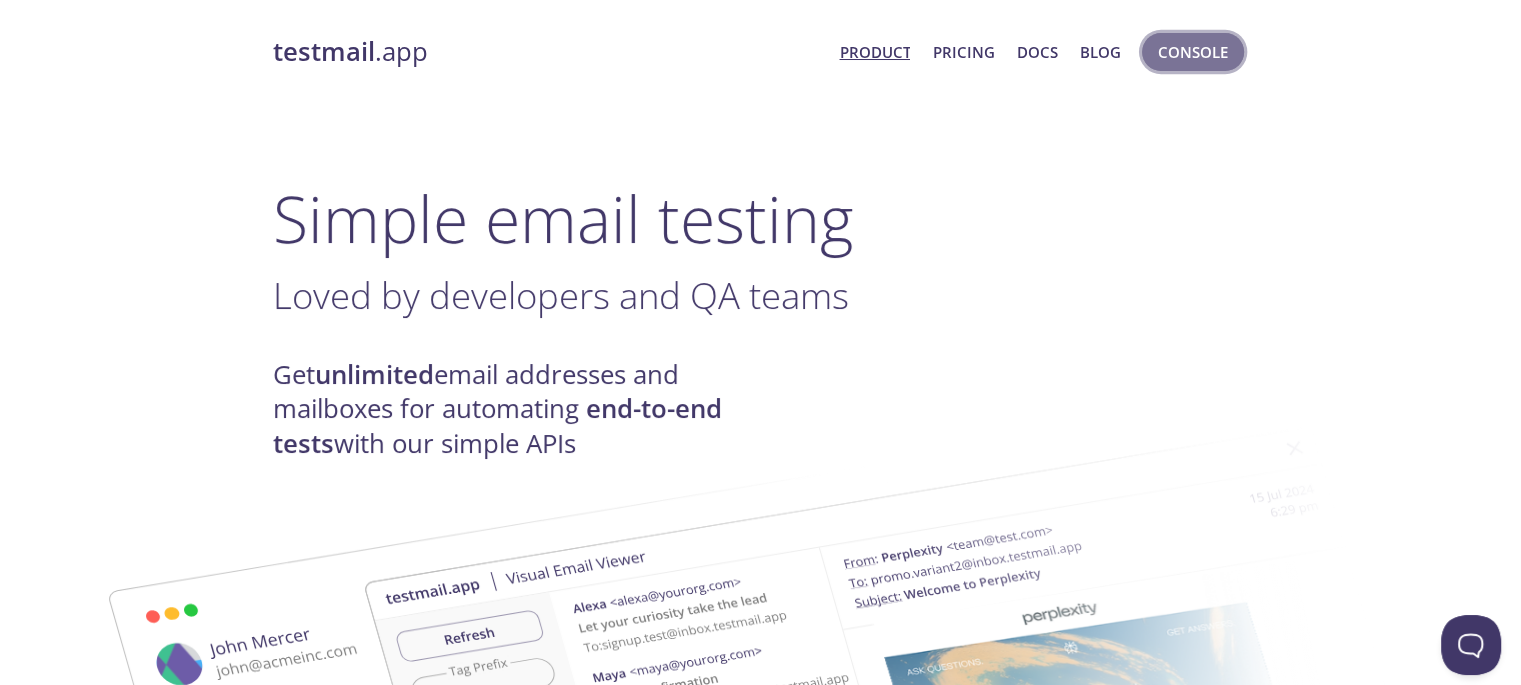 click on "Console" at bounding box center [1193, 52] 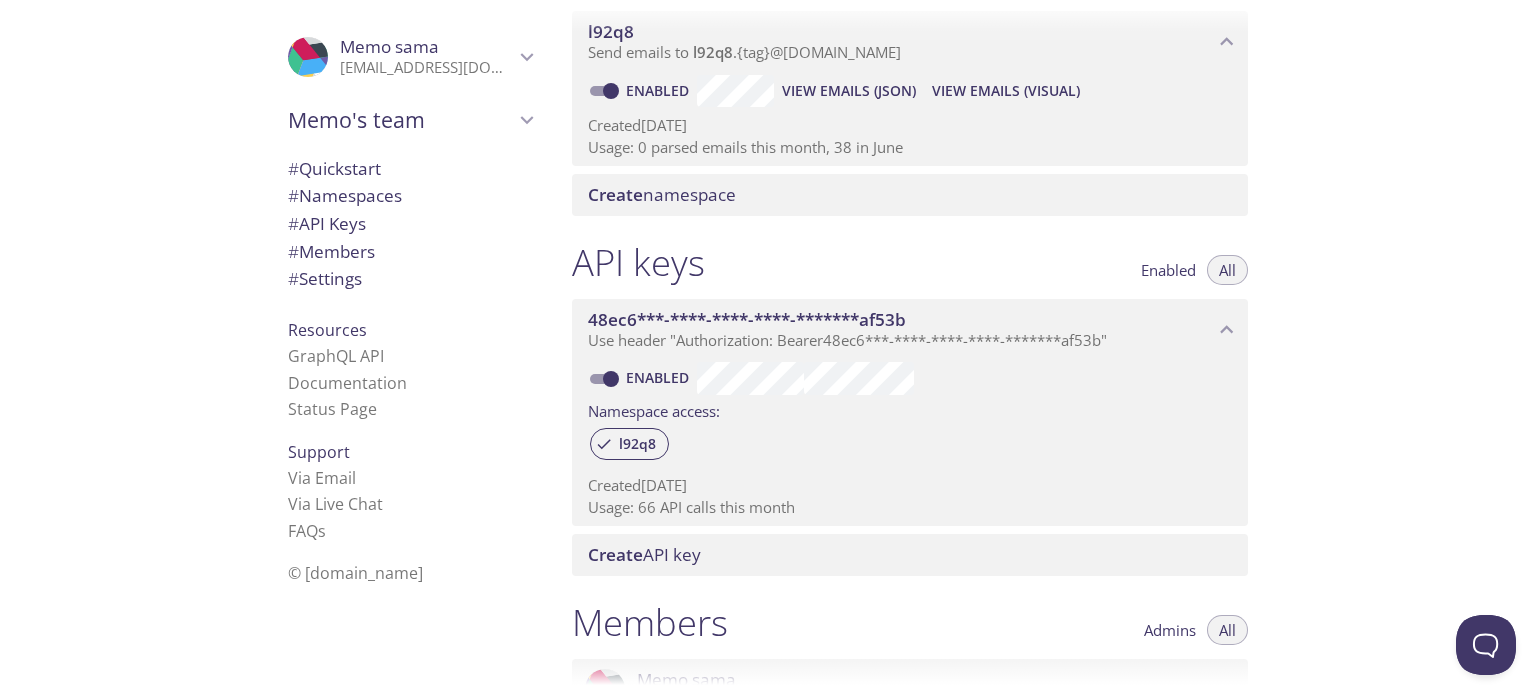 scroll, scrollTop: 200, scrollLeft: 0, axis: vertical 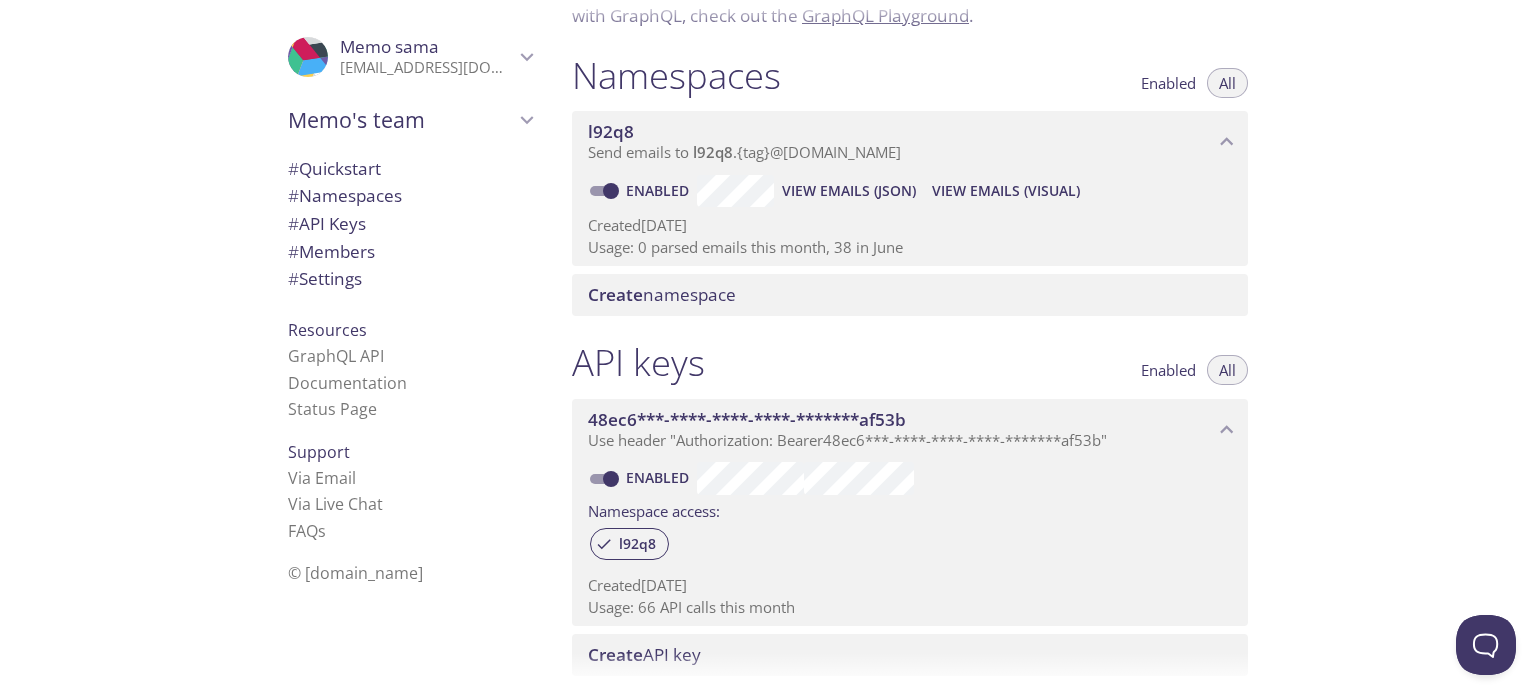 click on "View Emails (JSON)" at bounding box center [849, 191] 